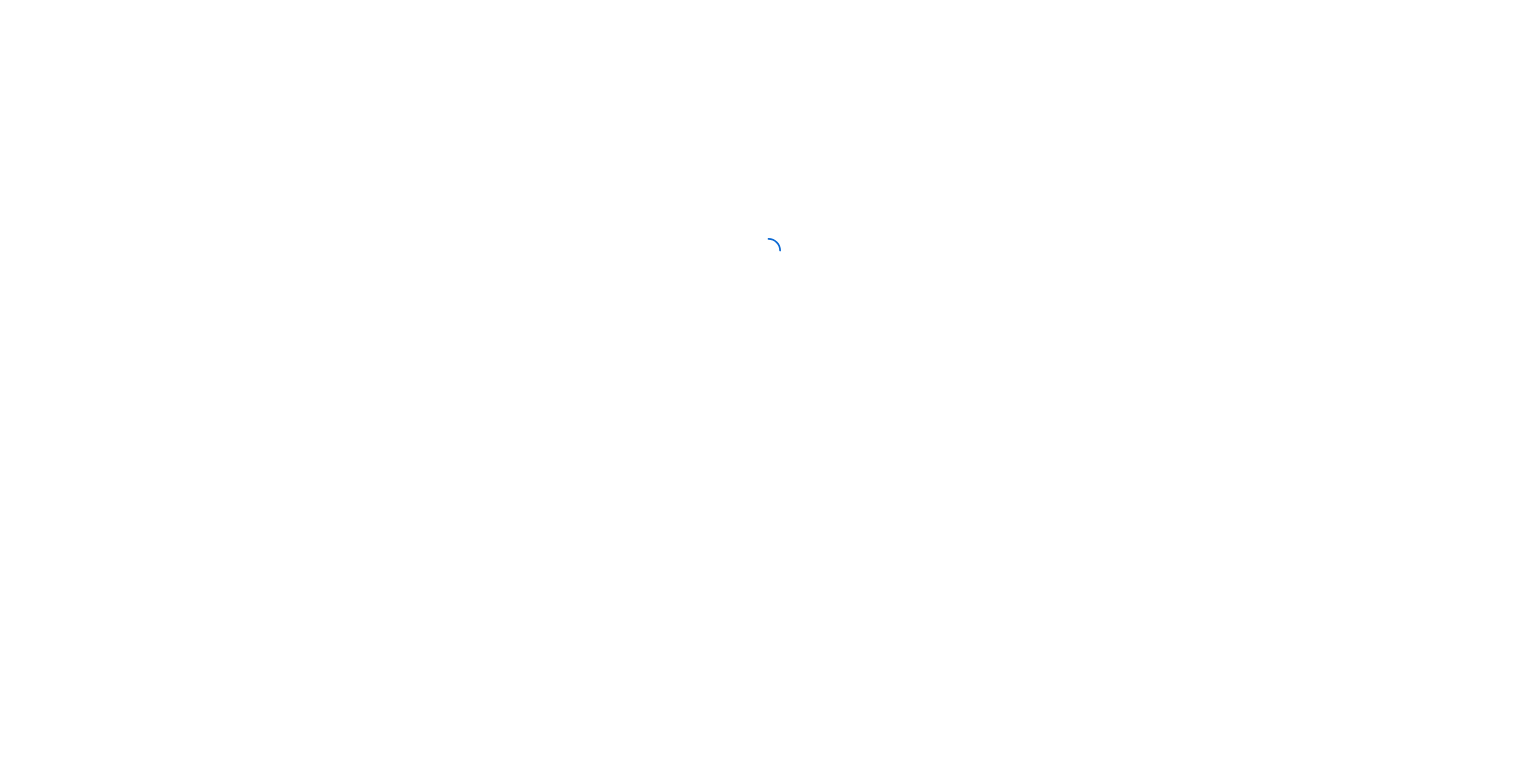scroll, scrollTop: 0, scrollLeft: 0, axis: both 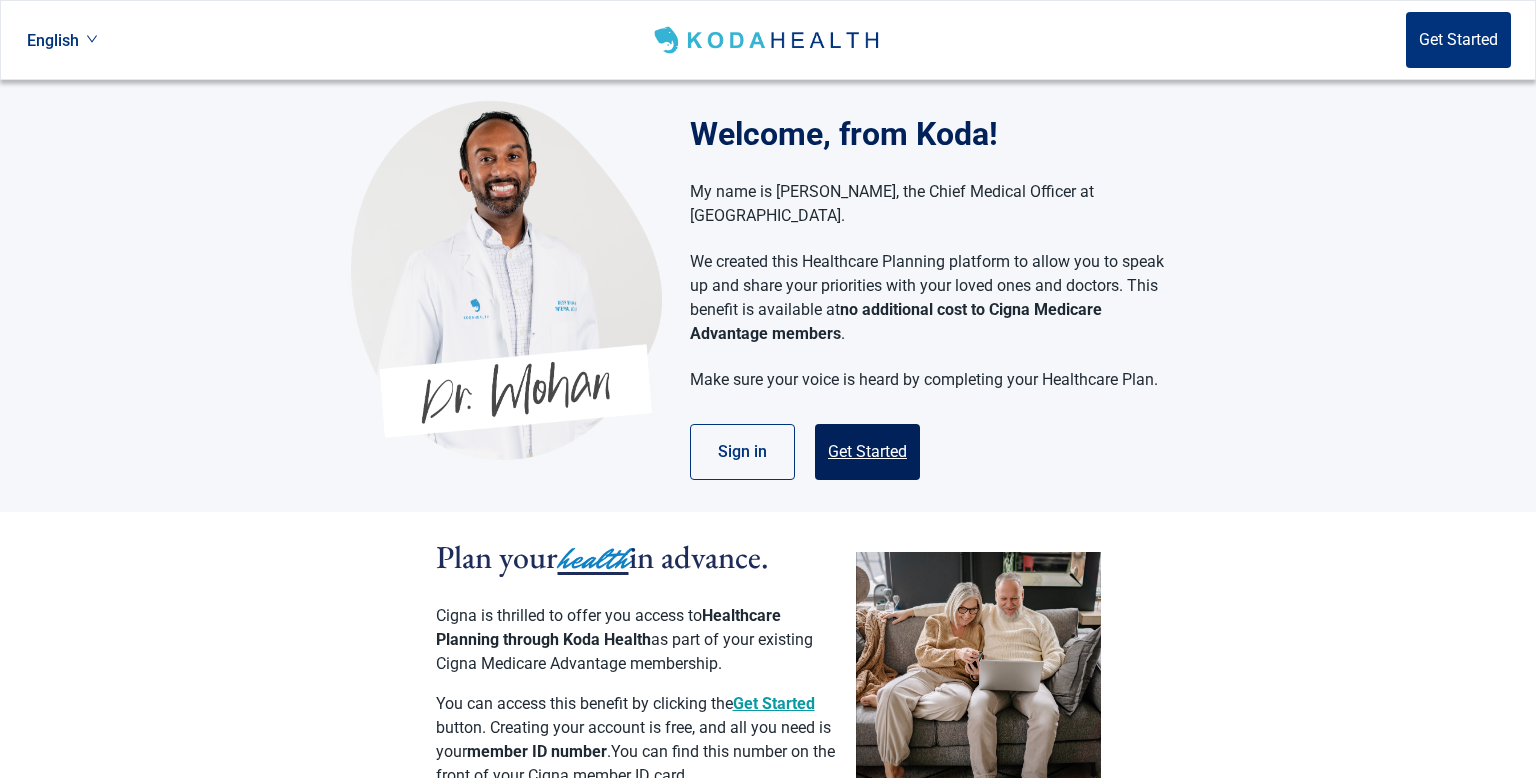 click on "Get Started" at bounding box center (867, 452) 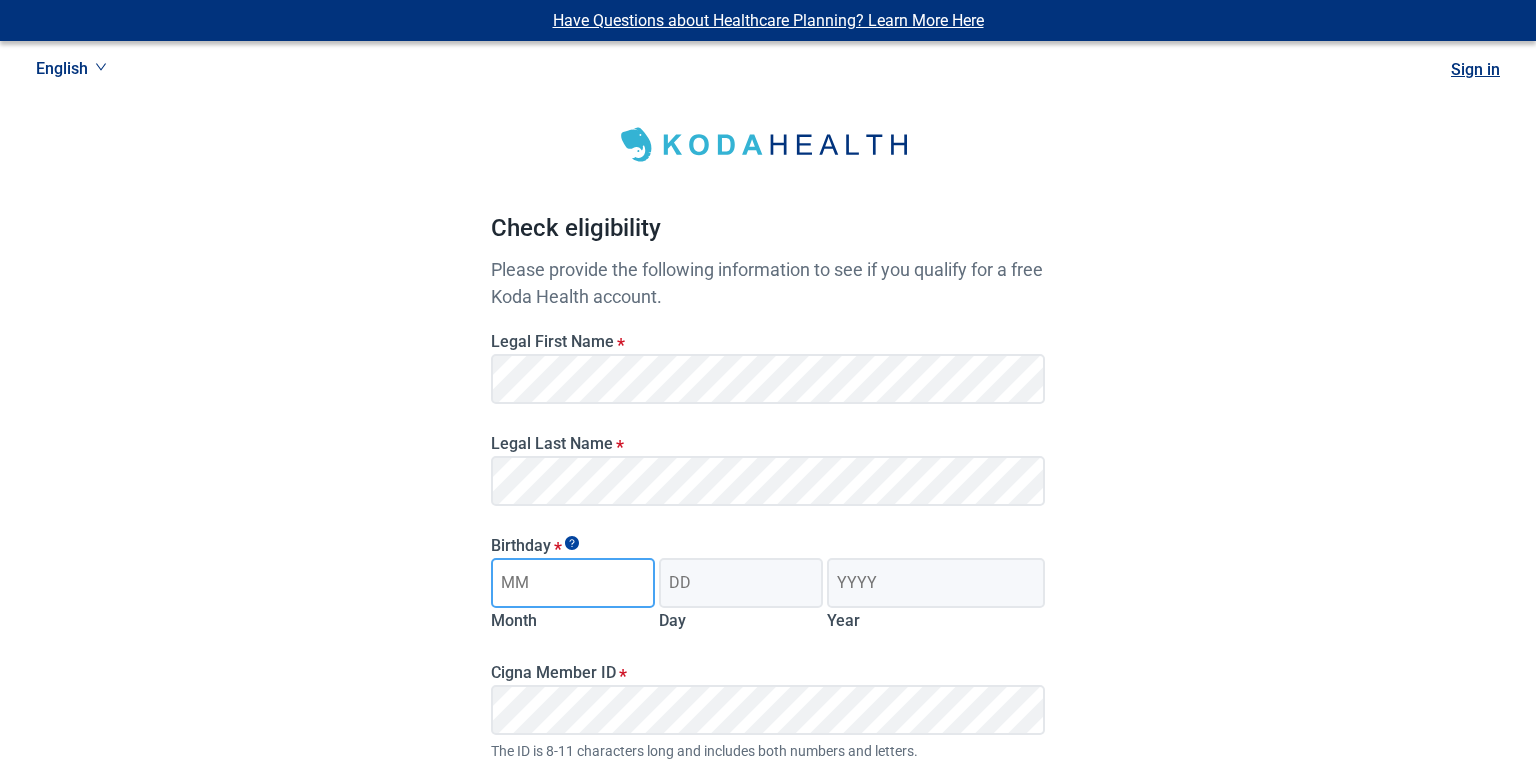 click on "Birthday *" at bounding box center [573, 583] 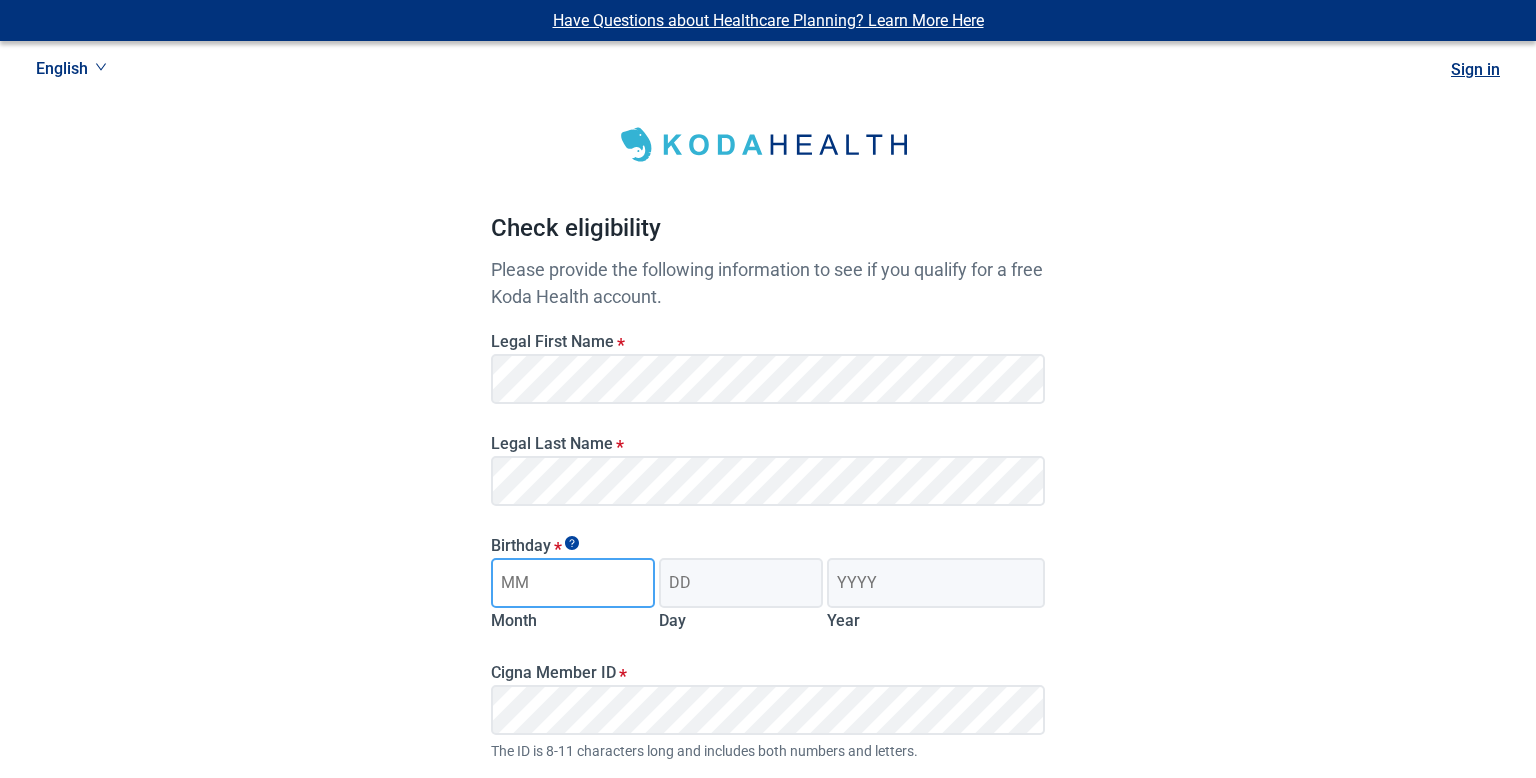 type on "11" 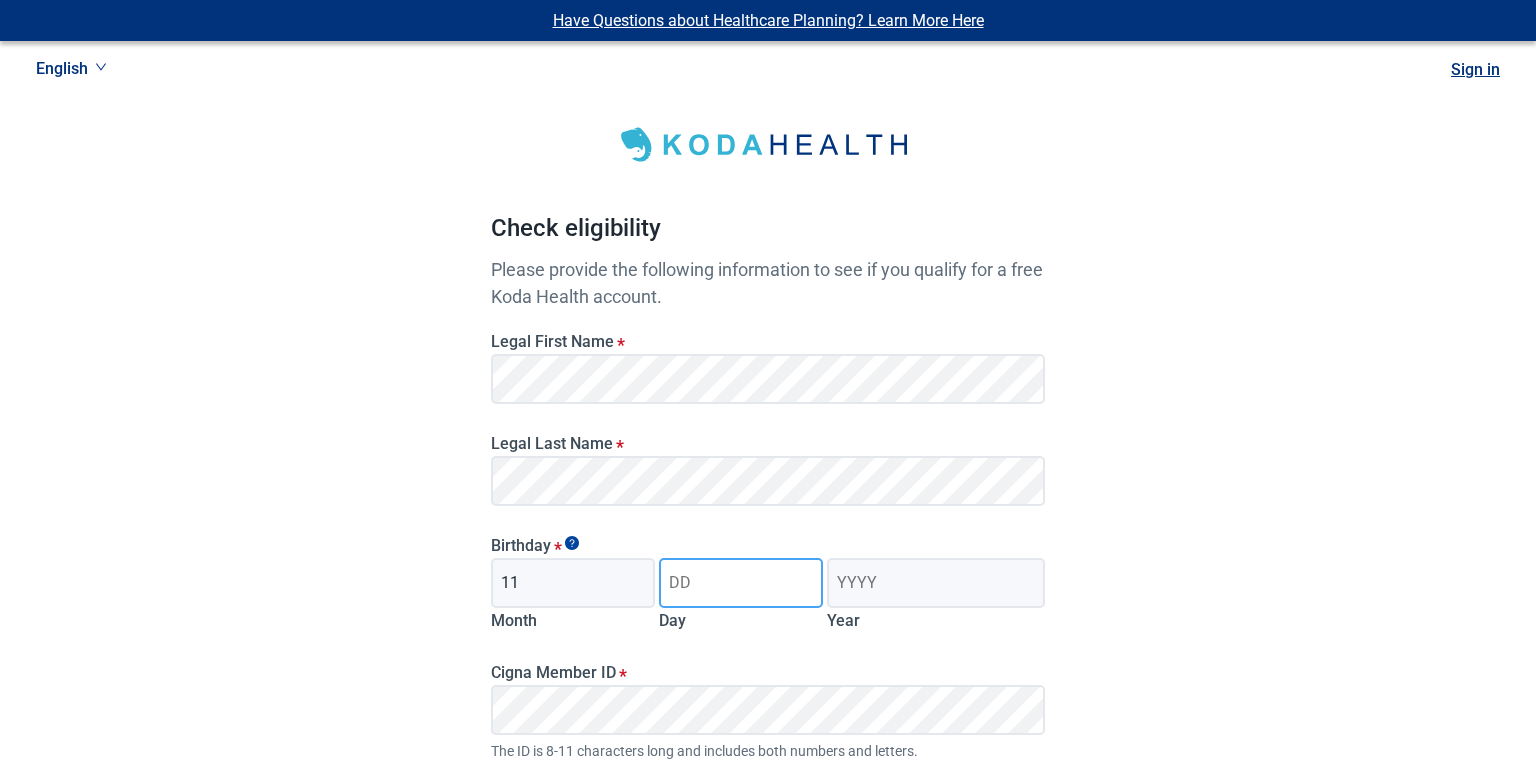 click on "Day" at bounding box center [741, 583] 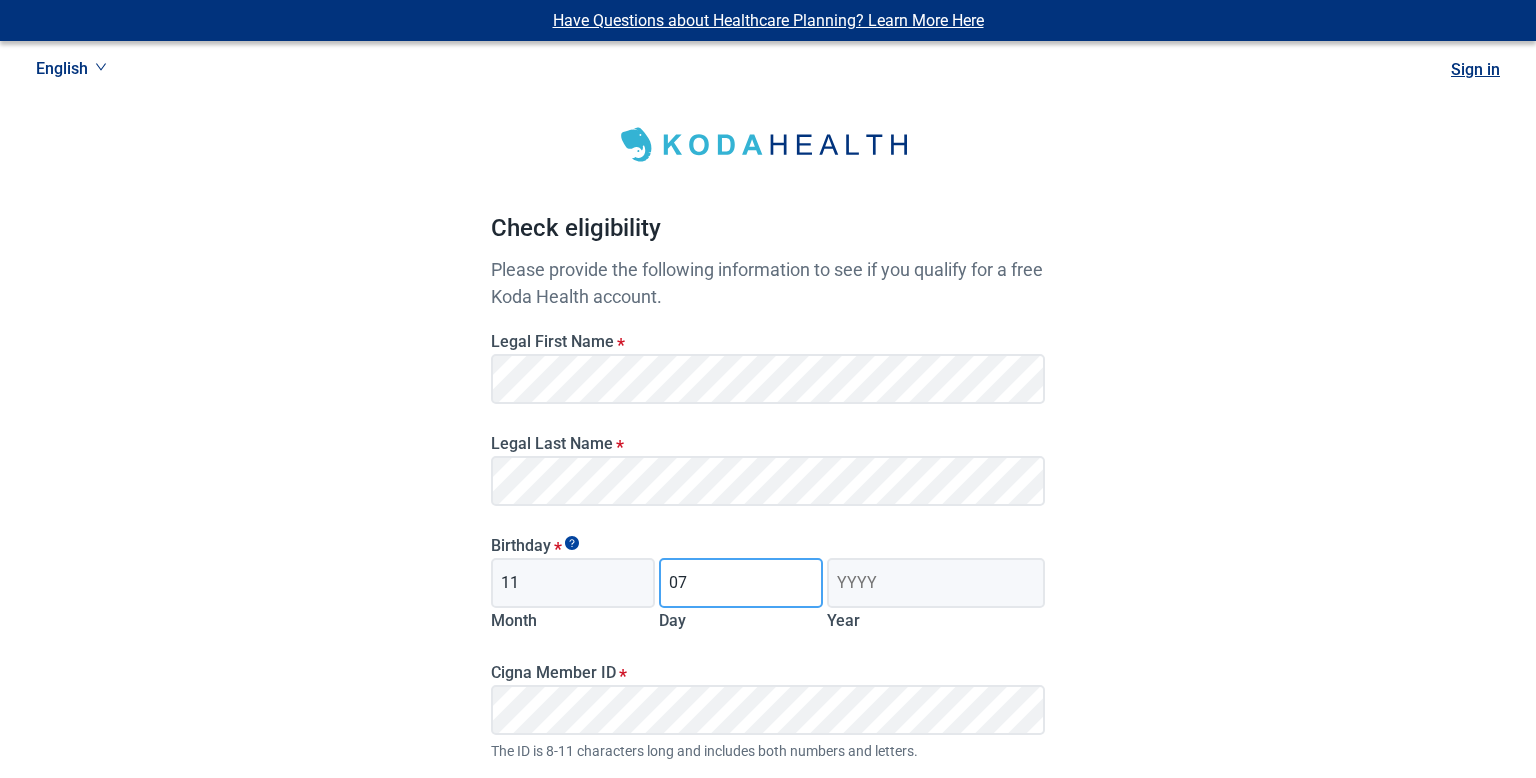type on "07" 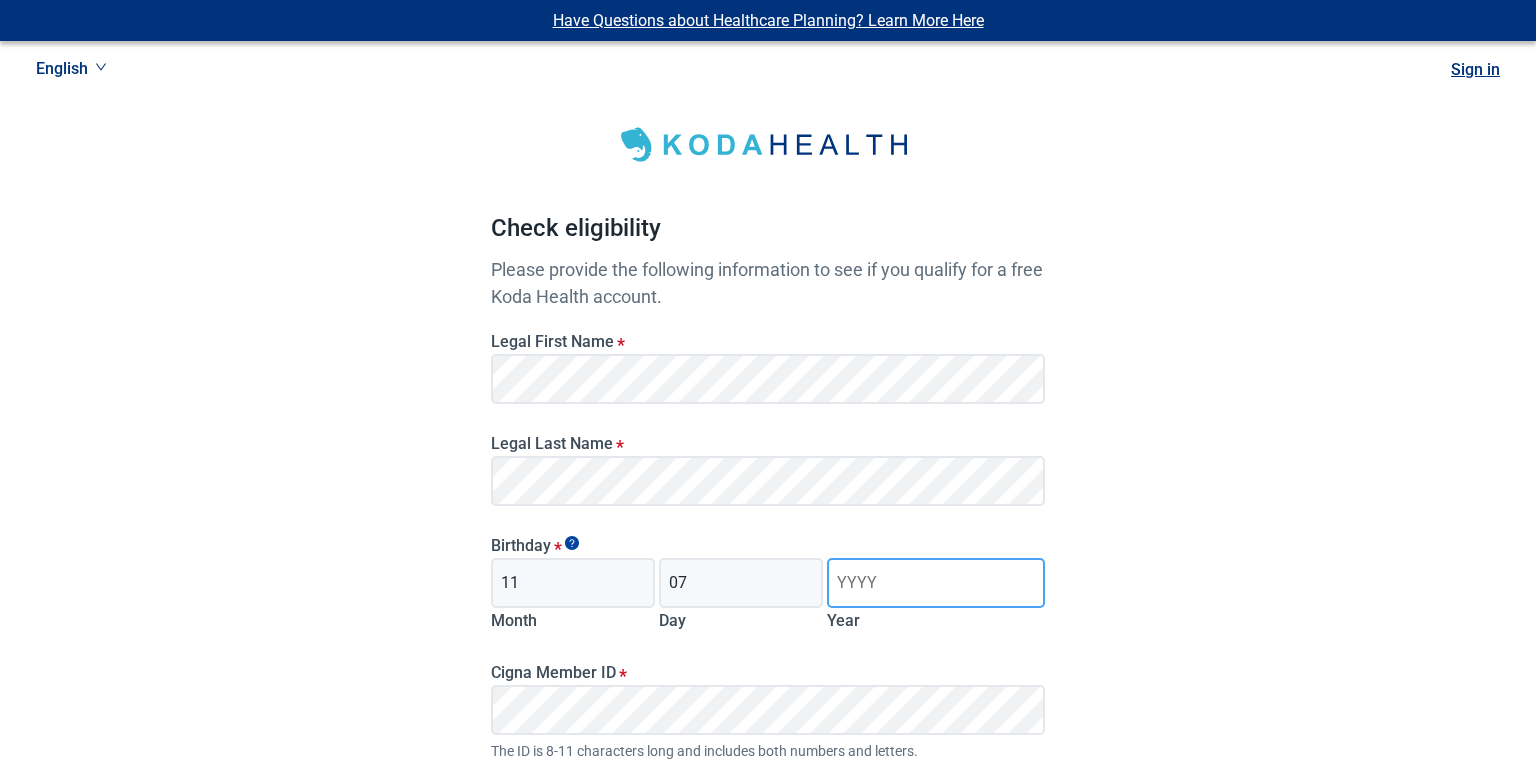 click on "Year" at bounding box center [936, 583] 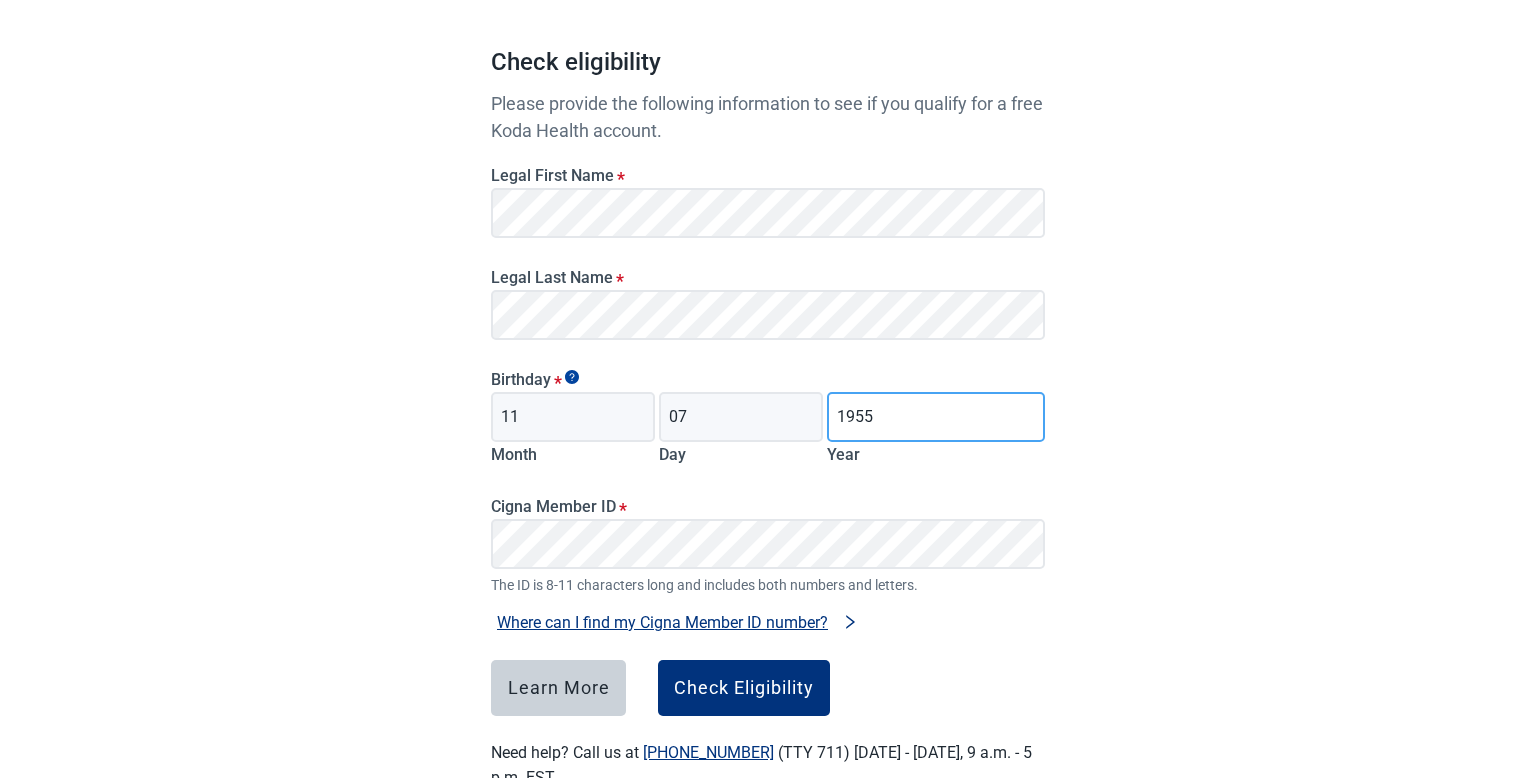 scroll, scrollTop: 227, scrollLeft: 0, axis: vertical 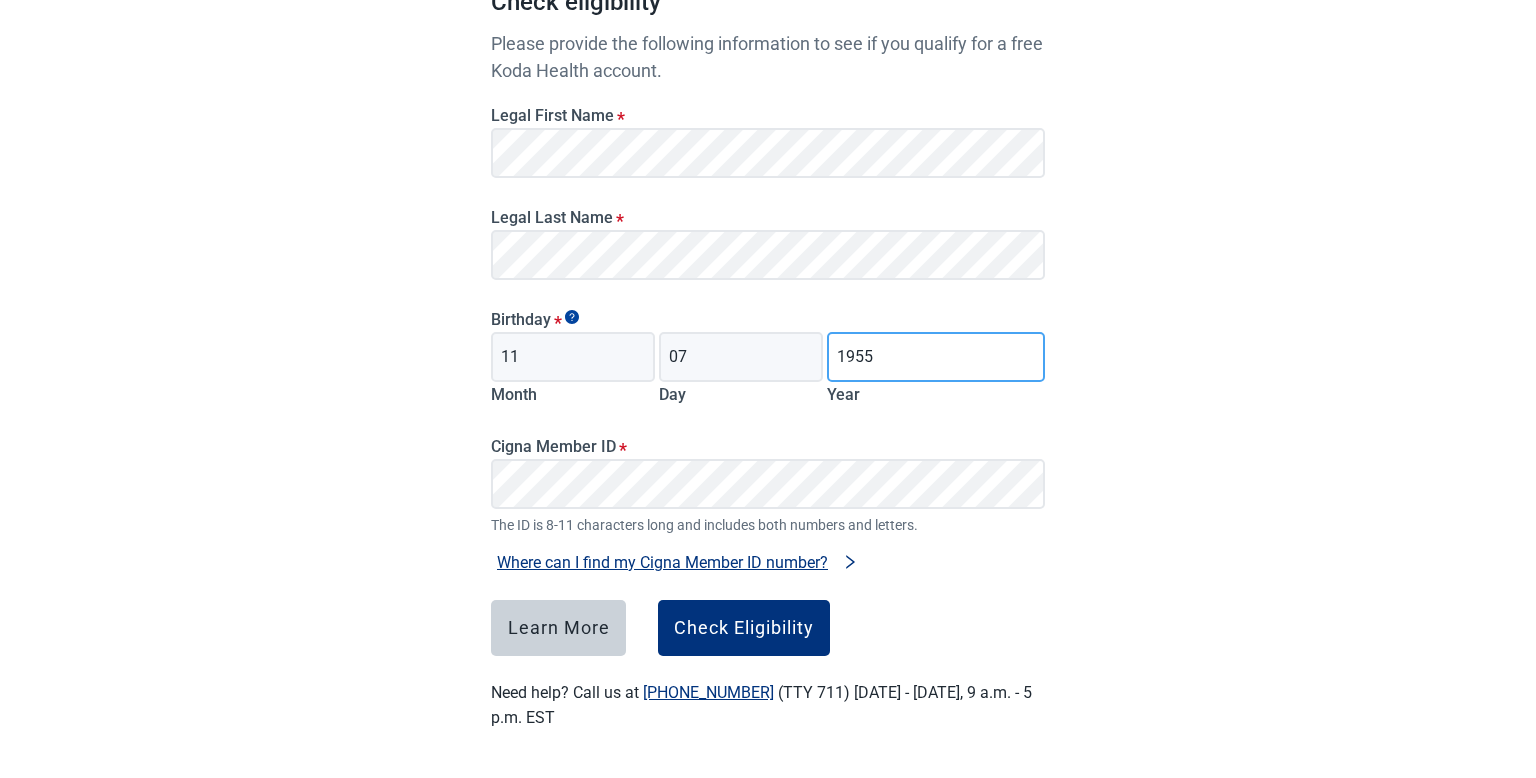type on "1955" 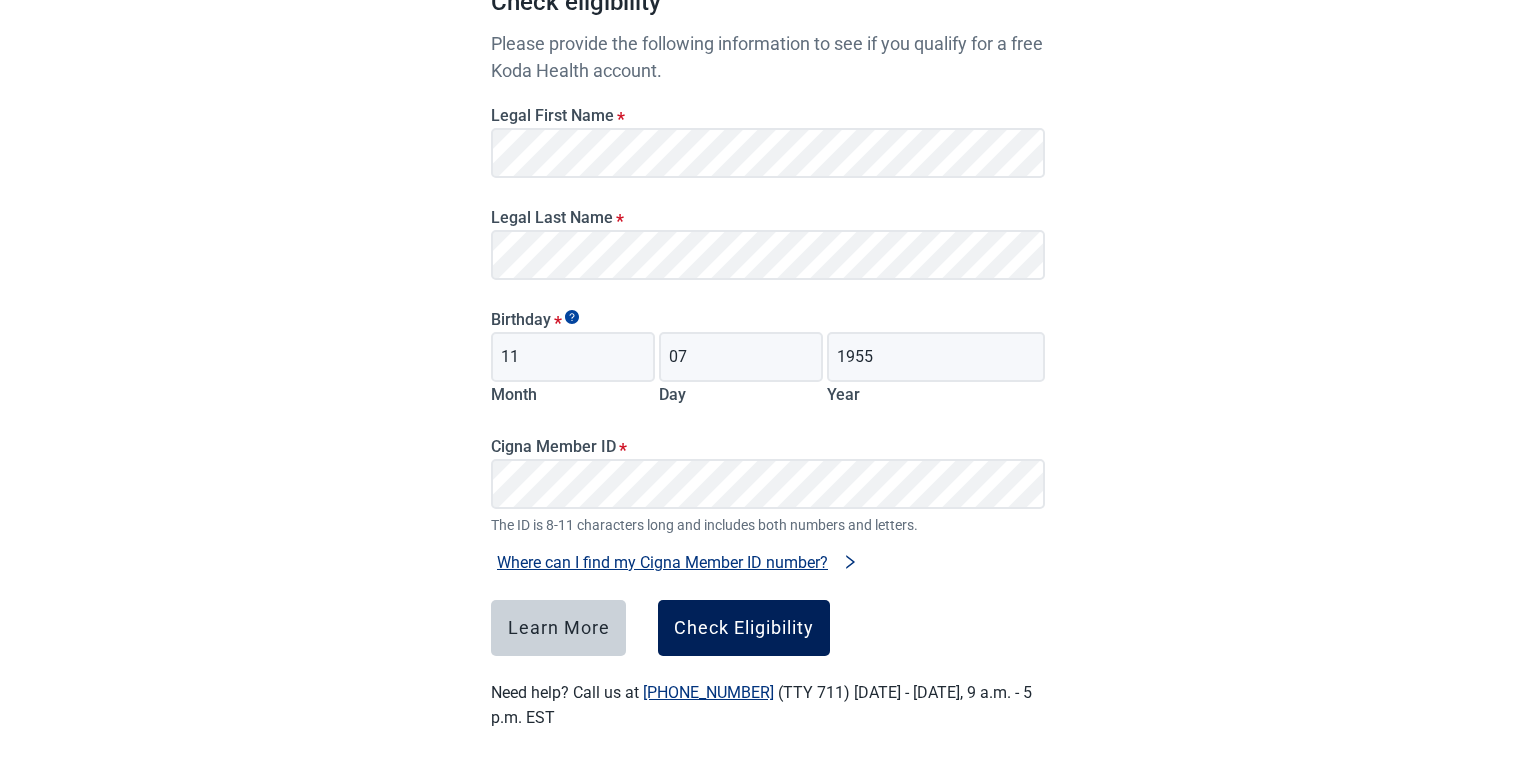 click on "Check Eligibility" at bounding box center [744, 628] 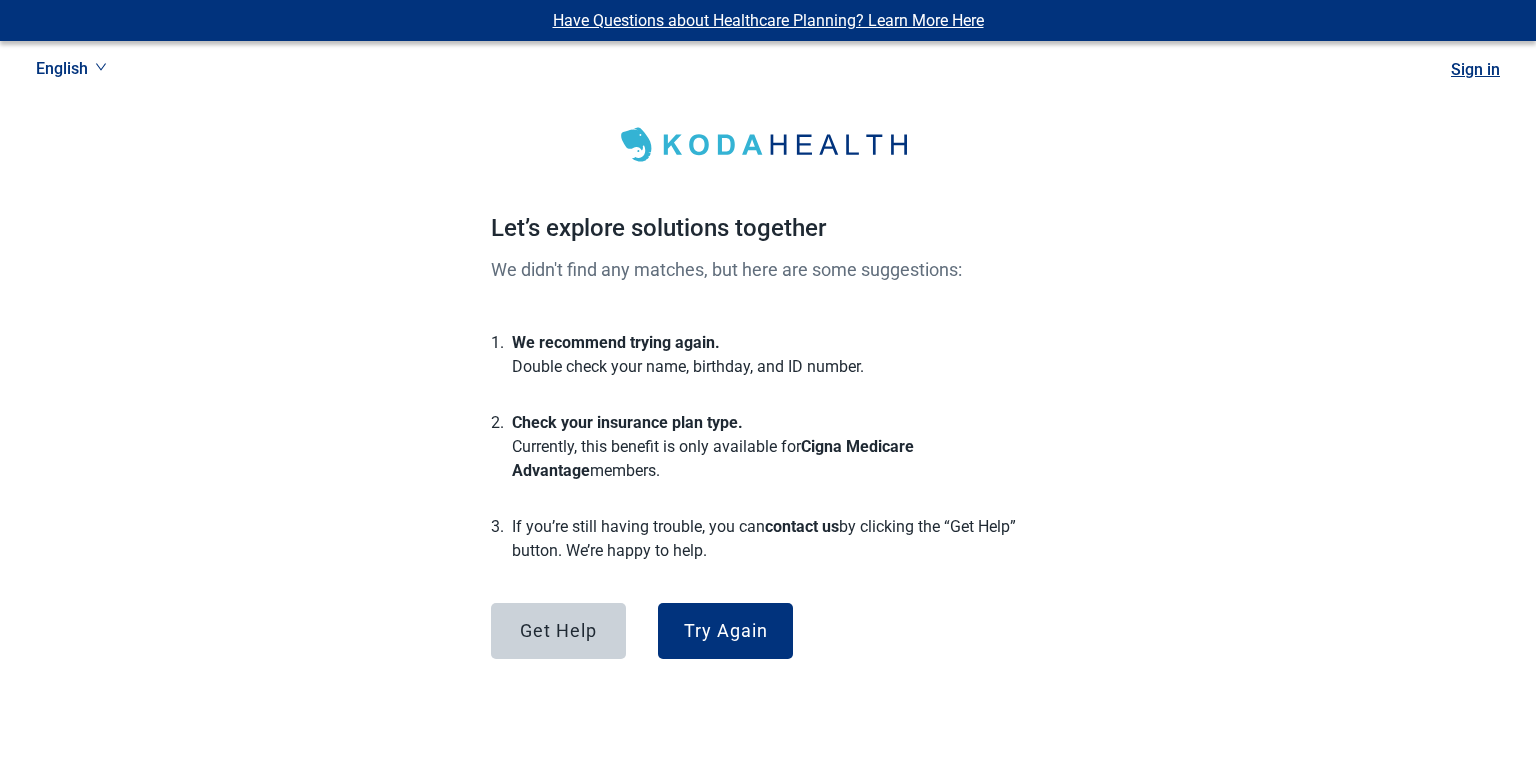 scroll, scrollTop: 0, scrollLeft: 0, axis: both 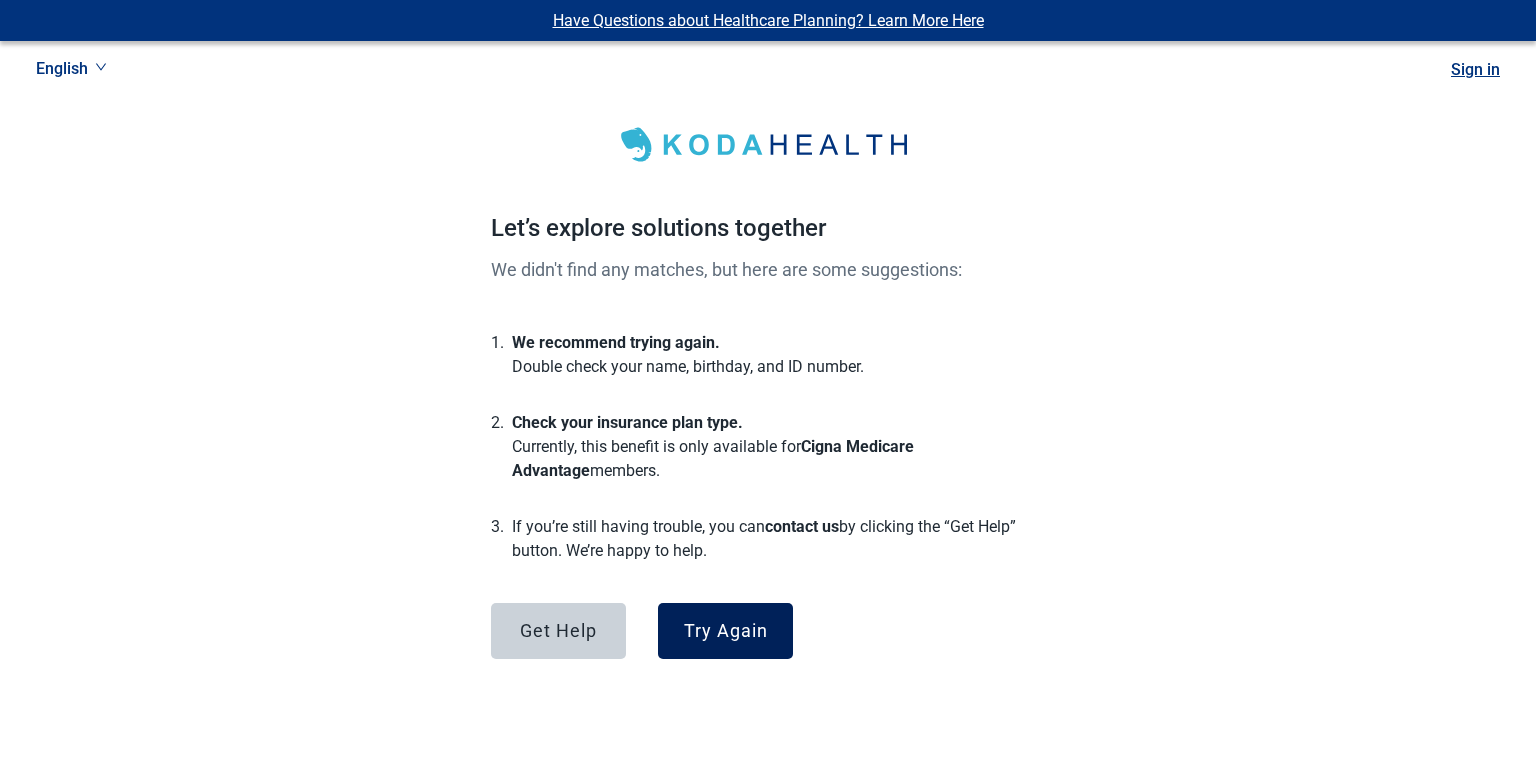 click on "Try Again" at bounding box center (726, 631) 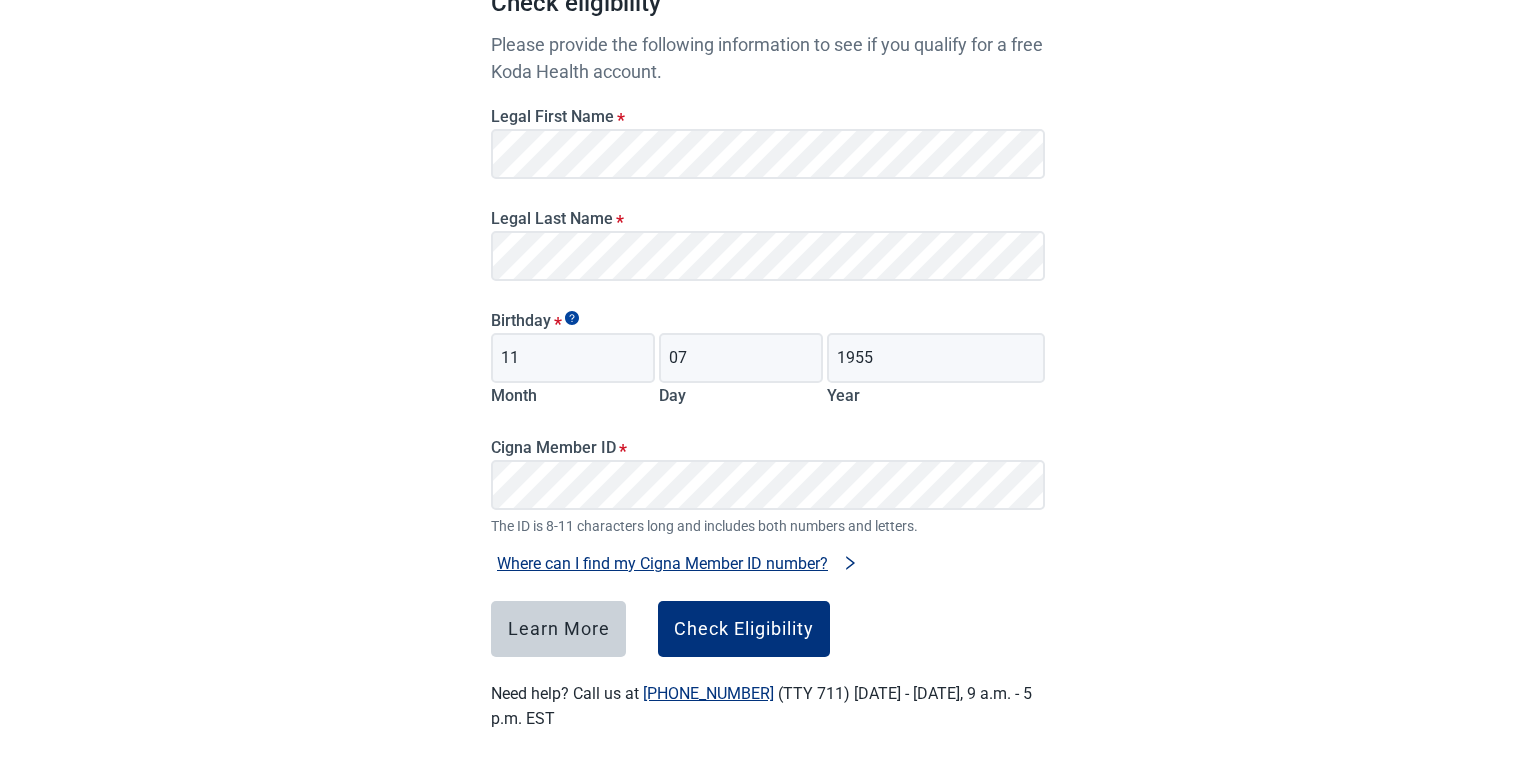 scroll, scrollTop: 227, scrollLeft: 0, axis: vertical 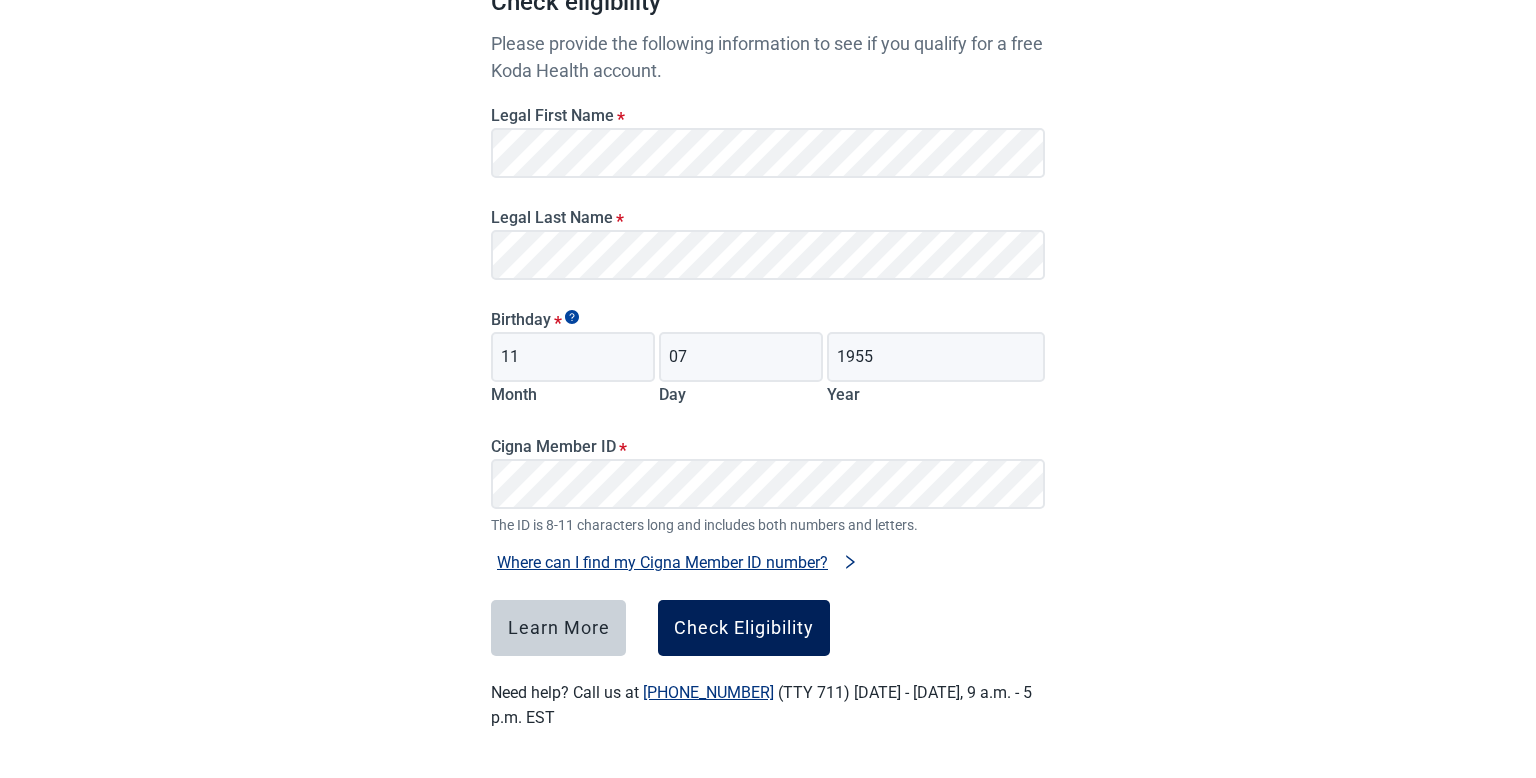 click on "Check Eligibility" at bounding box center (744, 628) 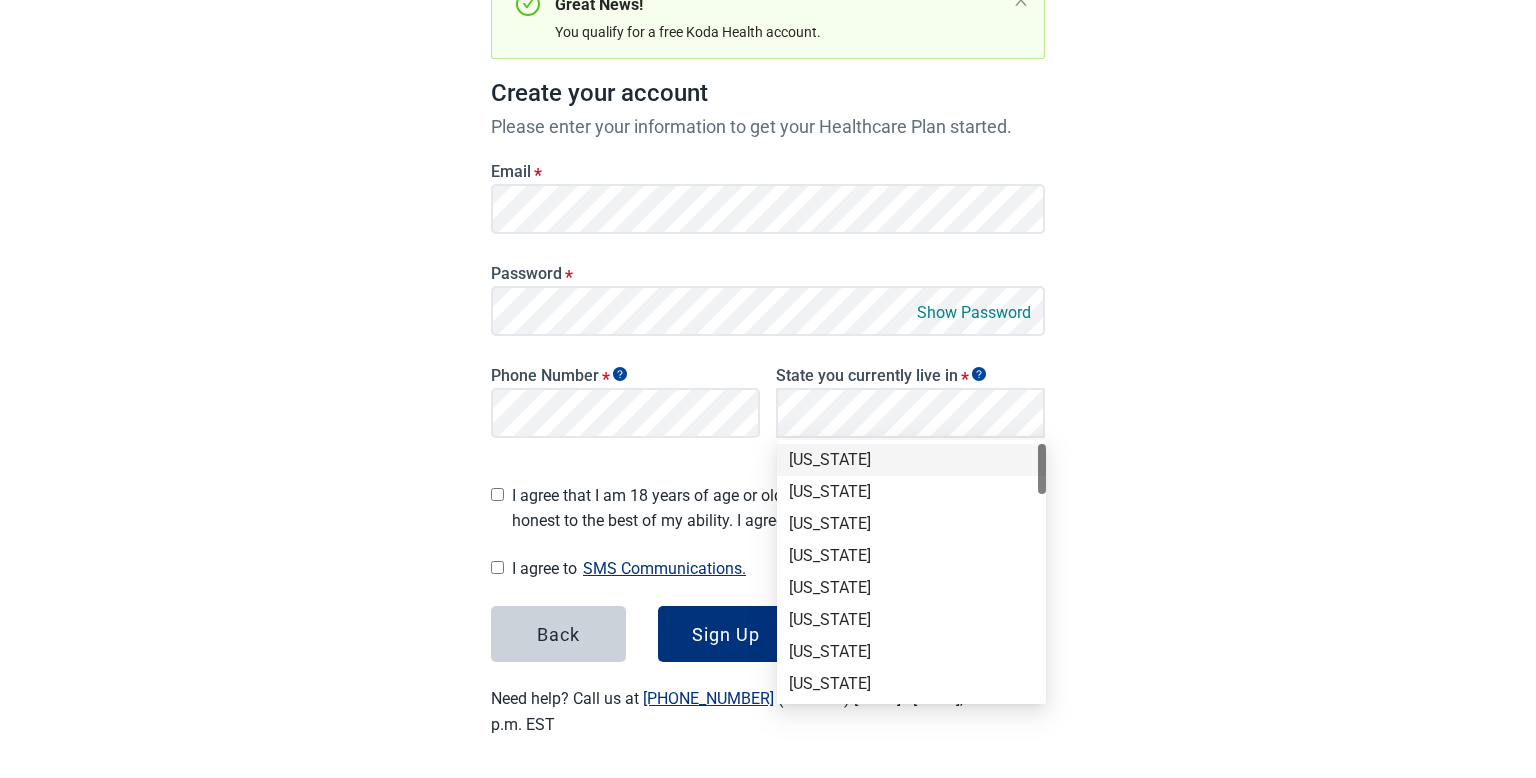 scroll, scrollTop: 188, scrollLeft: 0, axis: vertical 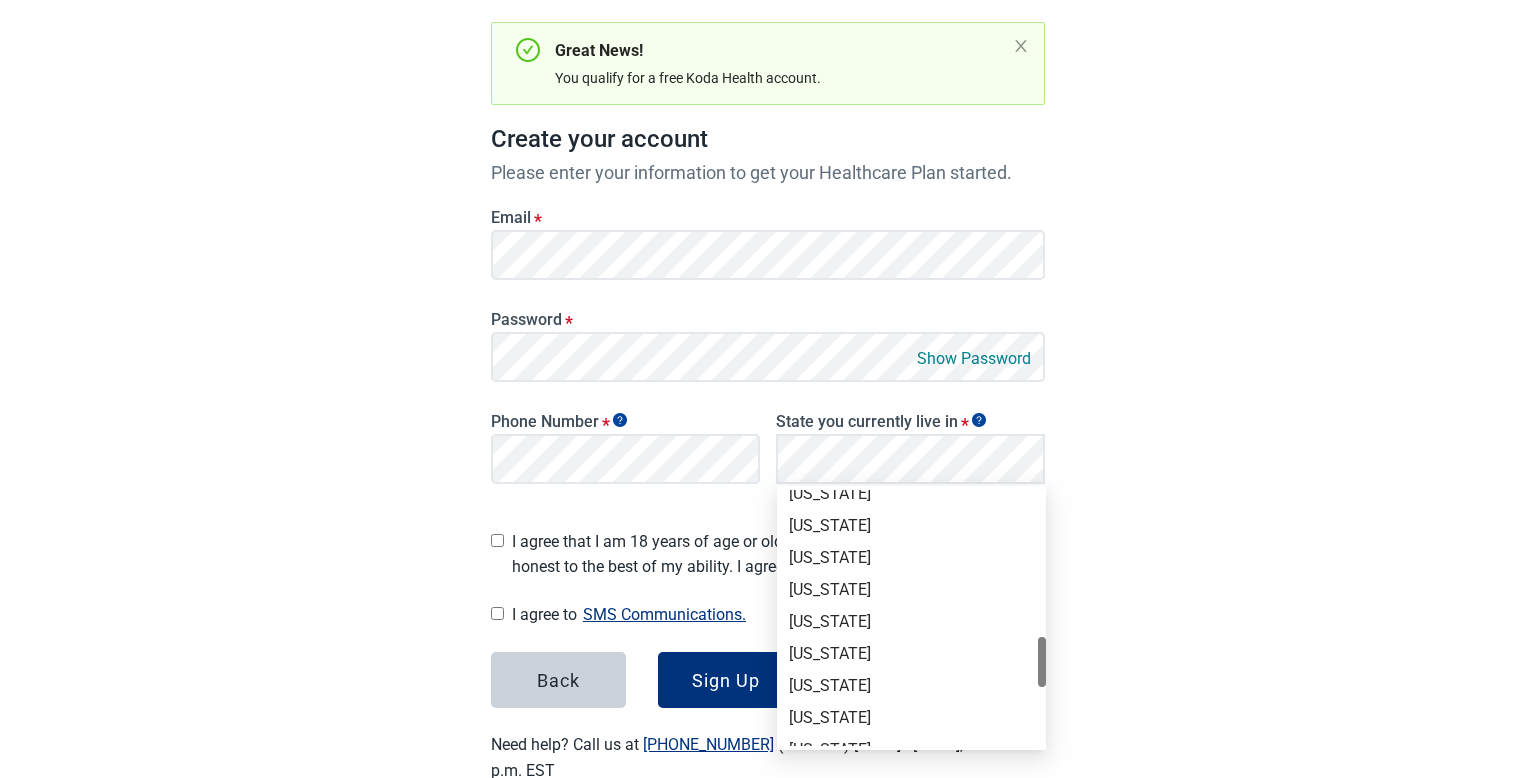 drag, startPoint x: 1042, startPoint y: 510, endPoint x: 1046, endPoint y: 657, distance: 147.05441 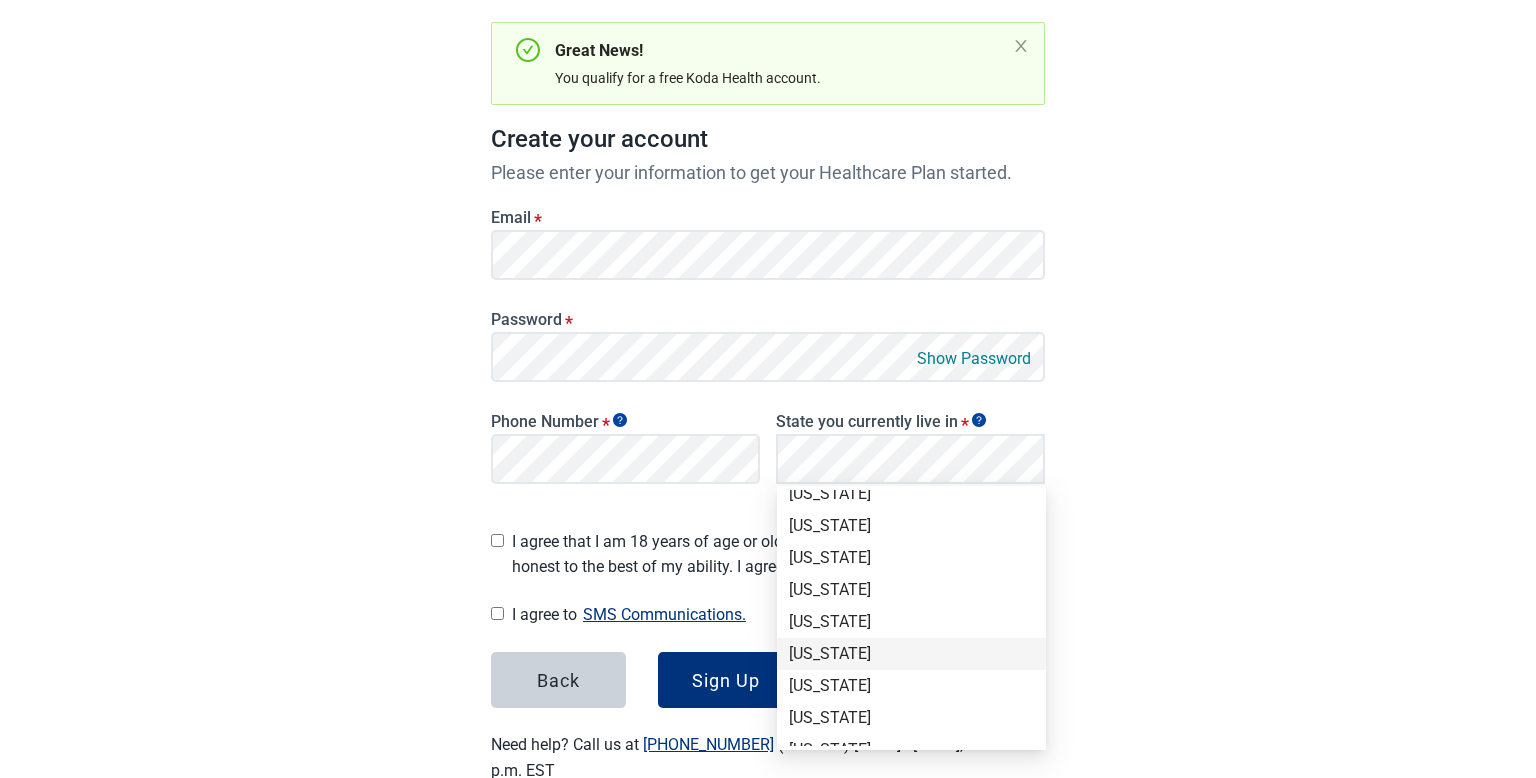 click on "[US_STATE]" at bounding box center [911, 654] 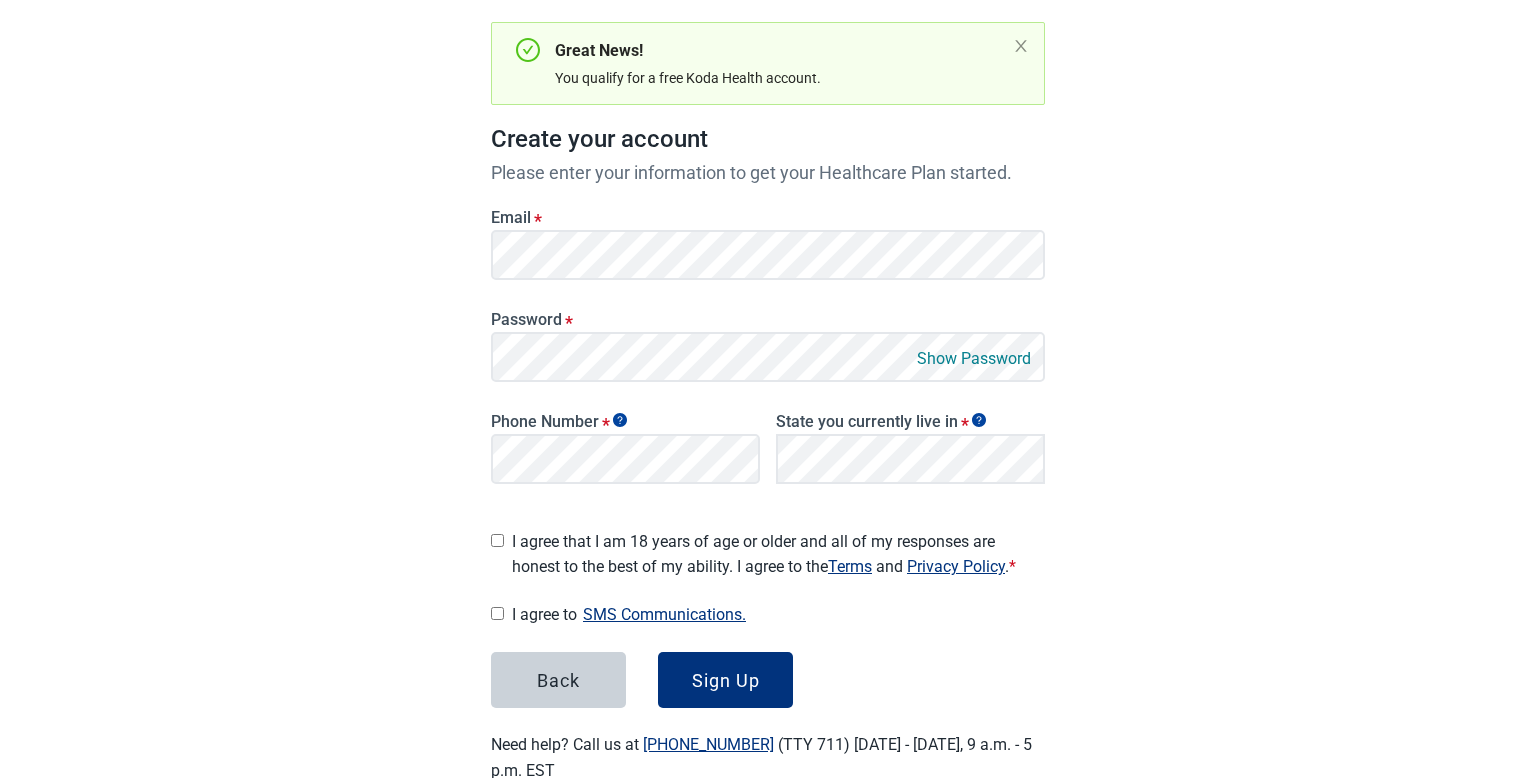 click on "I agree that I am 18 years of age or older and all of my responses are honest to the best of my ability. I agree to the  Terms   and   Privacy Policy . *" at bounding box center (497, 540) 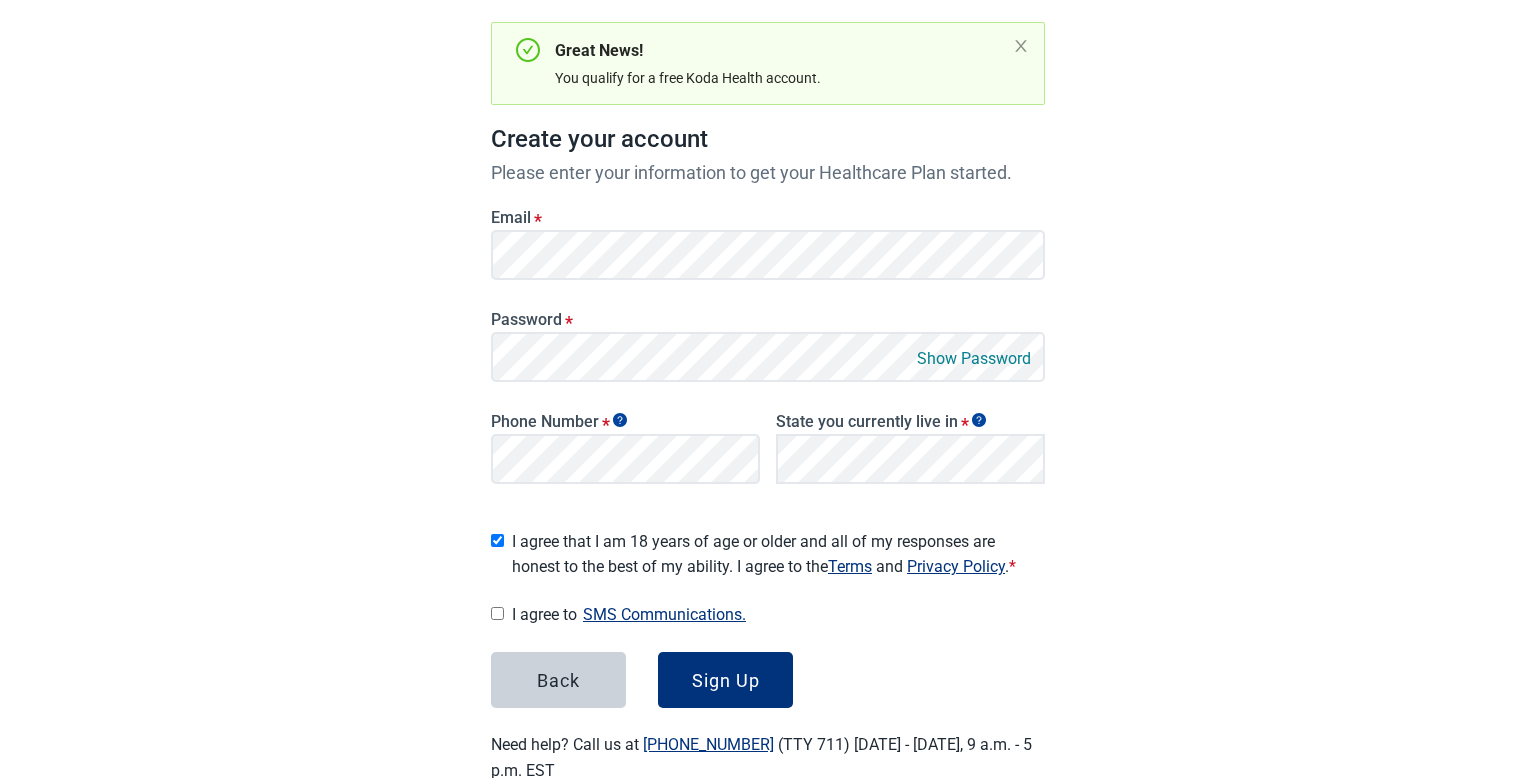 checkbox on "true" 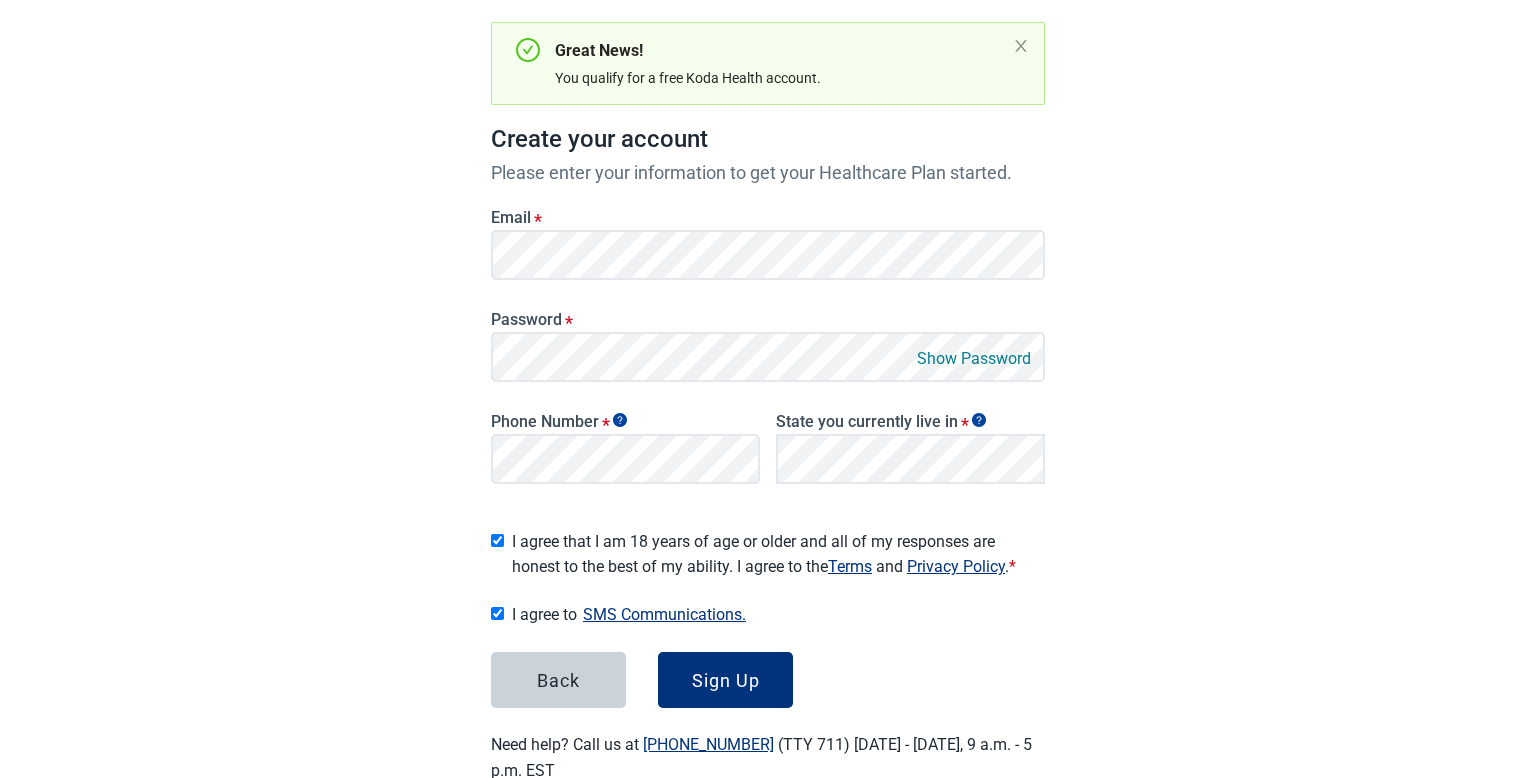 checkbox on "true" 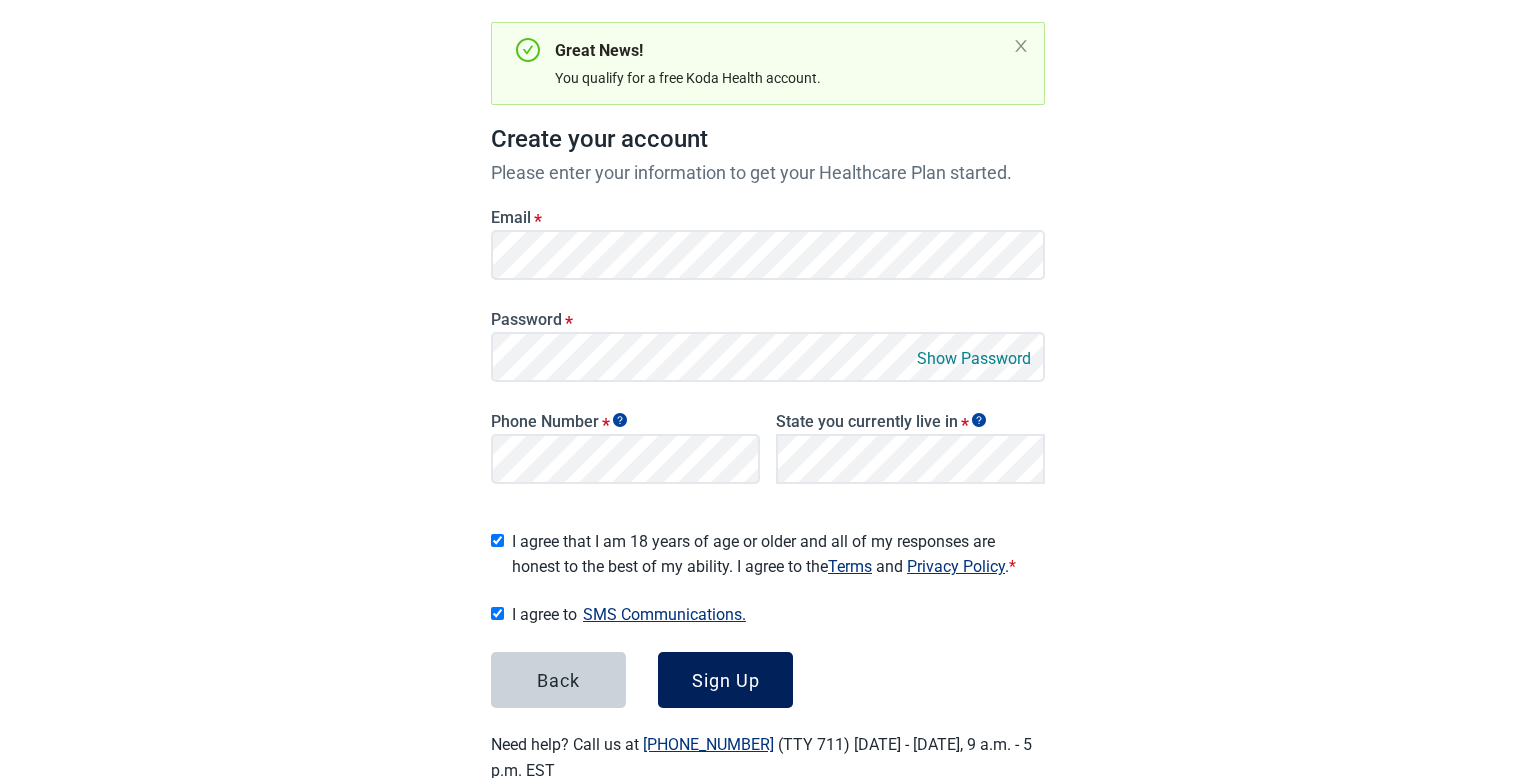 click on "Sign Up" at bounding box center [726, 680] 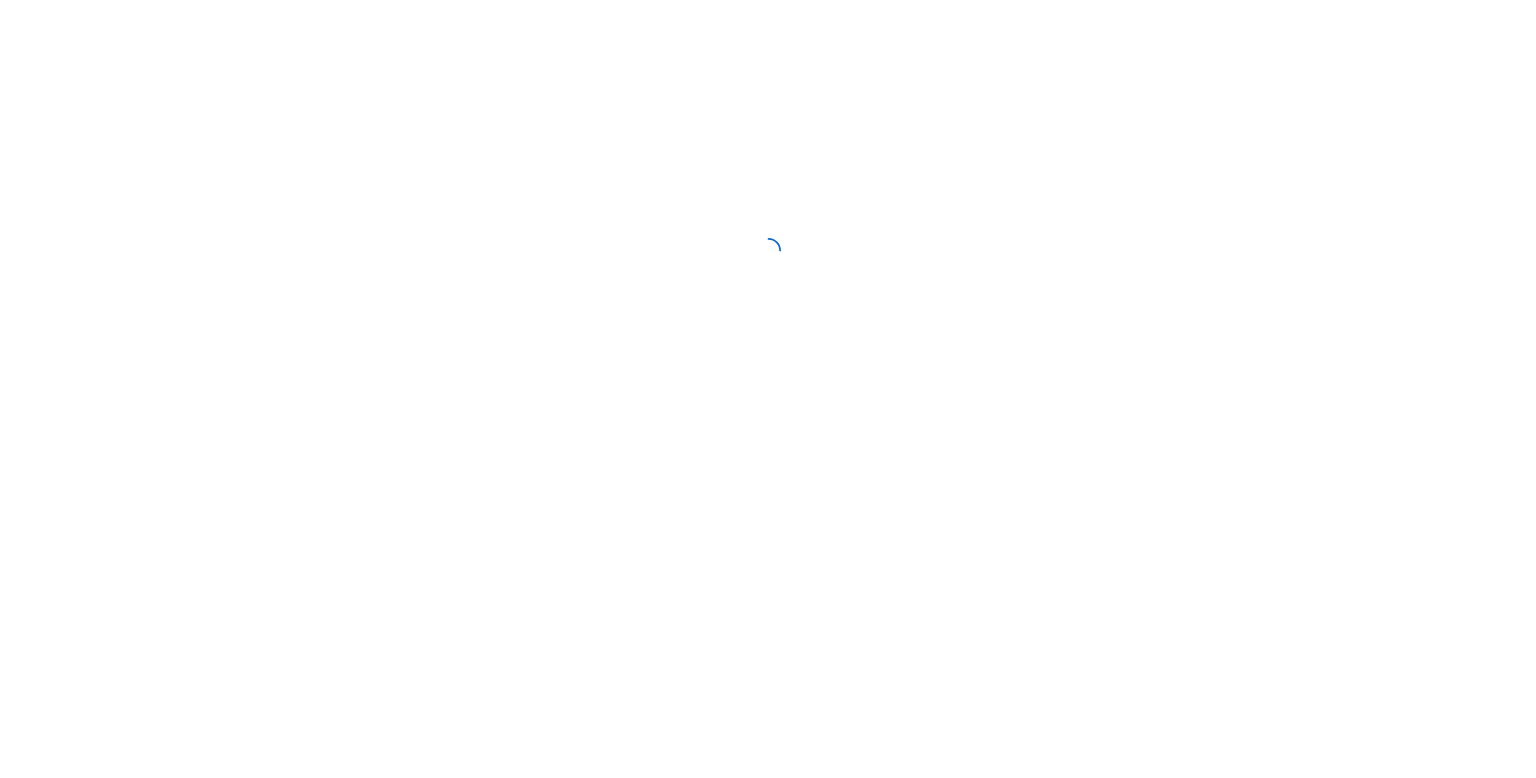 scroll, scrollTop: 0, scrollLeft: 0, axis: both 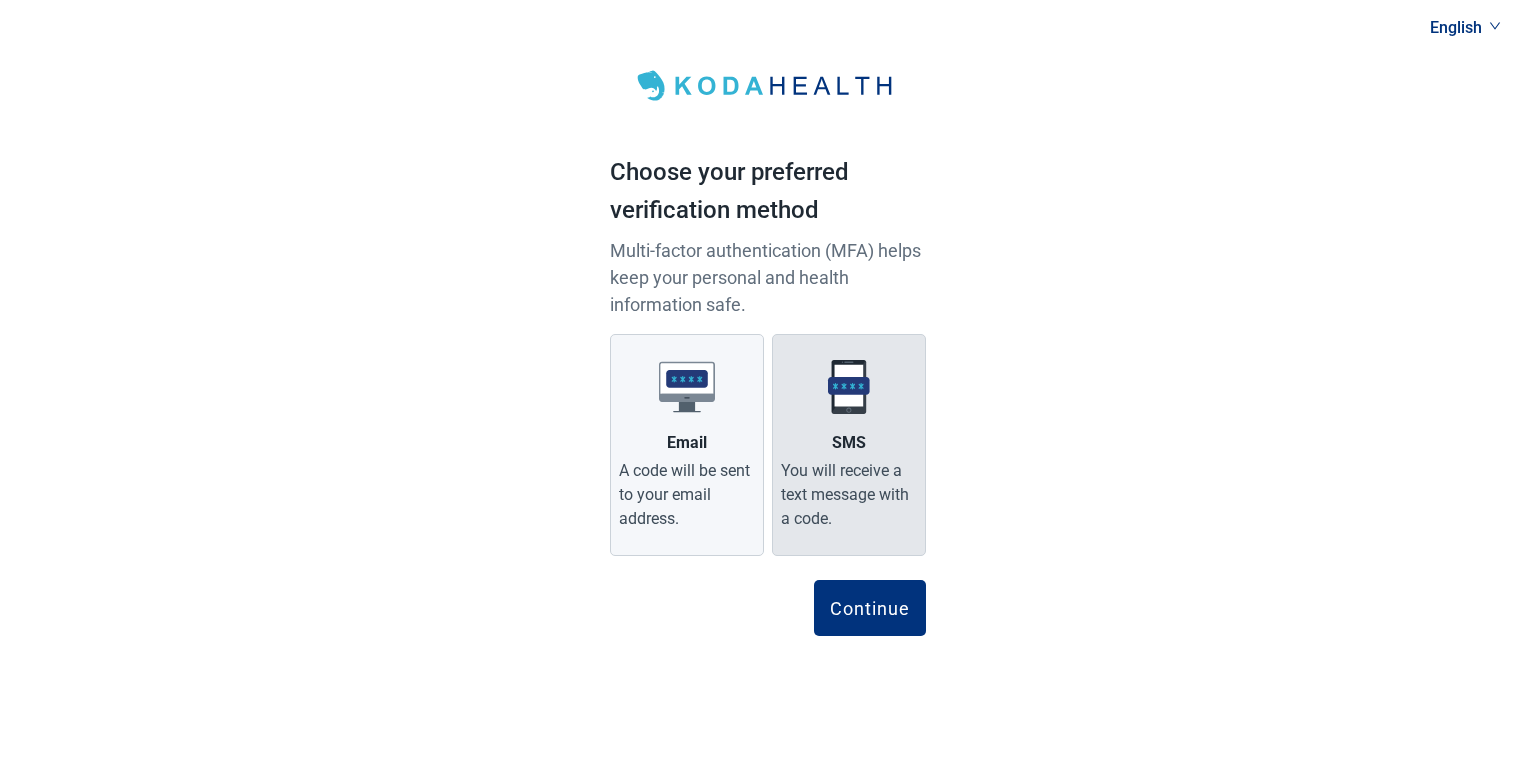 click on "You will receive a text message with a code." at bounding box center (849, 495) 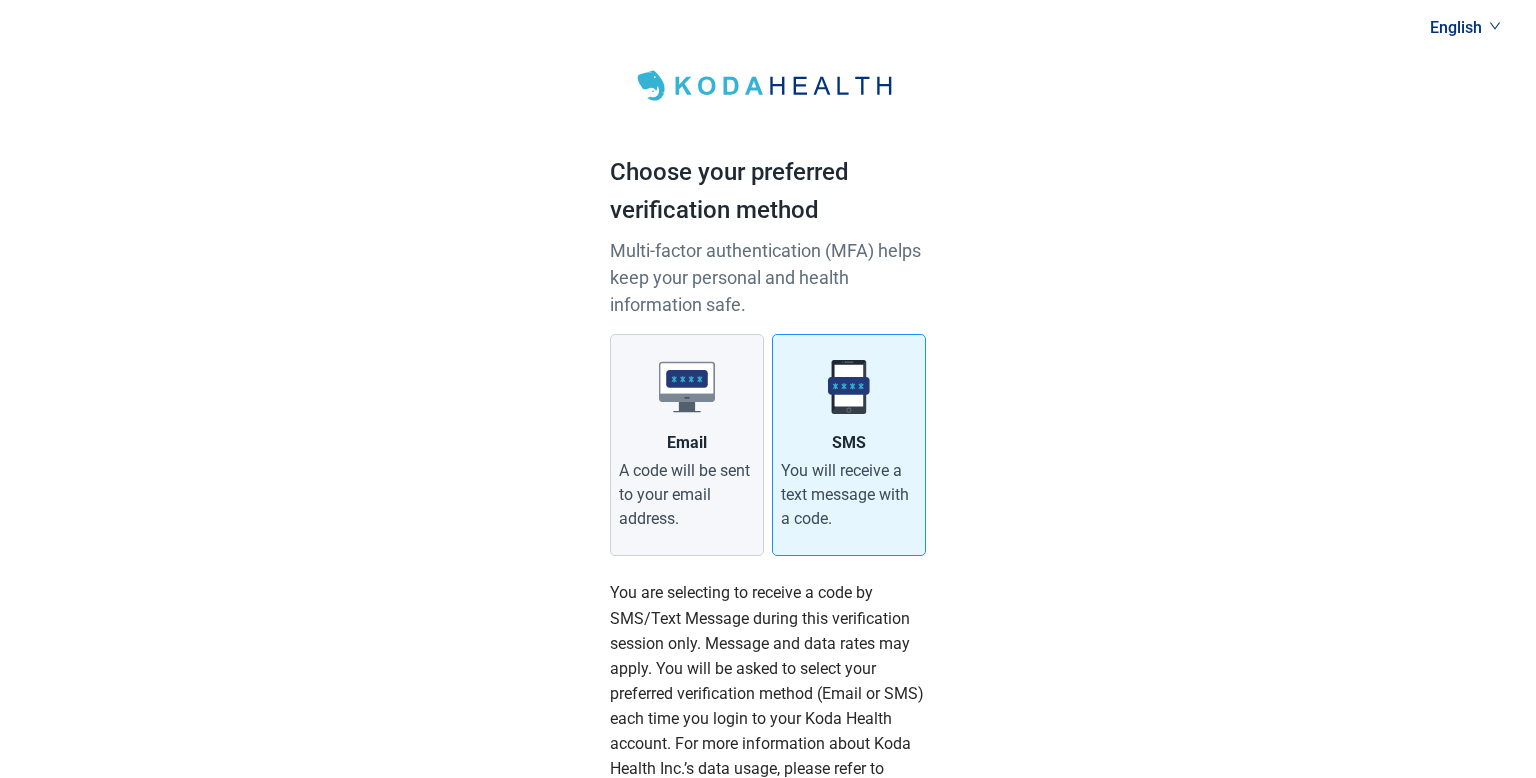 click on "English Choose your preferred verification method Multi-factor authentication (MFA) helps keep your personal and health information safe. Email A code will be sent to your email address. SMS You will receive a text message with a code. You are selecting to receive a code by SMS/Text Message during this verification session only. Message and data rates may apply. You will be asked to select your preferred verification method (Email or SMS) each time you login to your Koda Health account. For more information about Koda Health Inc.’s data usage, please refer to our  Terms of Service  and  Privacy Policy . If you have questions, please contact us at  [PHONE_NUMBER]  (TTY 711) or email us at  [EMAIL_ADDRESS][DOMAIN_NAME] . Continue" at bounding box center (768, 521) 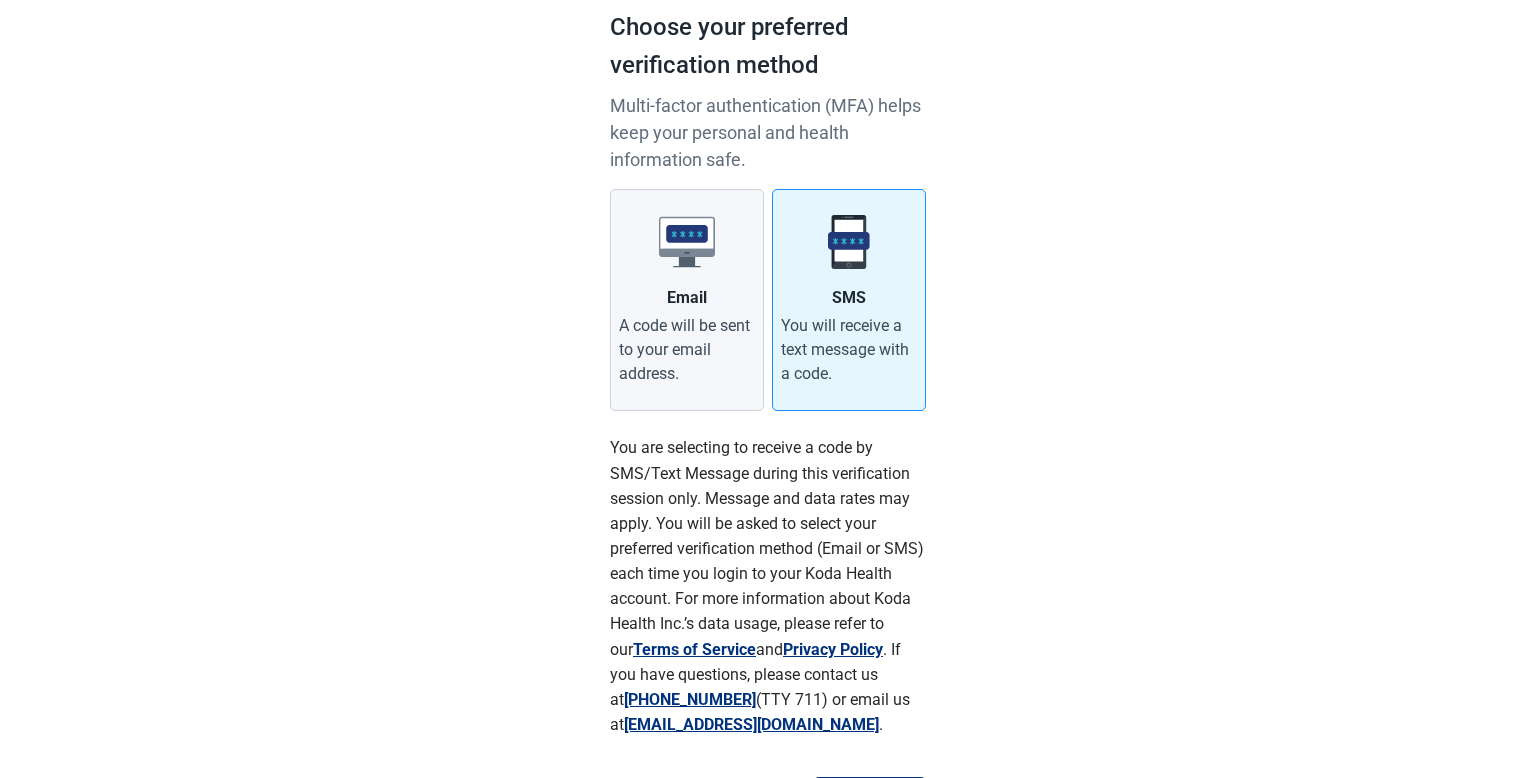 scroll, scrollTop: 264, scrollLeft: 0, axis: vertical 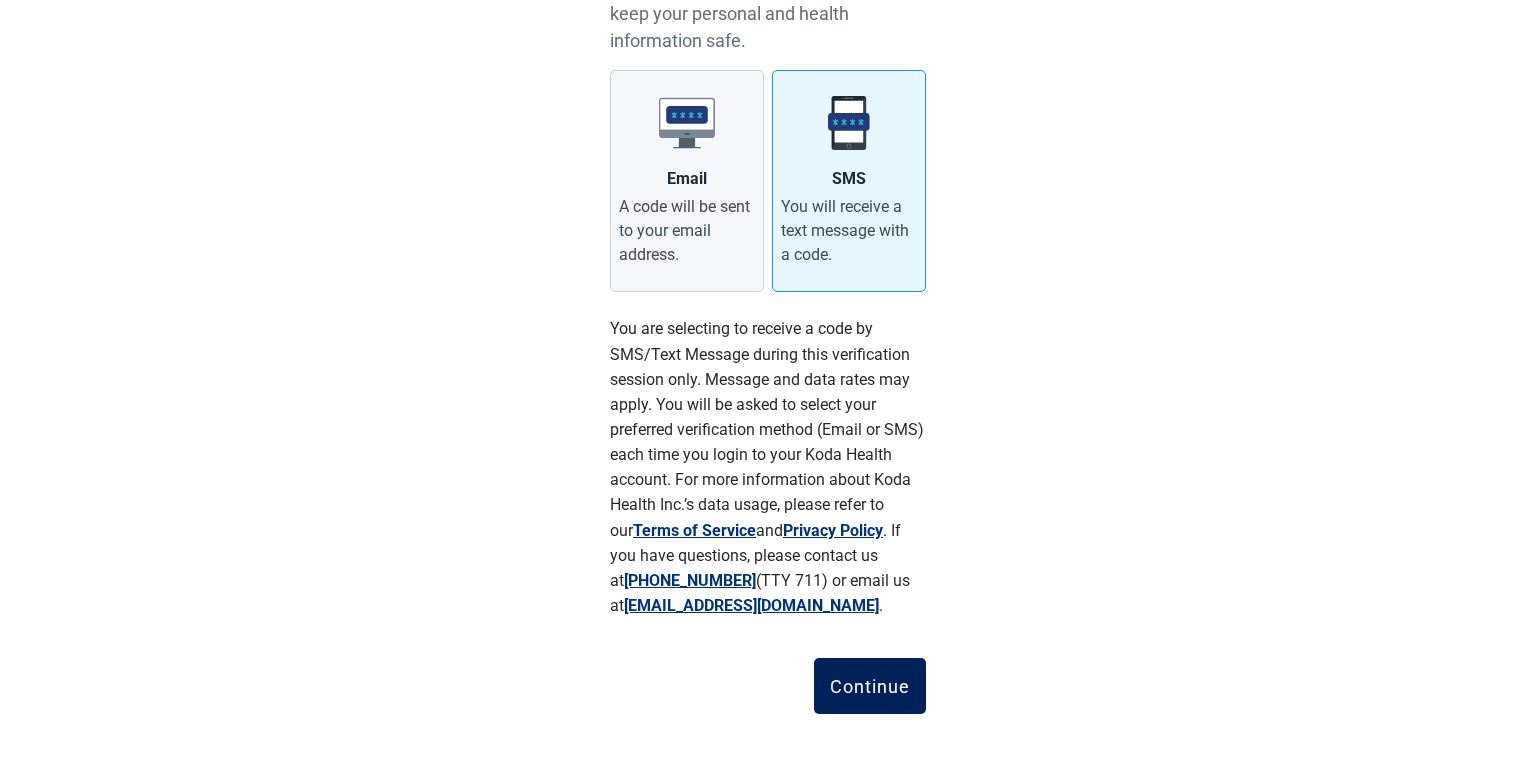 click on "Continue" at bounding box center (870, 686) 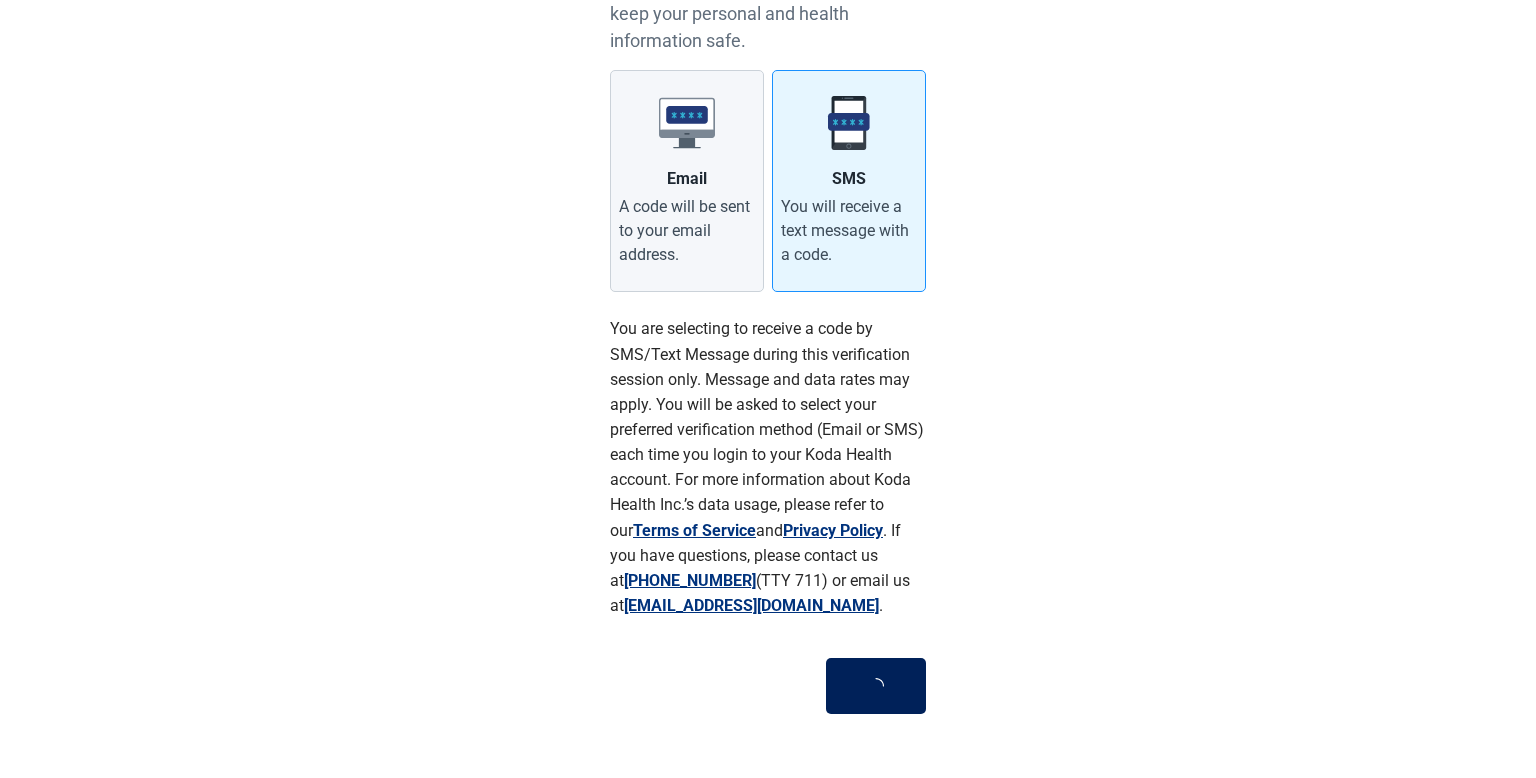 scroll, scrollTop: 0, scrollLeft: 0, axis: both 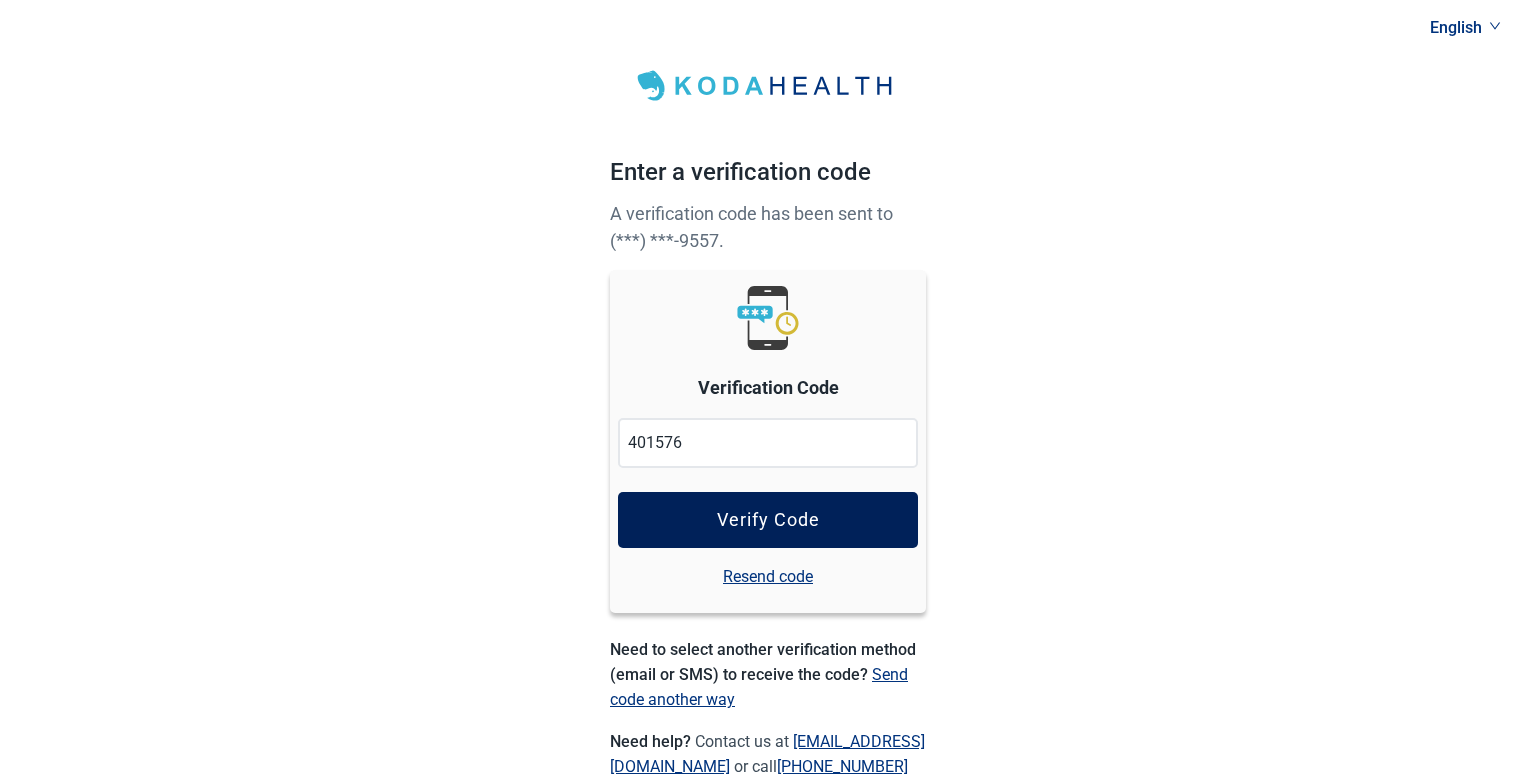 type on "401576" 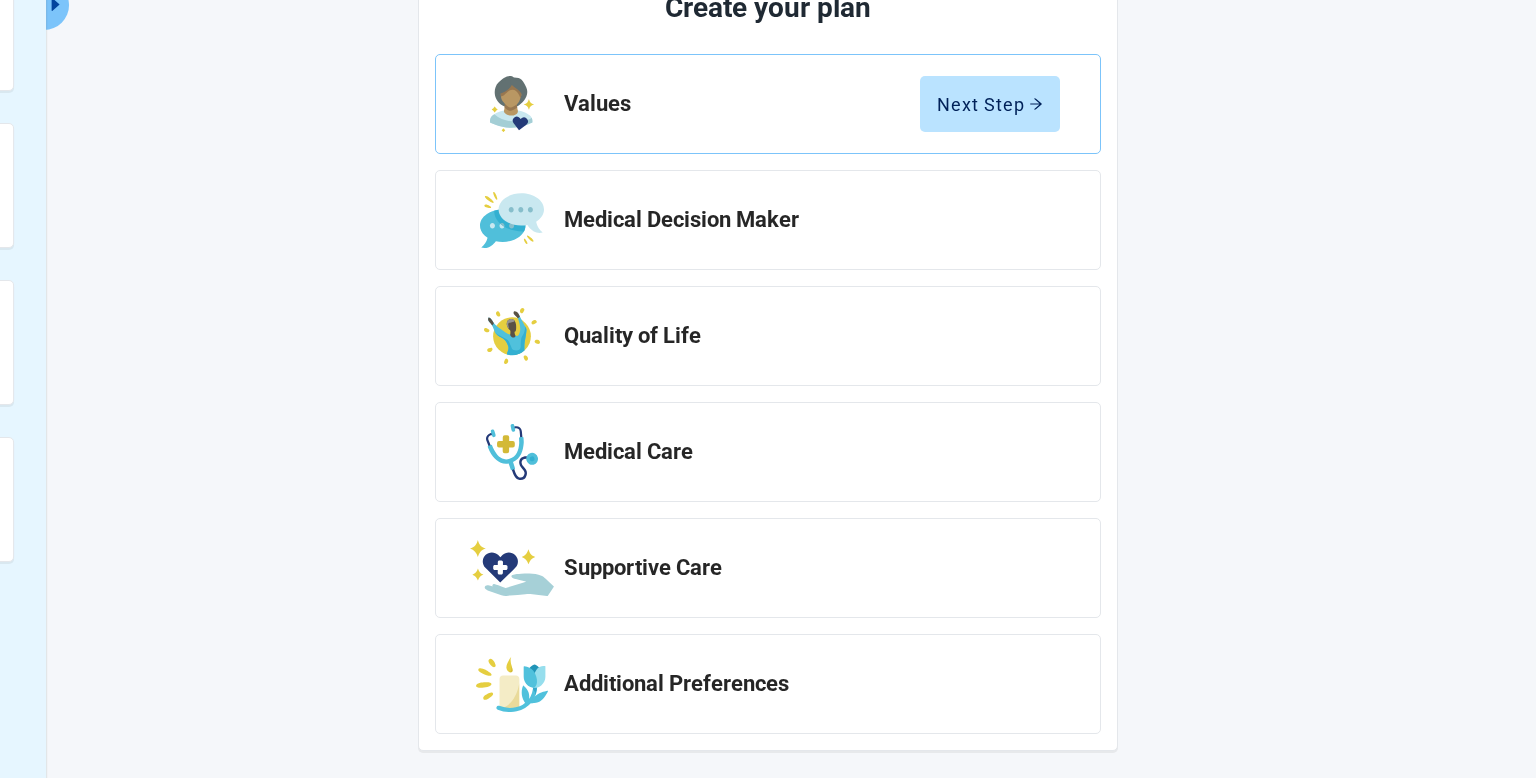 scroll, scrollTop: 284, scrollLeft: 0, axis: vertical 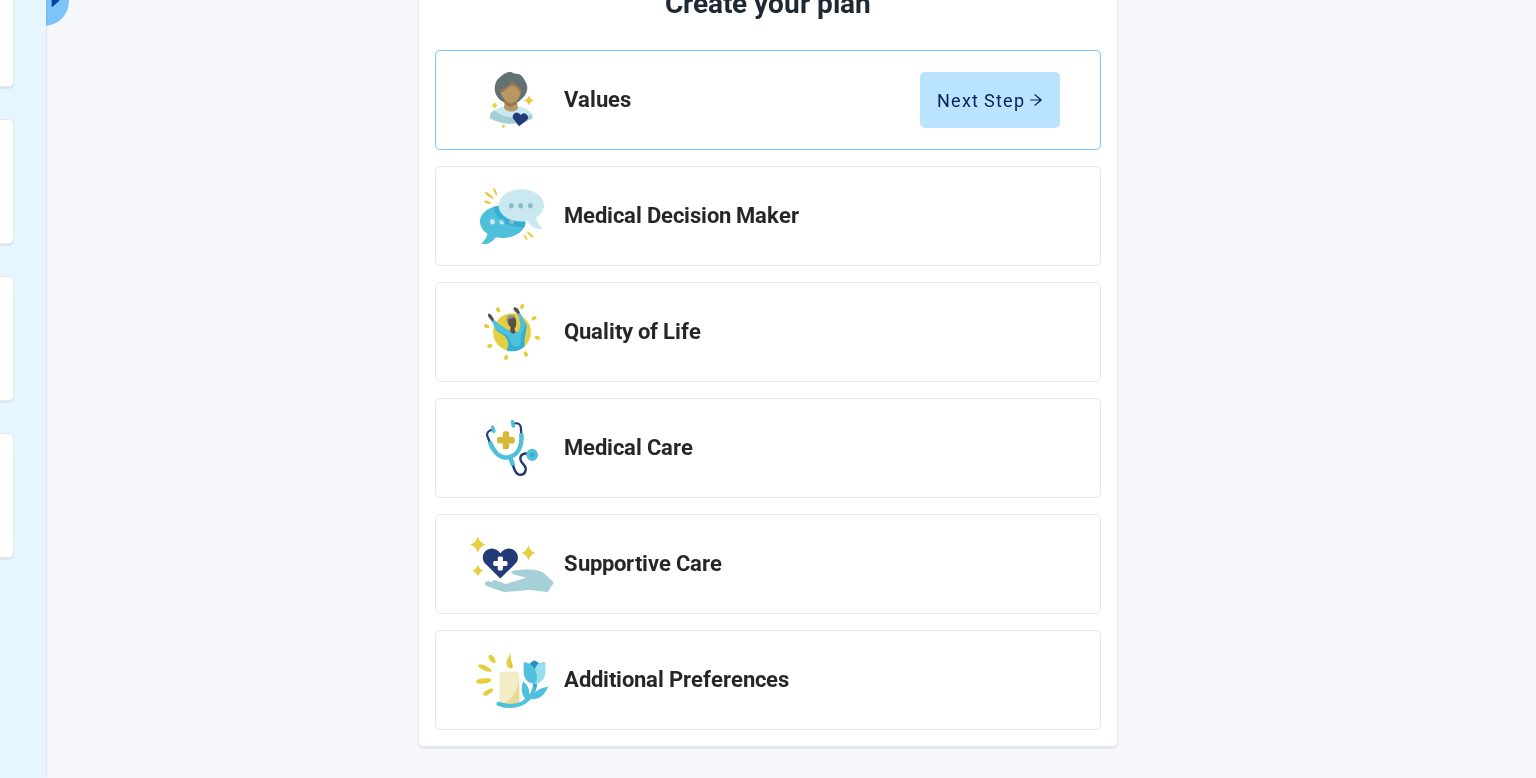 click on "Create your plan Values Next Step Medical Decision Maker Quality of Life Medical Care [MEDICAL_DATA] Additional Preferences" at bounding box center (768, 356) 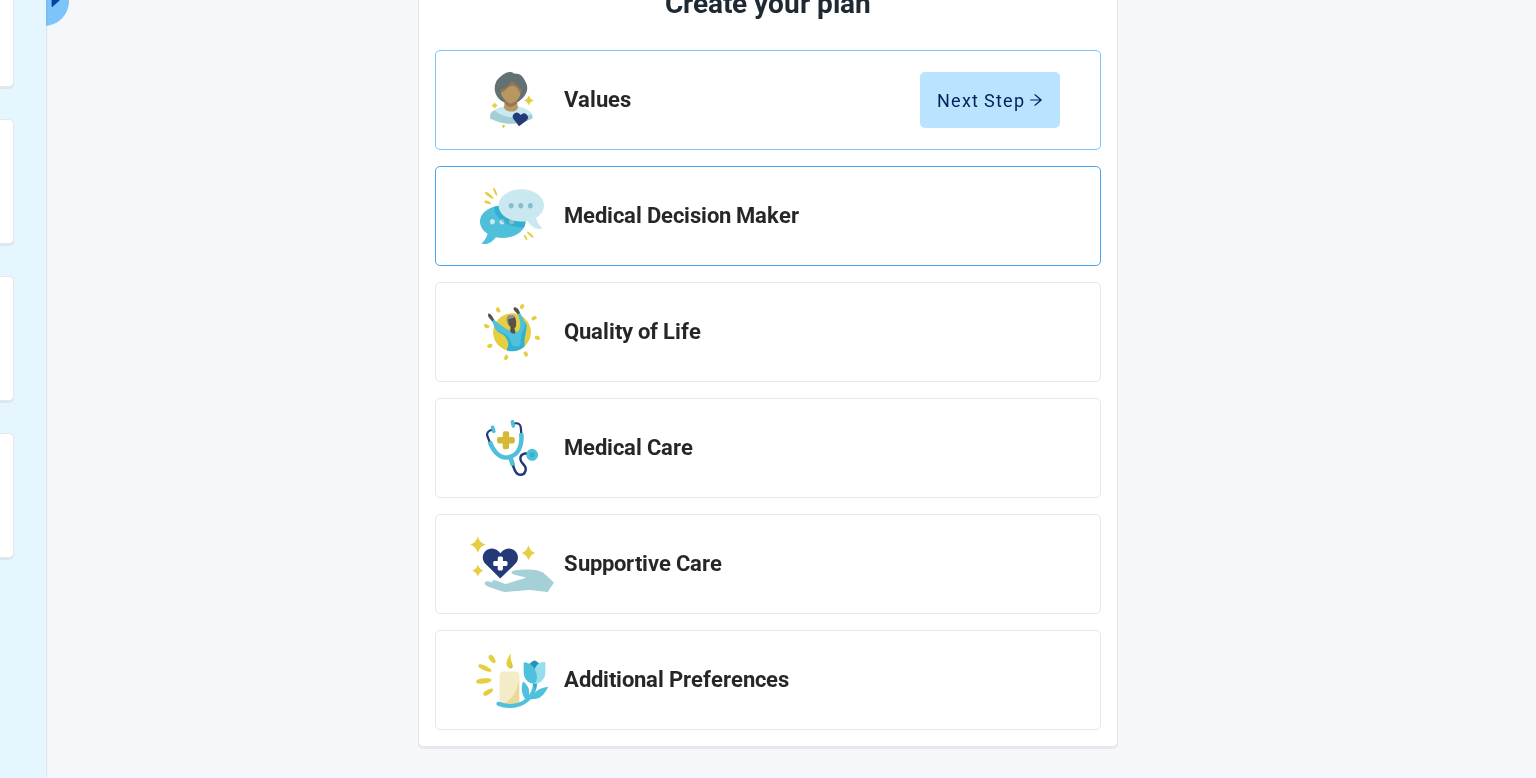 click on "Medical Decision Maker" at bounding box center [768, 216] 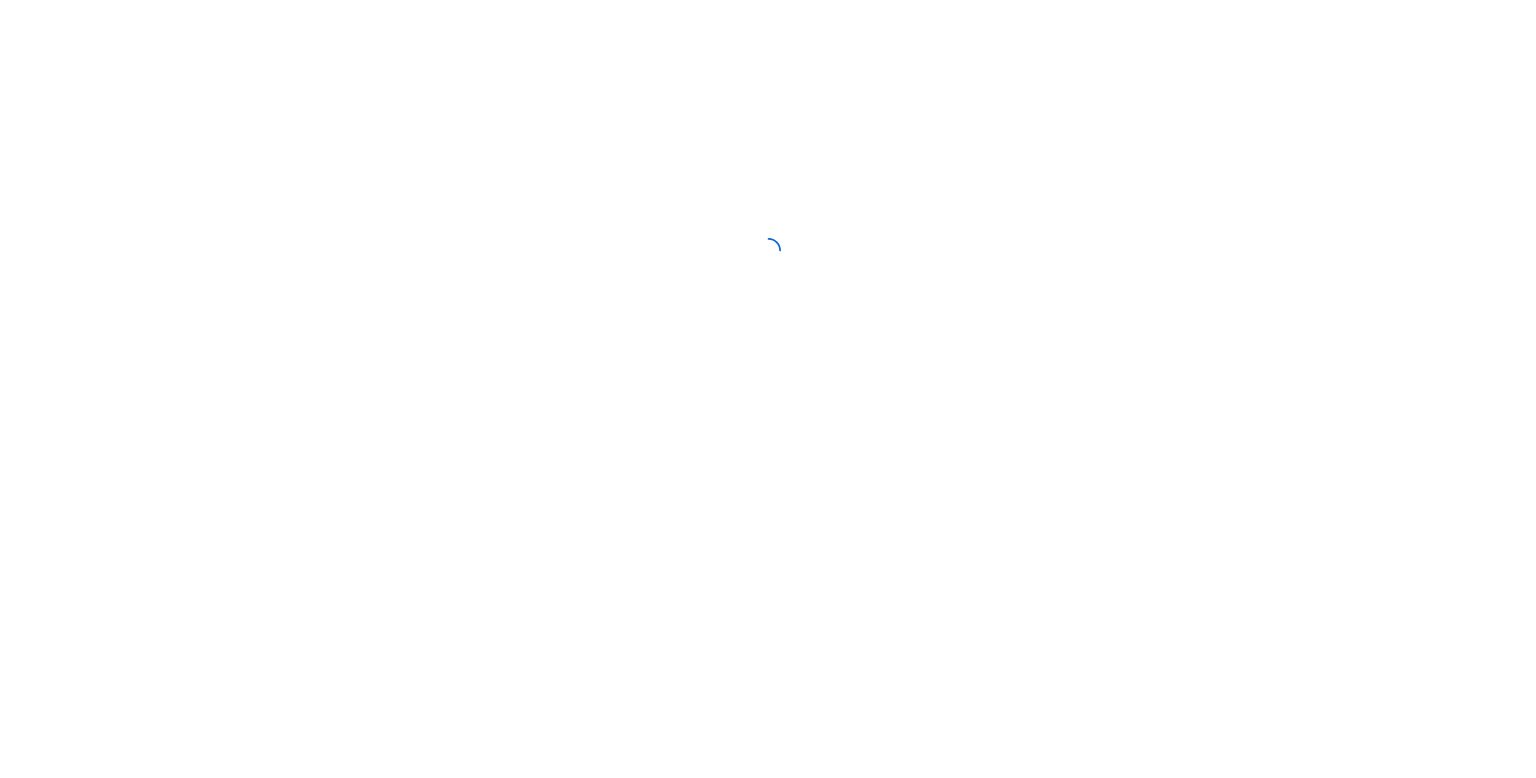 scroll, scrollTop: 0, scrollLeft: 0, axis: both 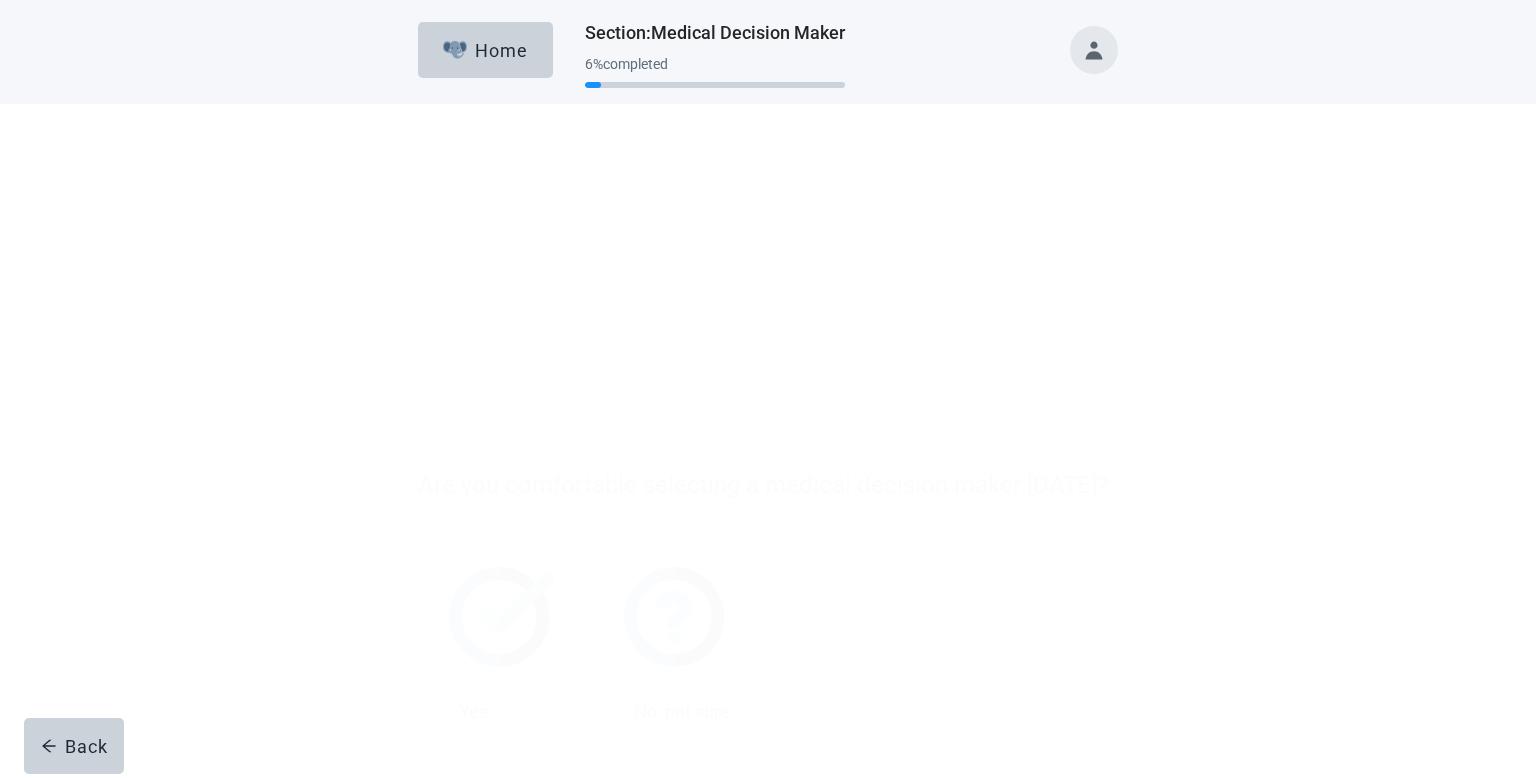 click on "Yes" at bounding box center (501, 376) 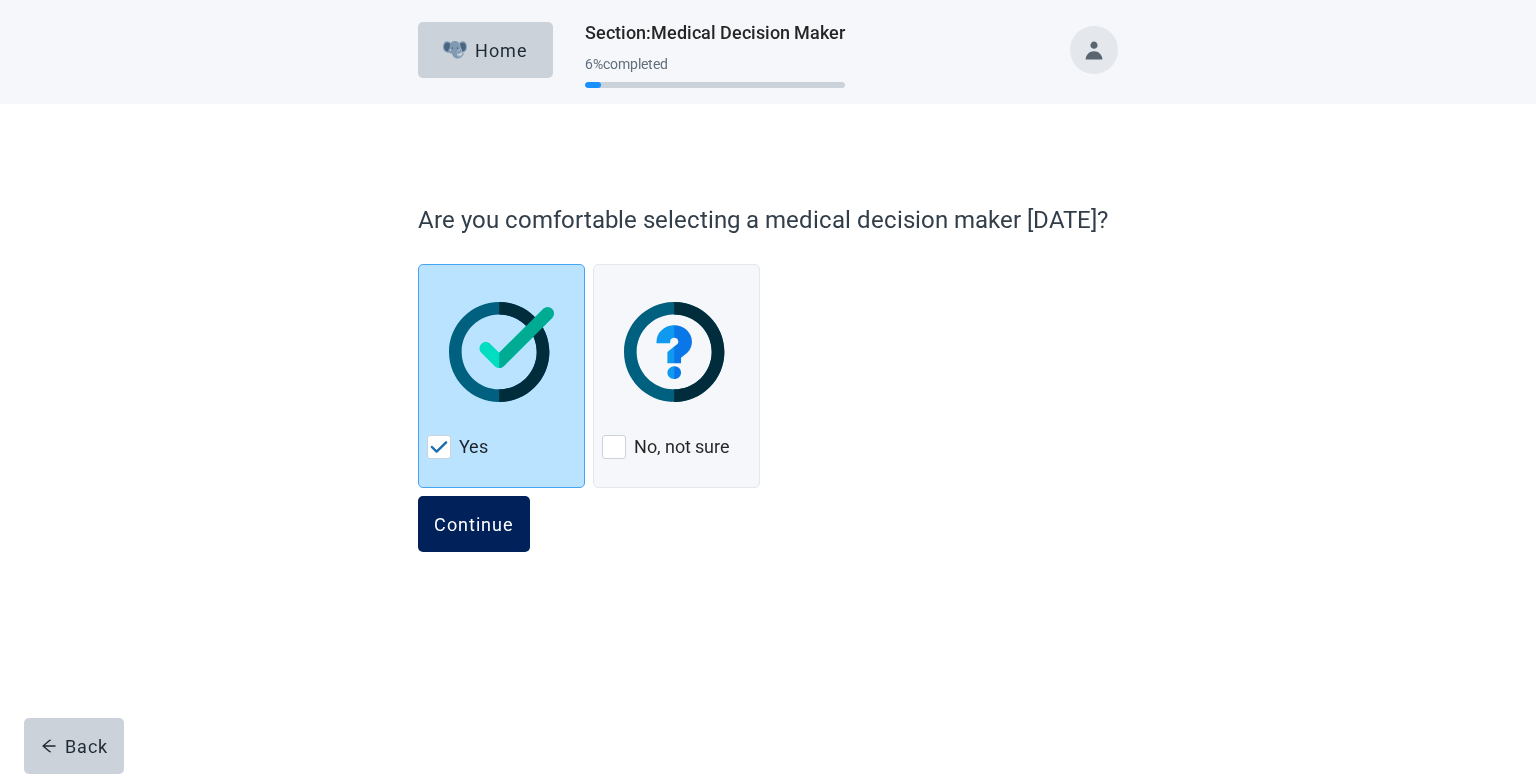 click on "Continue" at bounding box center (474, 524) 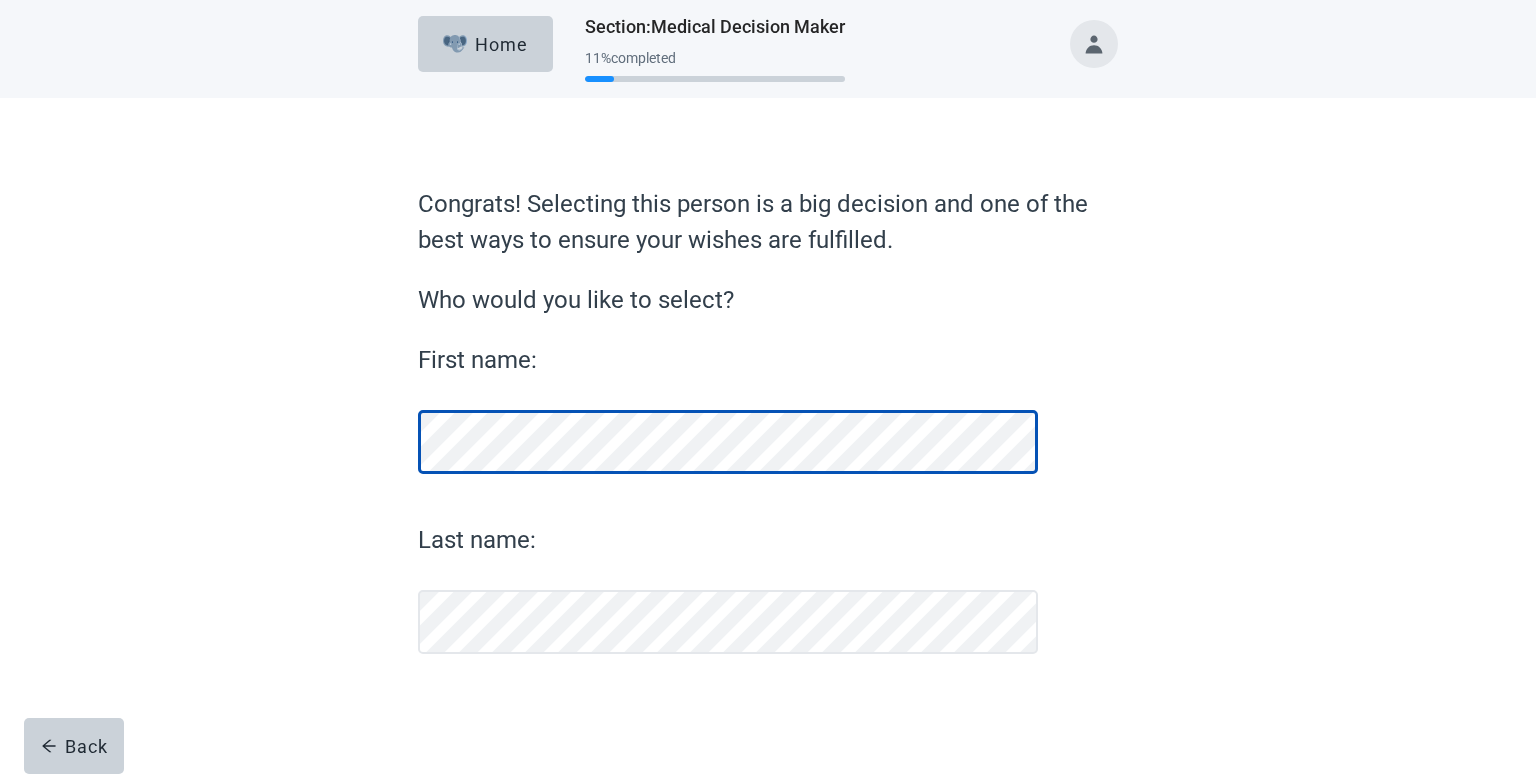 scroll, scrollTop: 6, scrollLeft: 0, axis: vertical 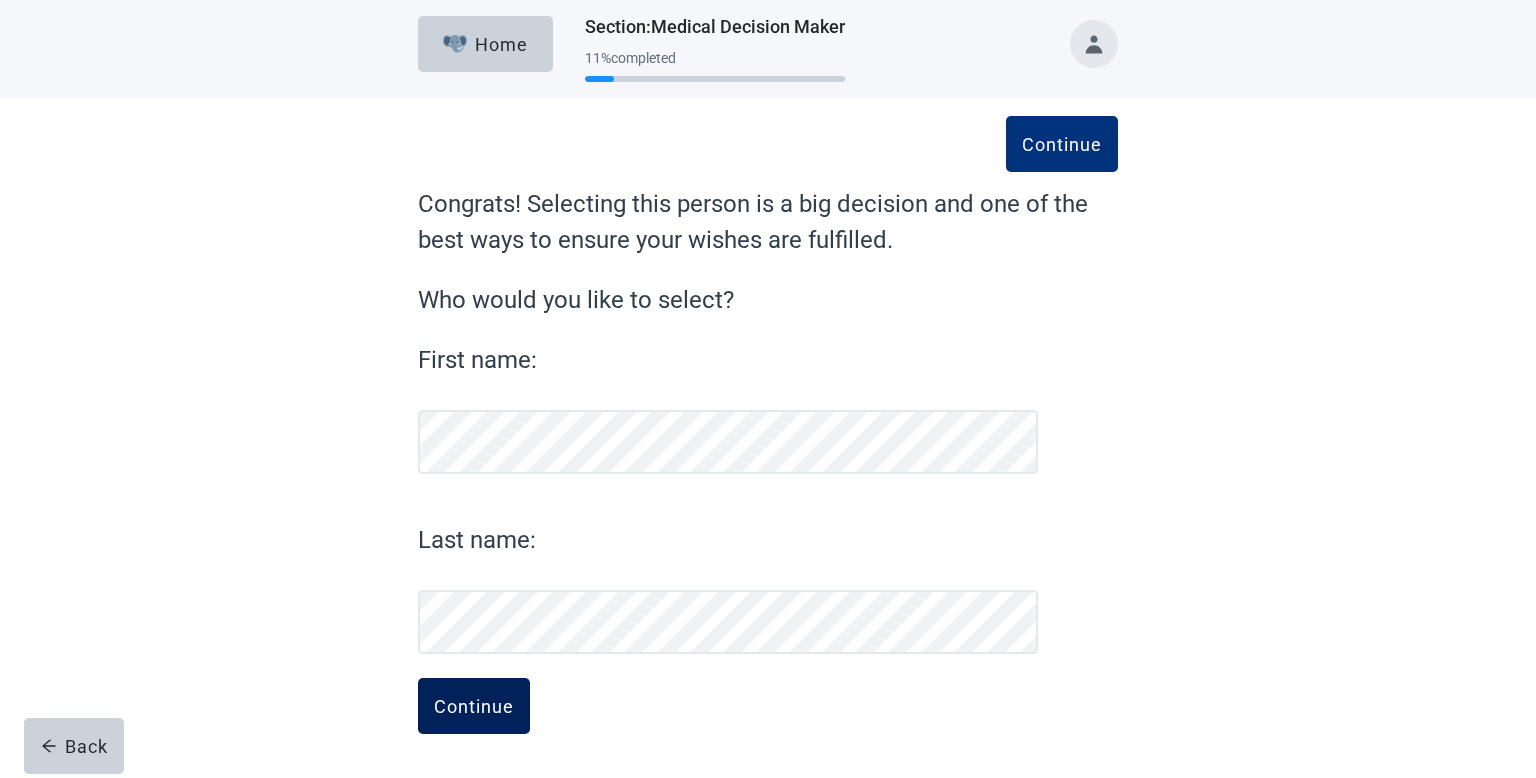 click on "Continue" at bounding box center [474, 706] 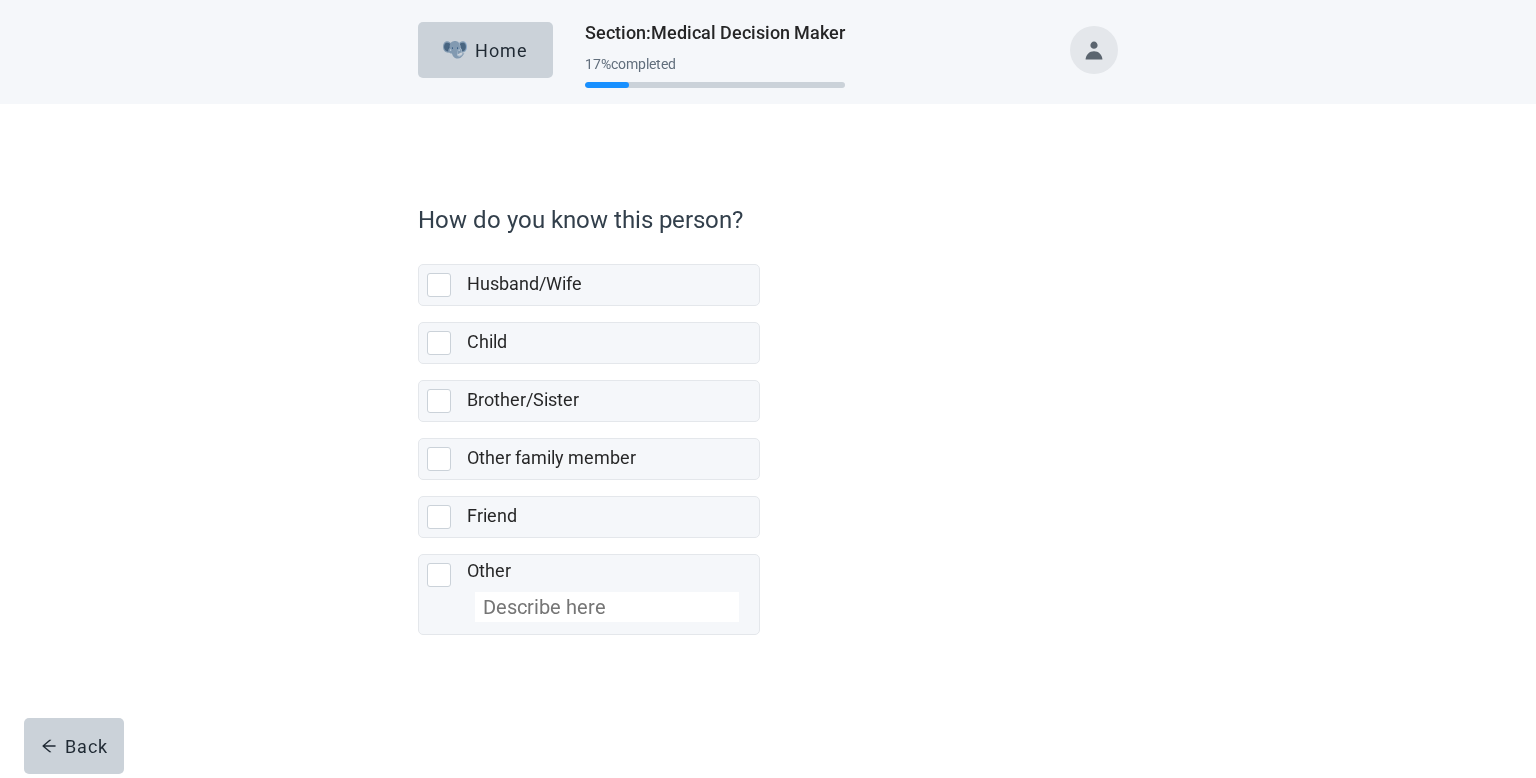 scroll, scrollTop: 0, scrollLeft: 0, axis: both 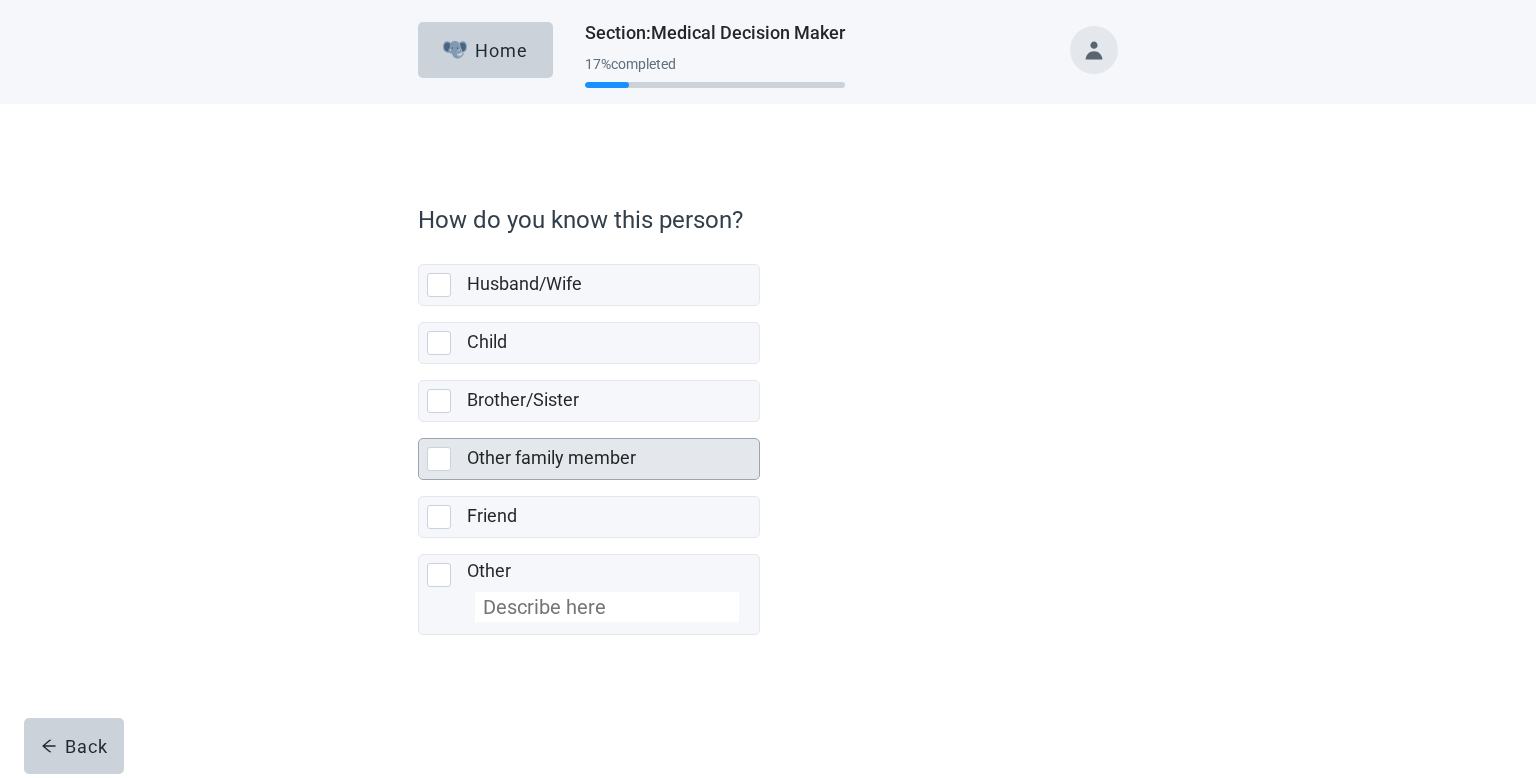 click at bounding box center [443, 459] 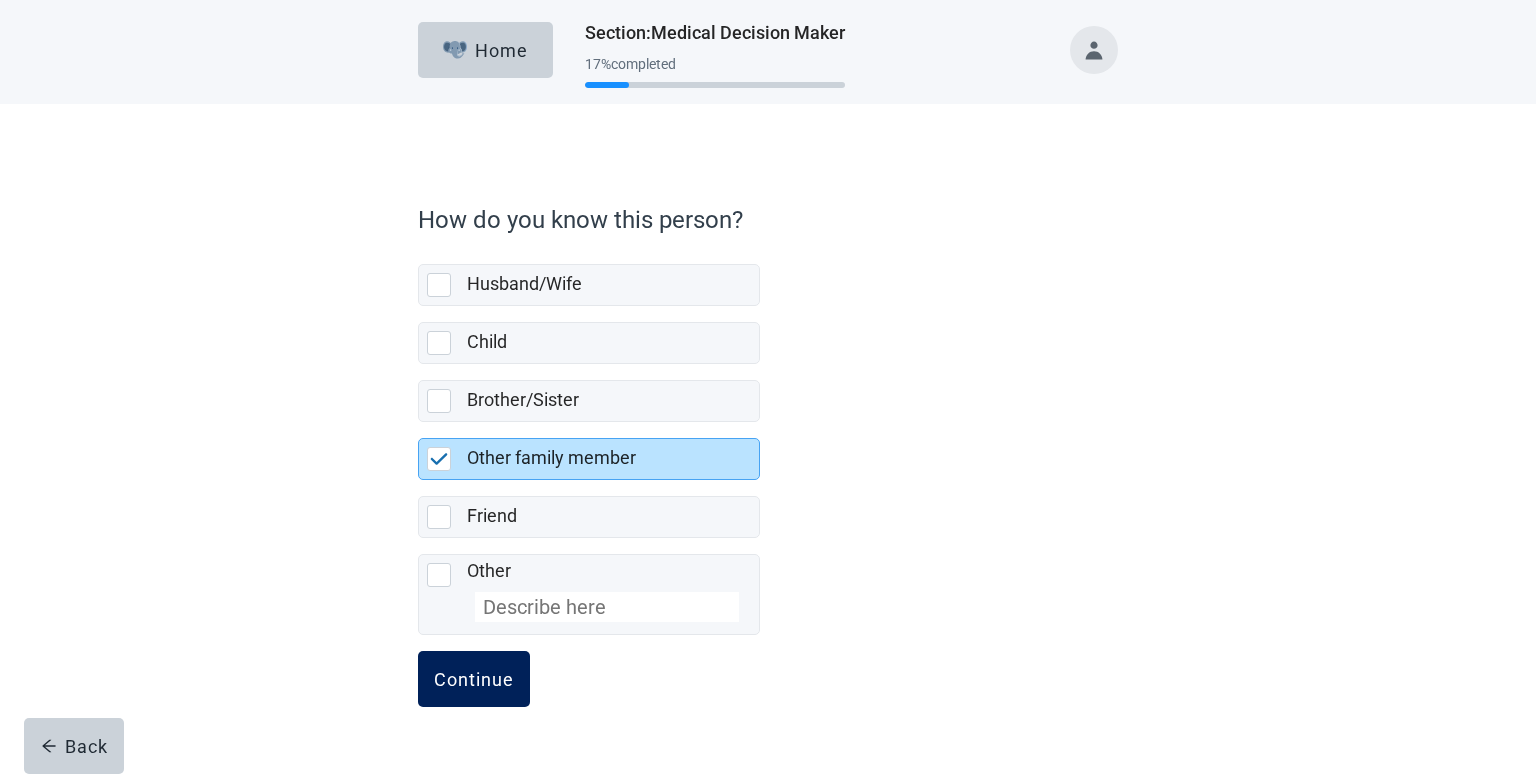 click on "Continue" at bounding box center (474, 679) 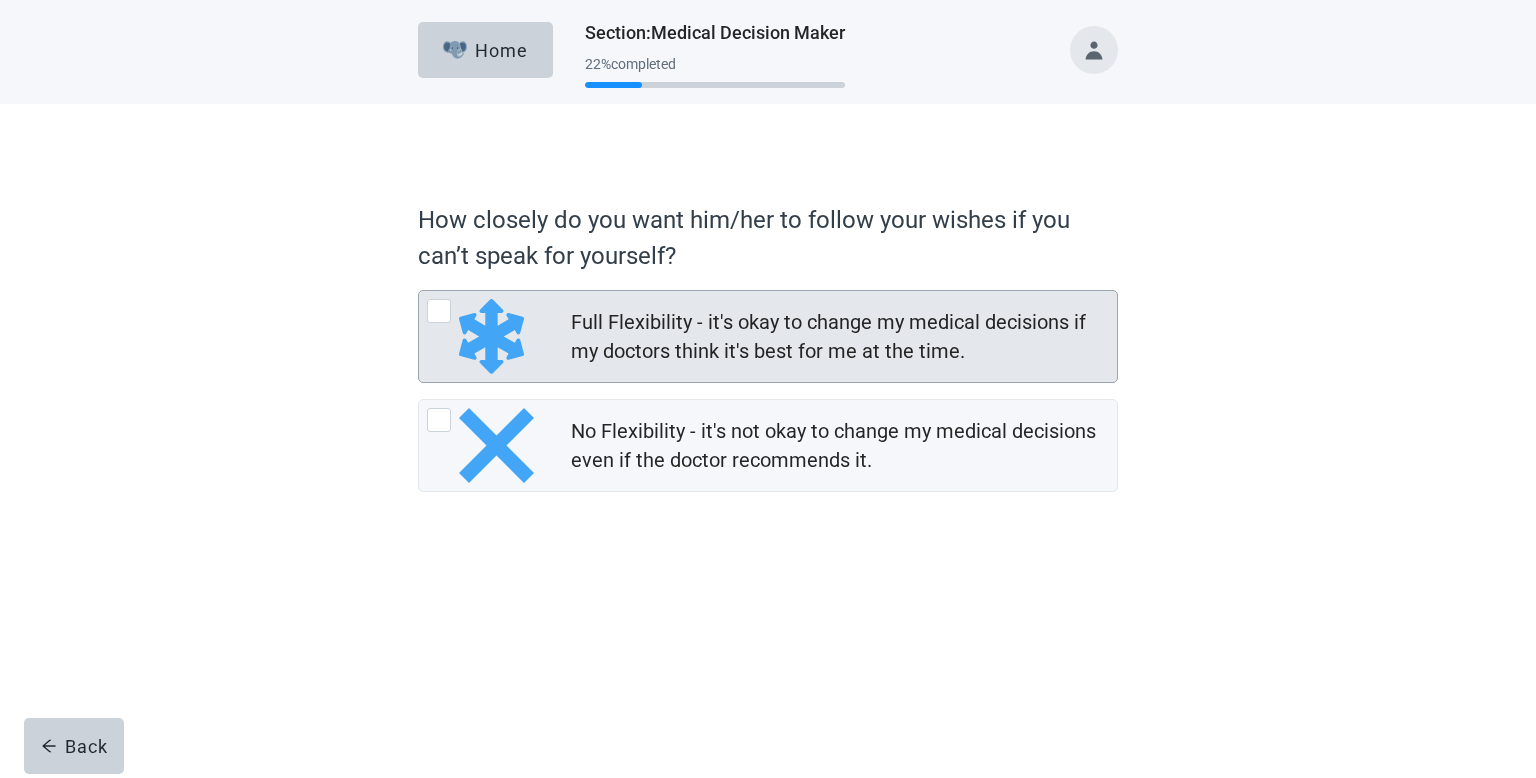 click at bounding box center [439, 311] 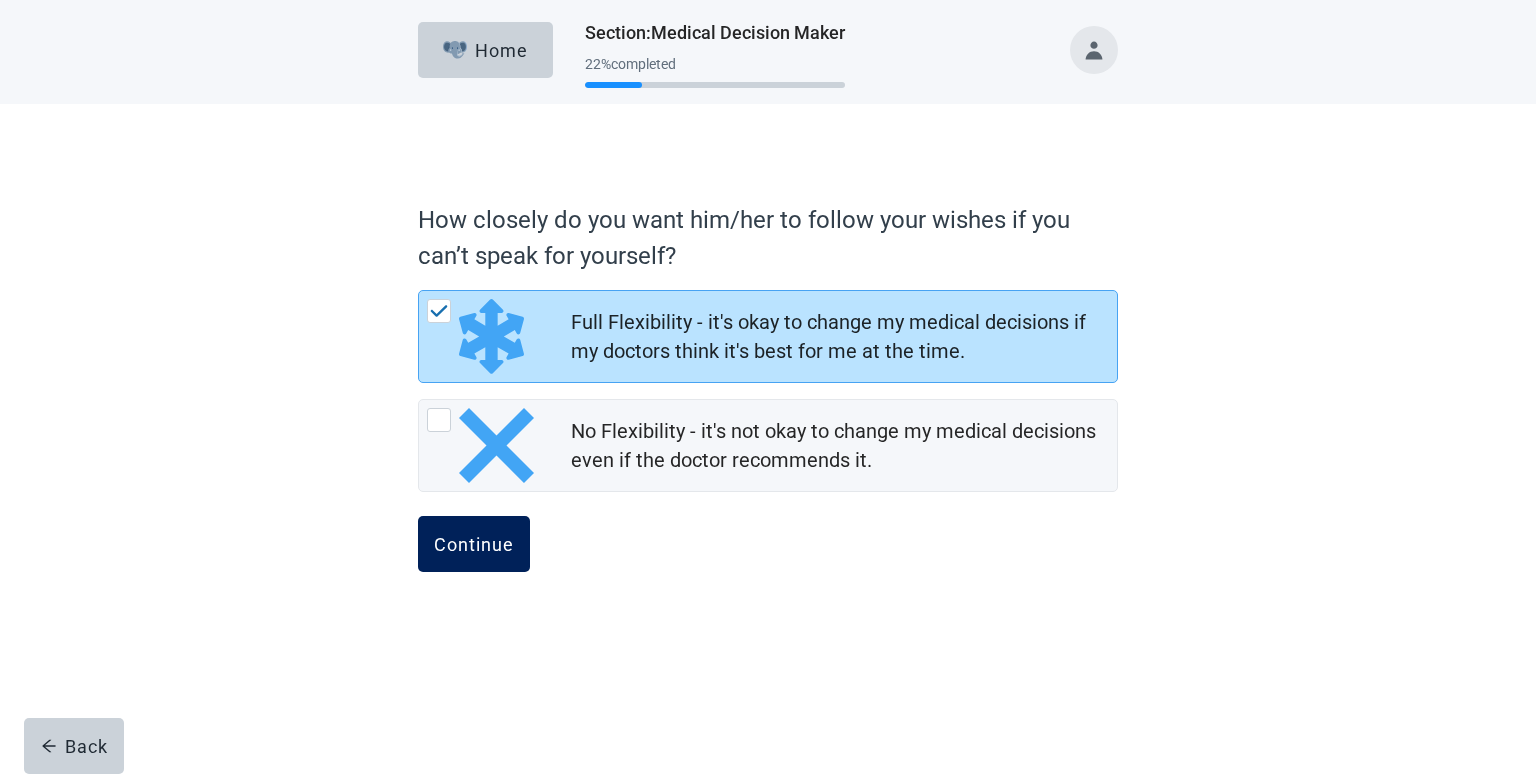 click on "Continue" at bounding box center [474, 544] 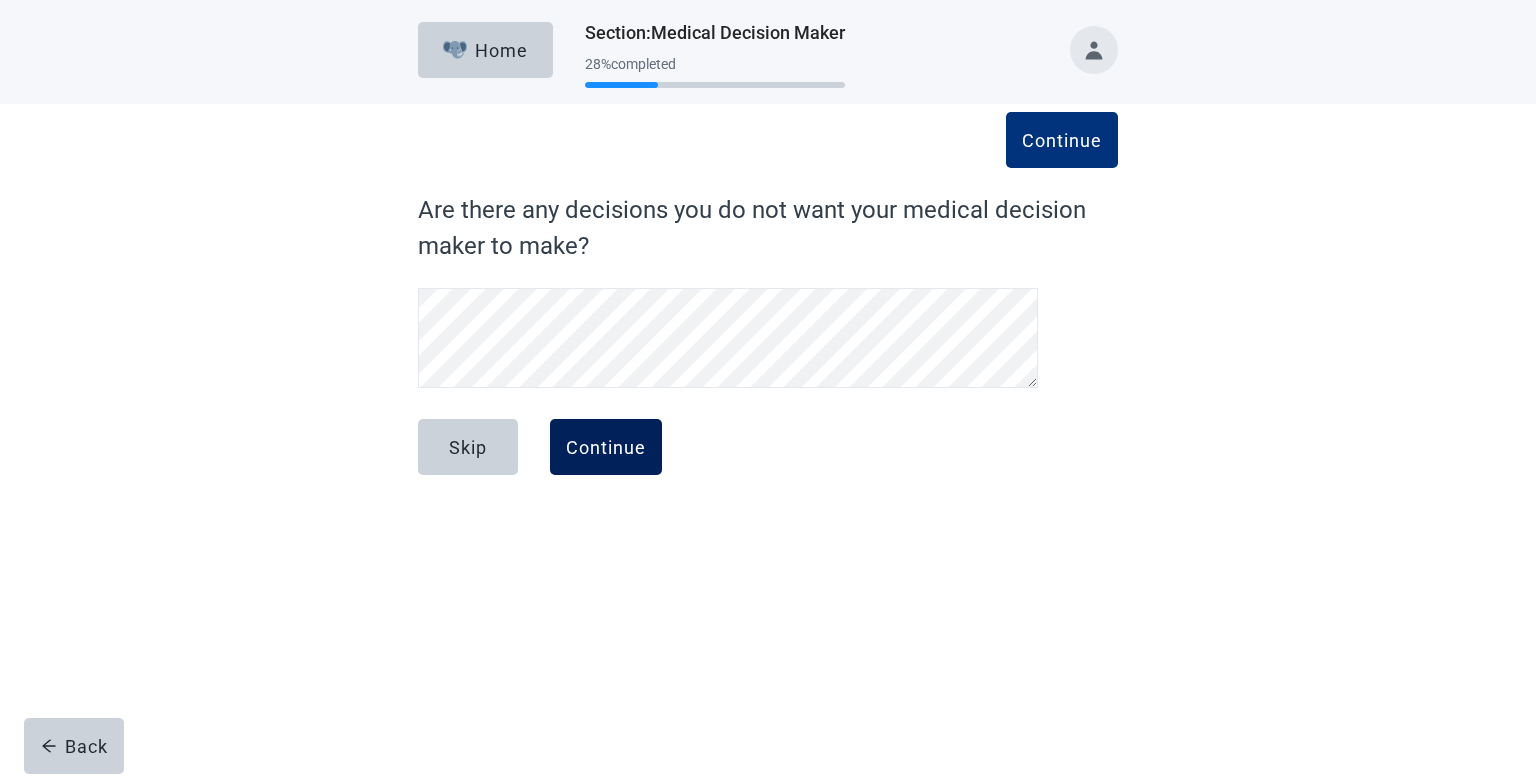 click on "Continue" at bounding box center [606, 447] 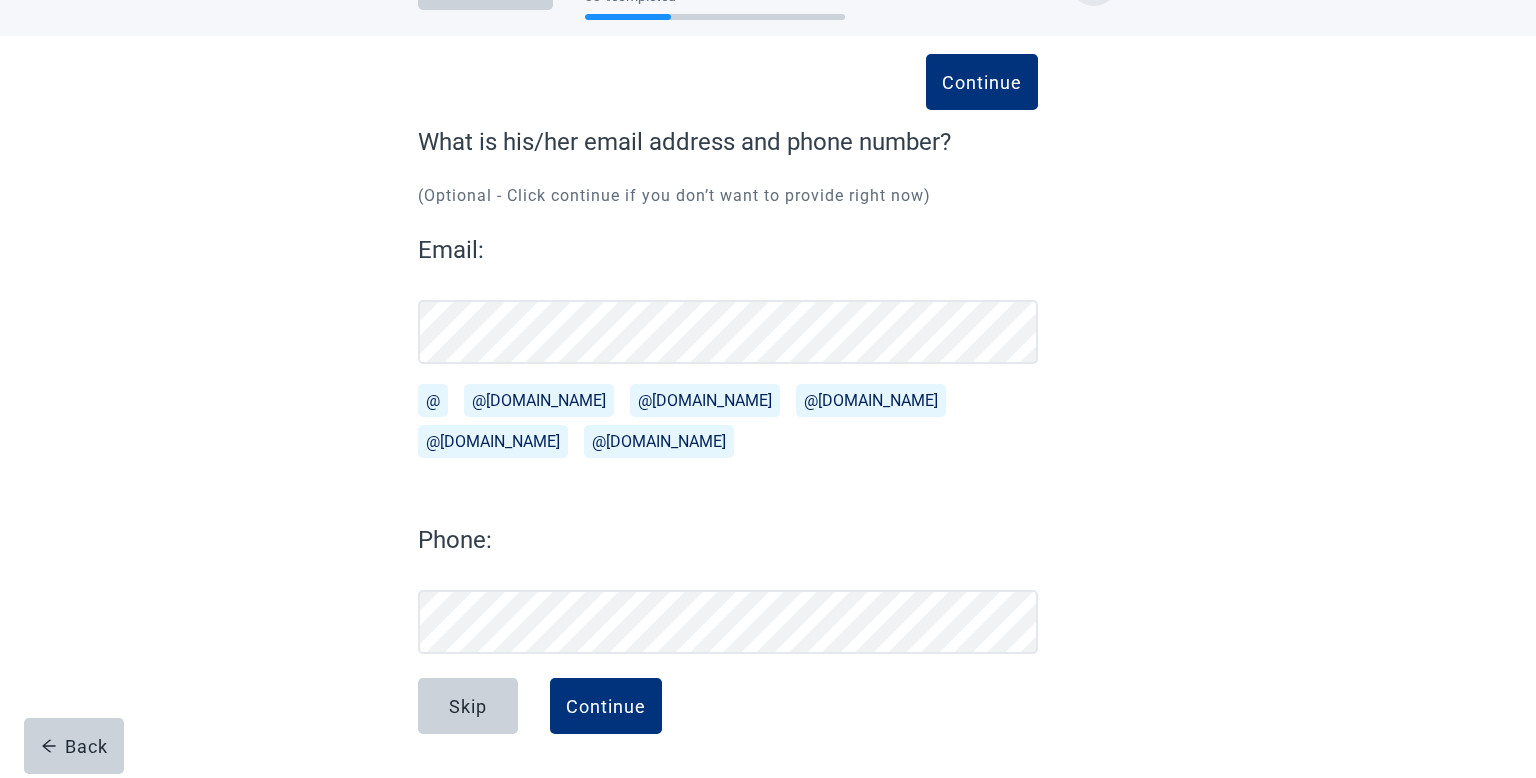 scroll, scrollTop: 68, scrollLeft: 0, axis: vertical 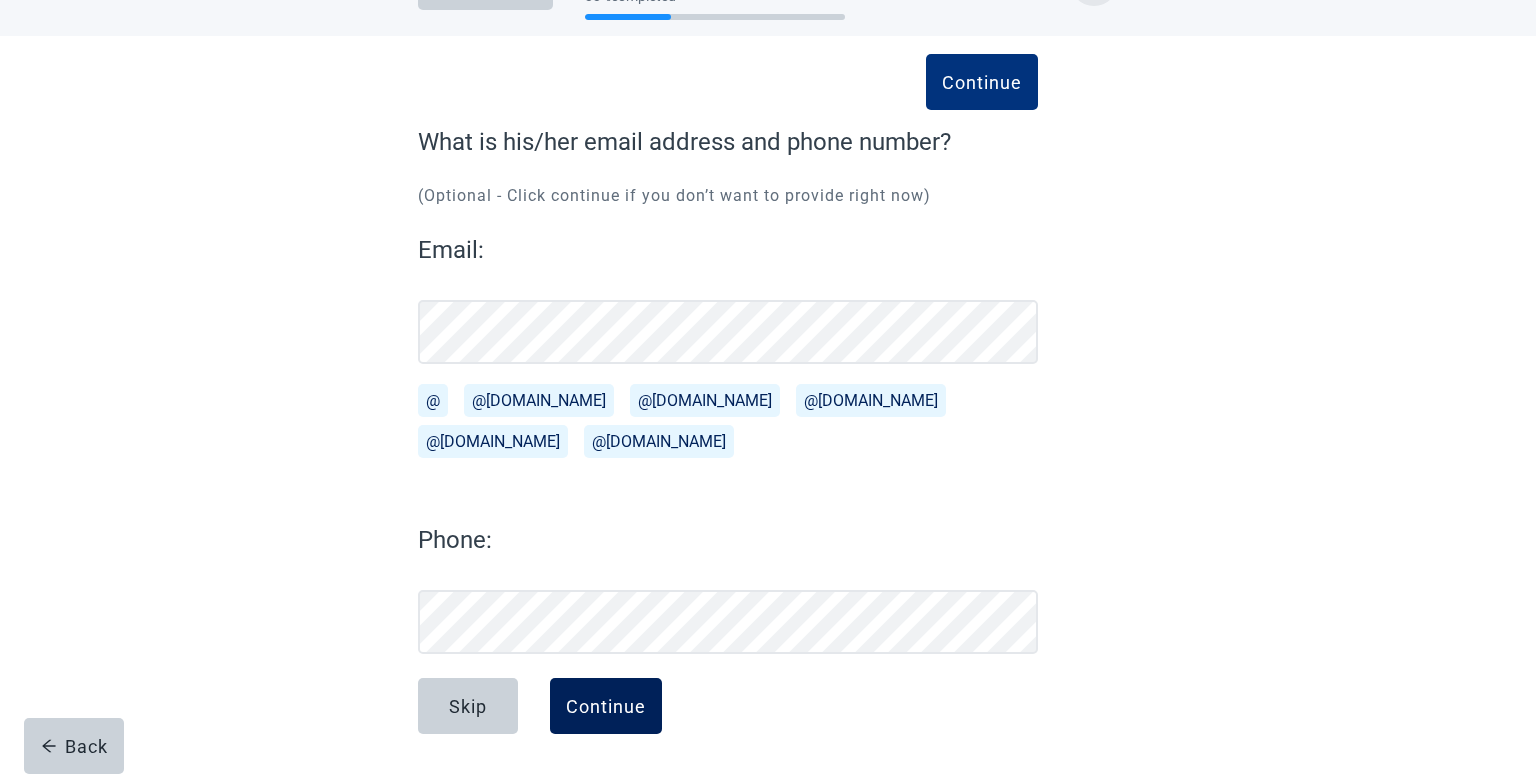 click on "Continue" at bounding box center [606, 706] 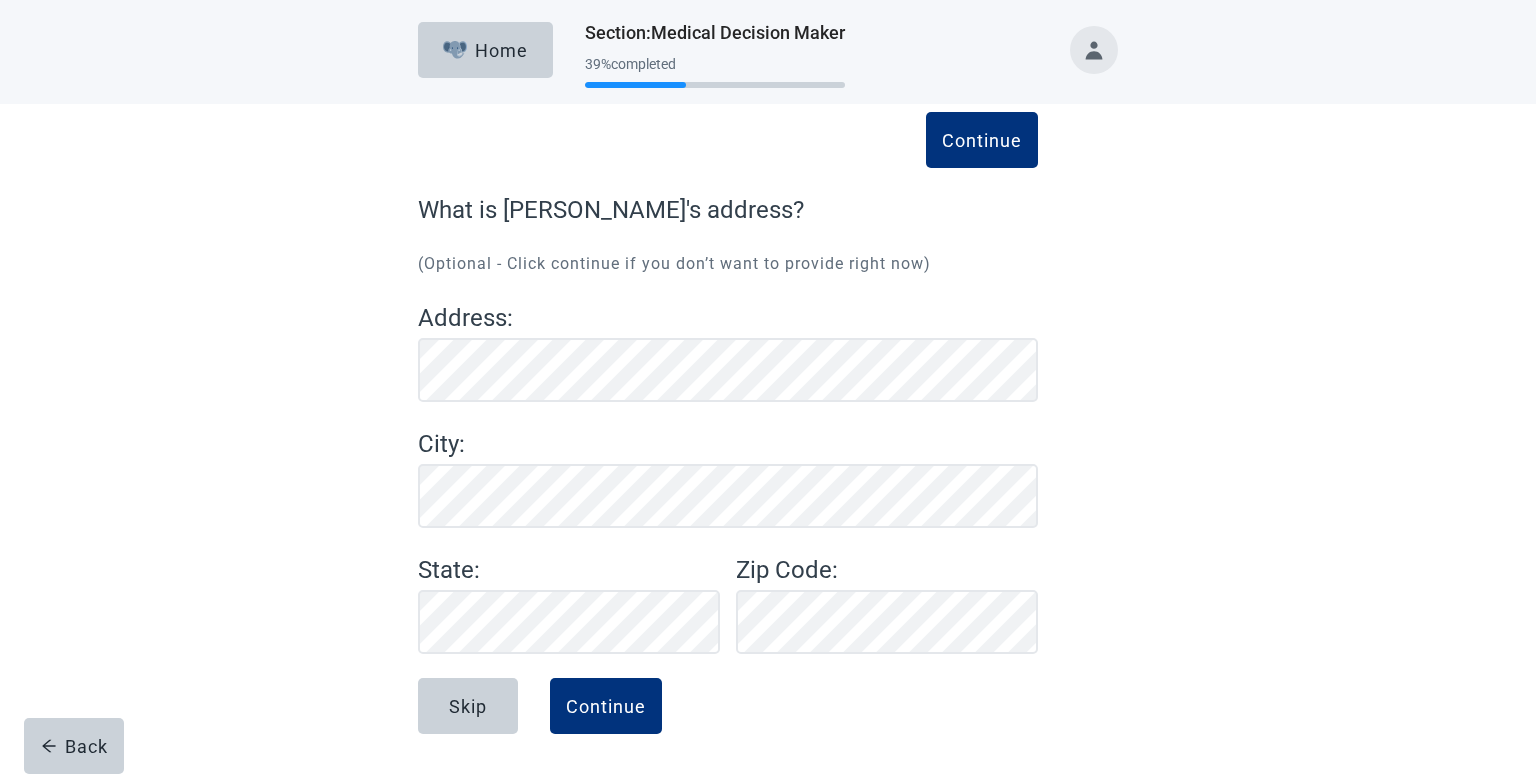 scroll, scrollTop: 0, scrollLeft: 0, axis: both 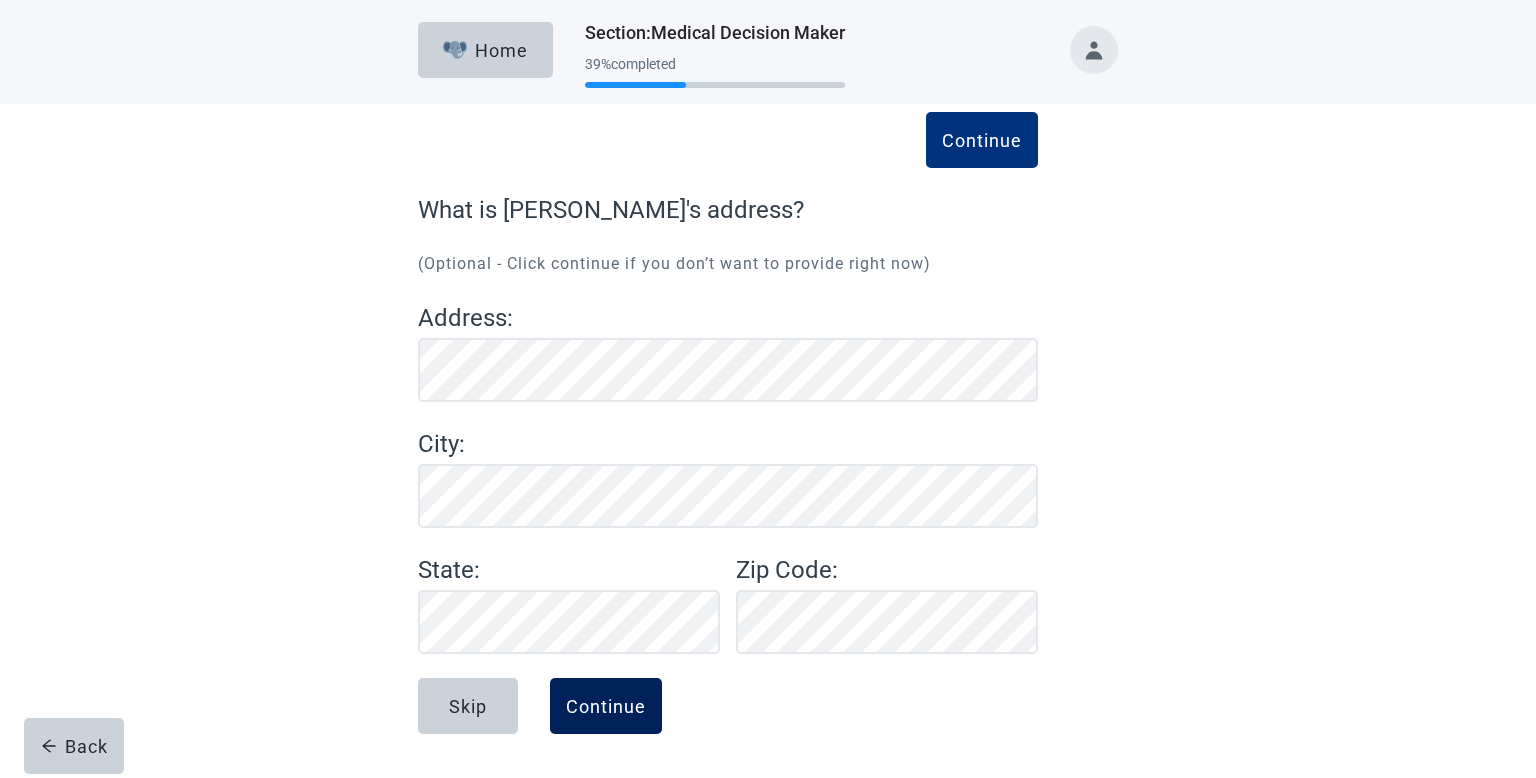 click on "Continue" at bounding box center [606, 706] 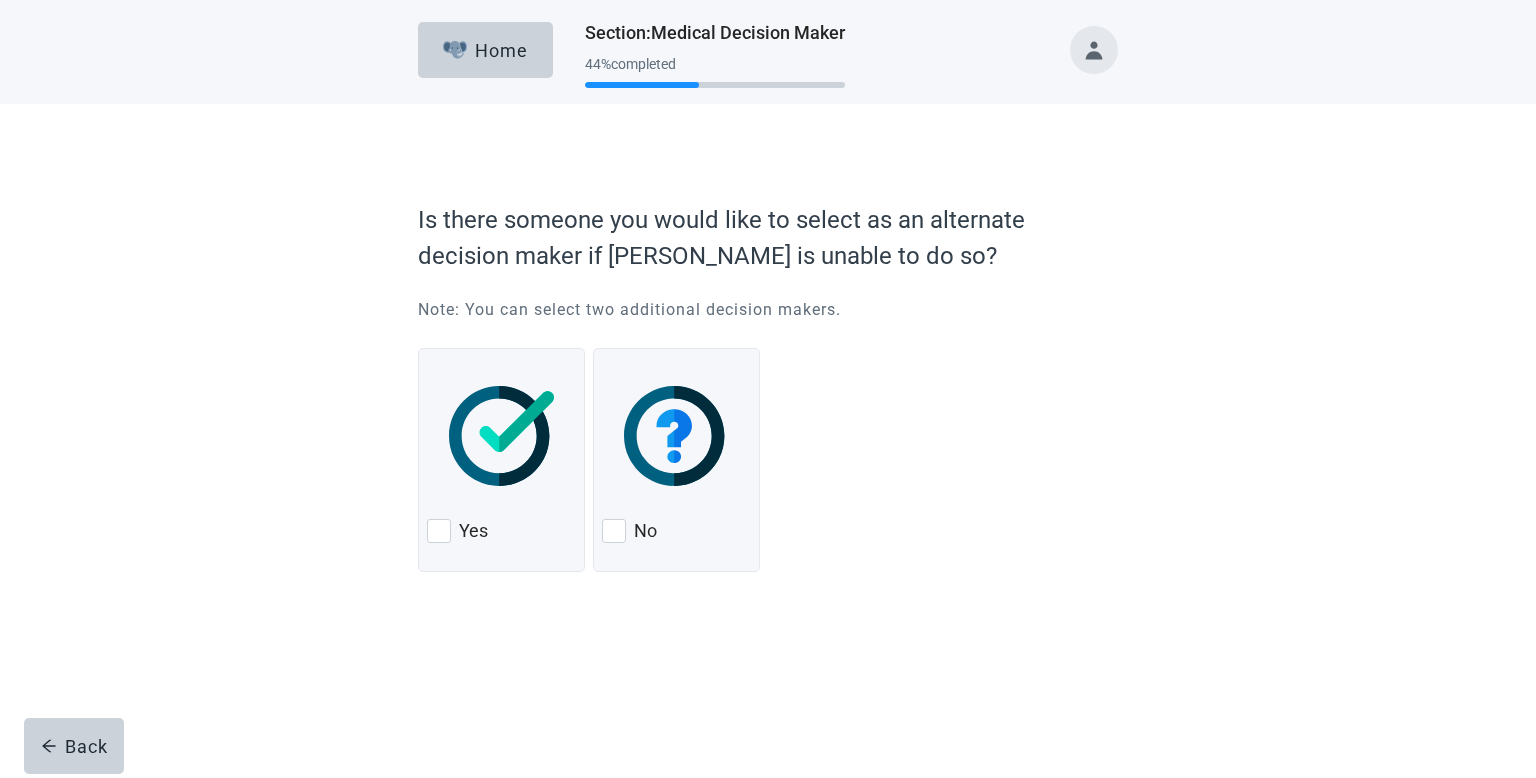 scroll, scrollTop: 0, scrollLeft: 0, axis: both 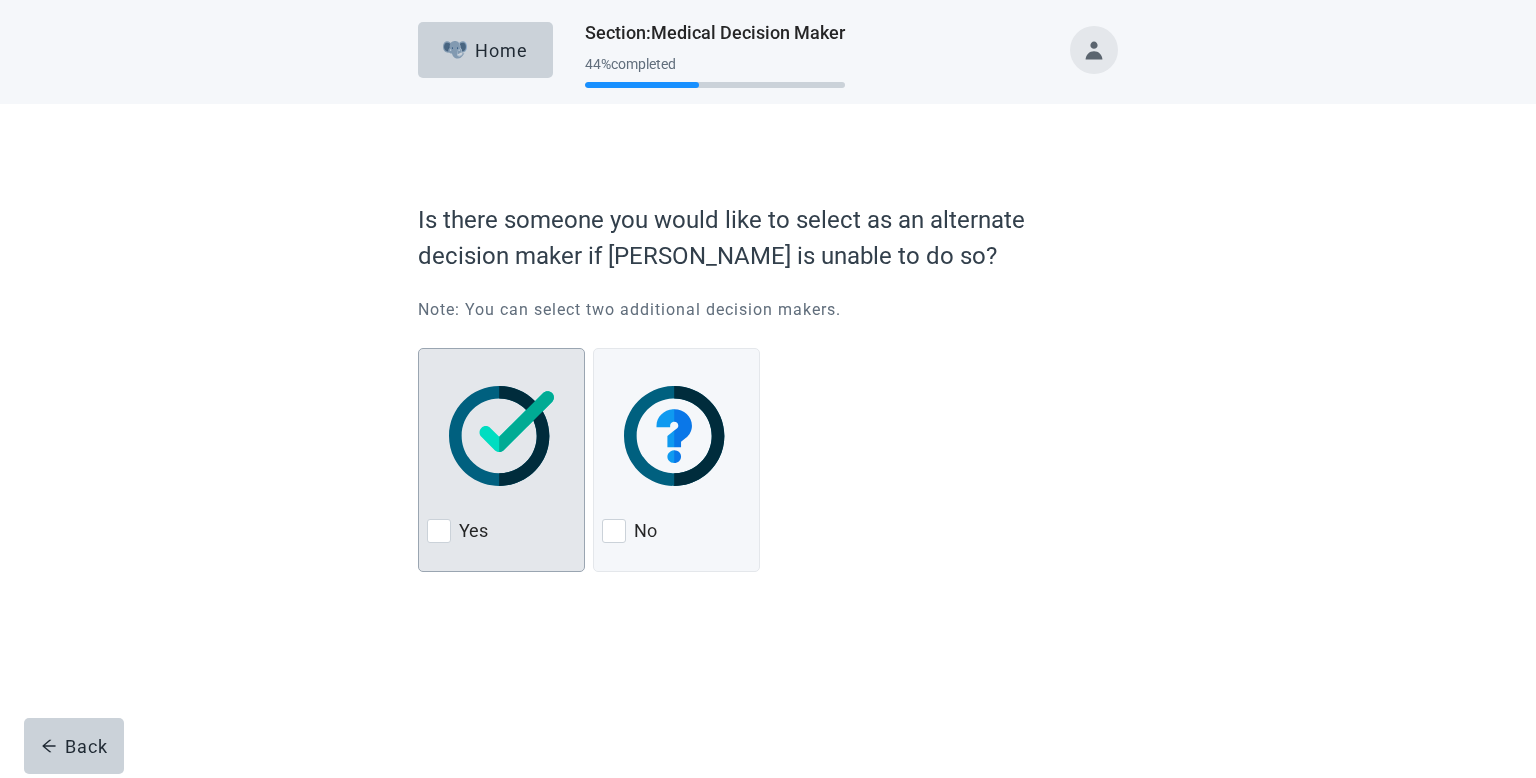 click at bounding box center [439, 531] 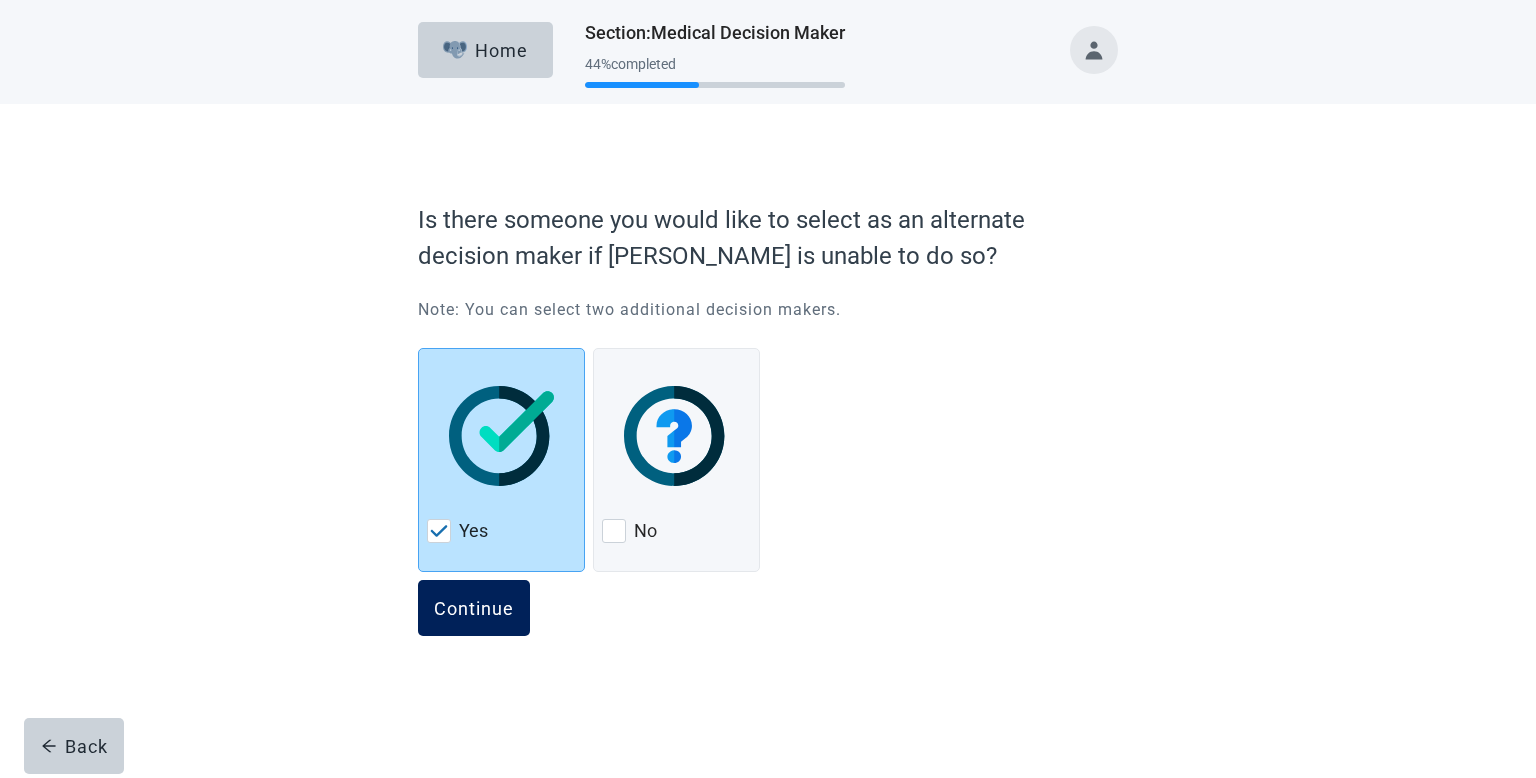 click on "Continue" at bounding box center [474, 608] 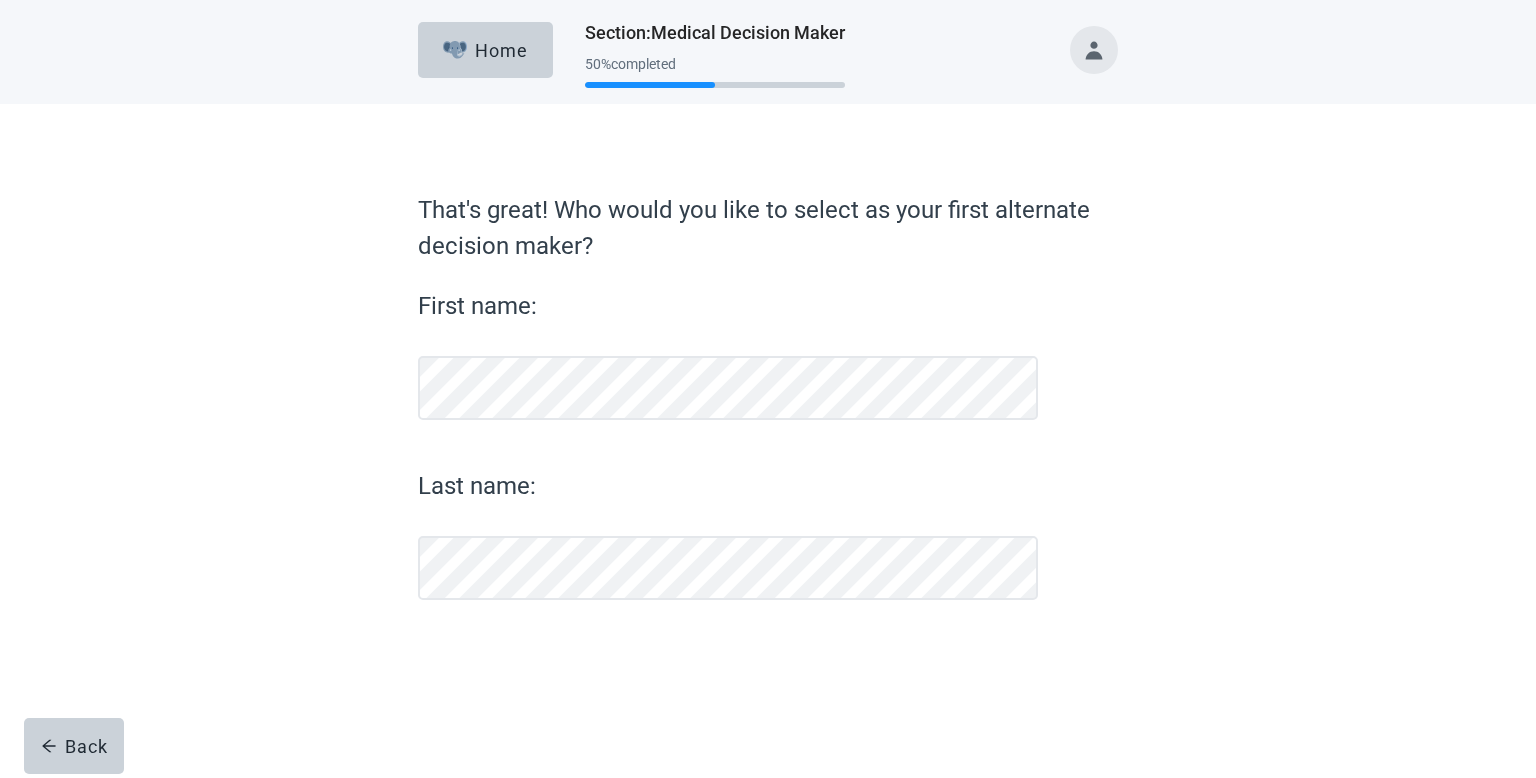scroll, scrollTop: 0, scrollLeft: 0, axis: both 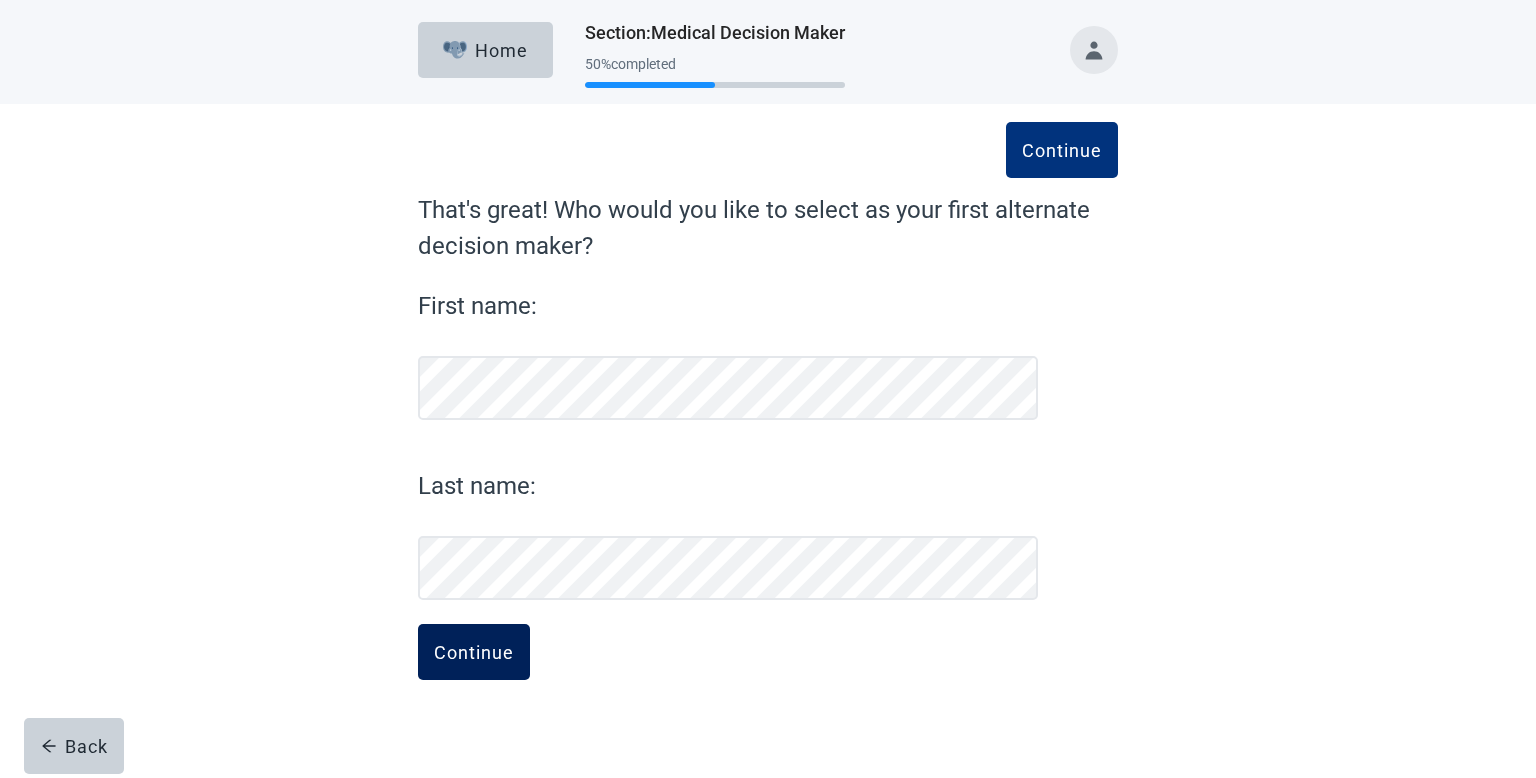 click on "Continue" at bounding box center (474, 652) 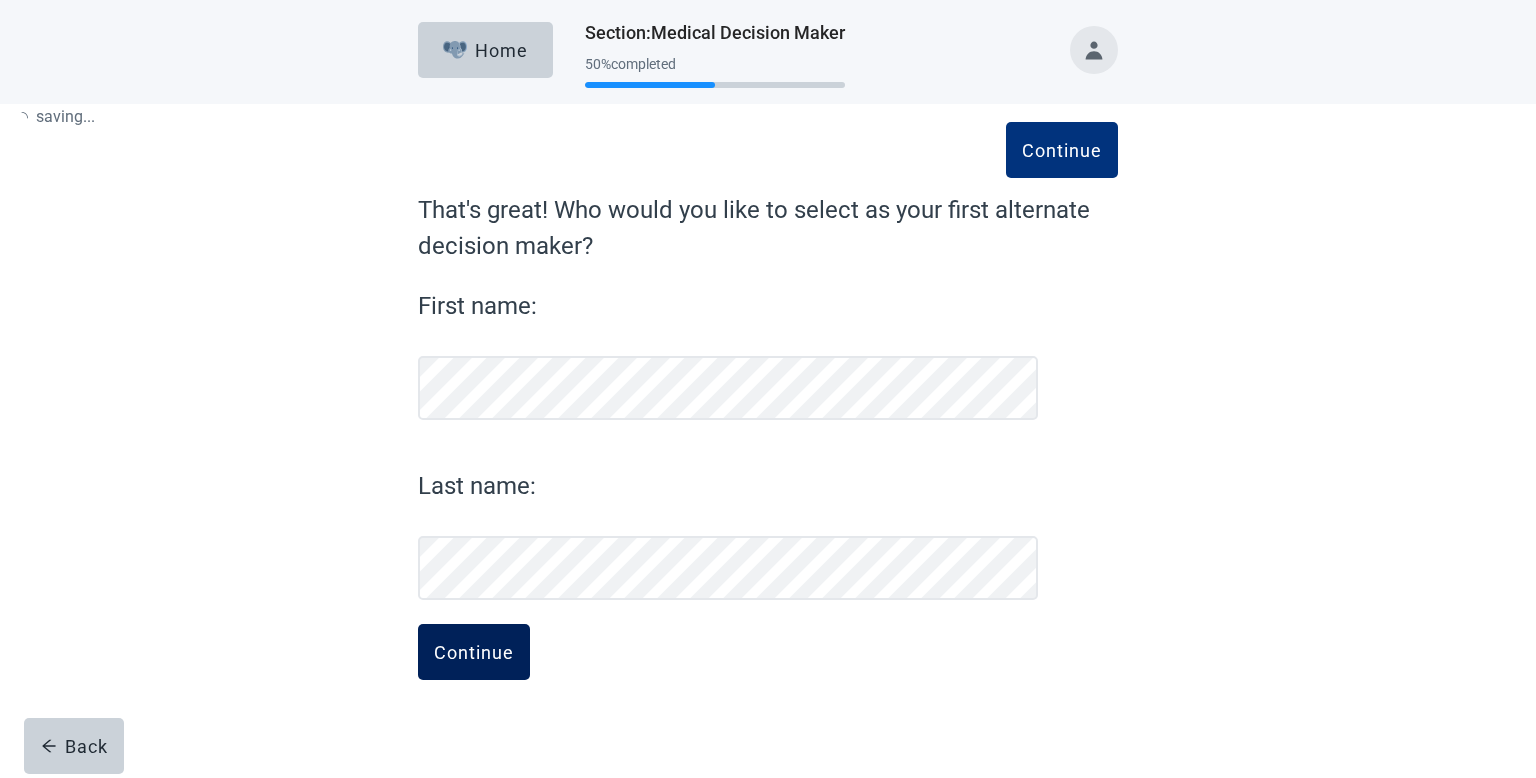 click on "Continue" at bounding box center (474, 652) 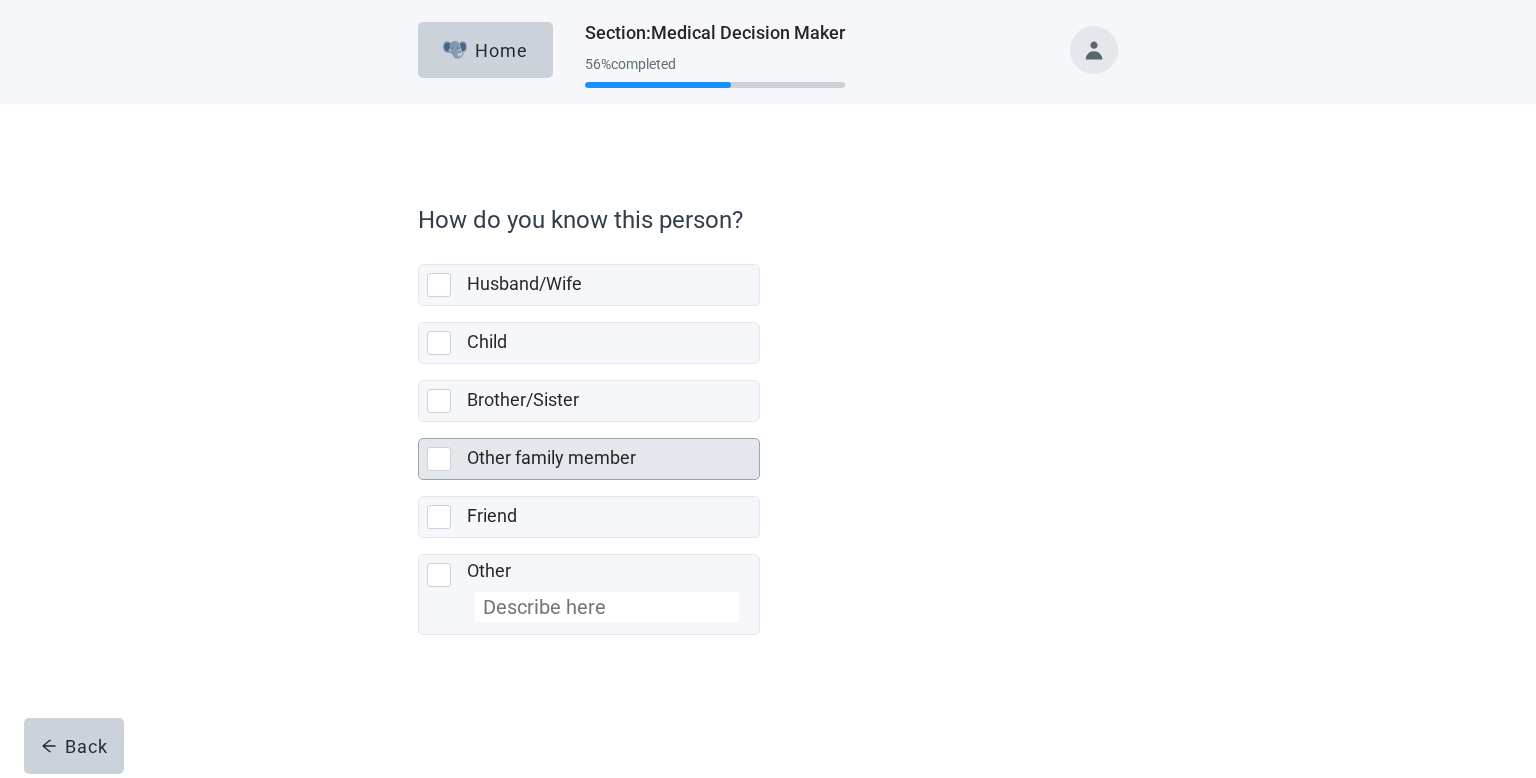 click at bounding box center (439, 459) 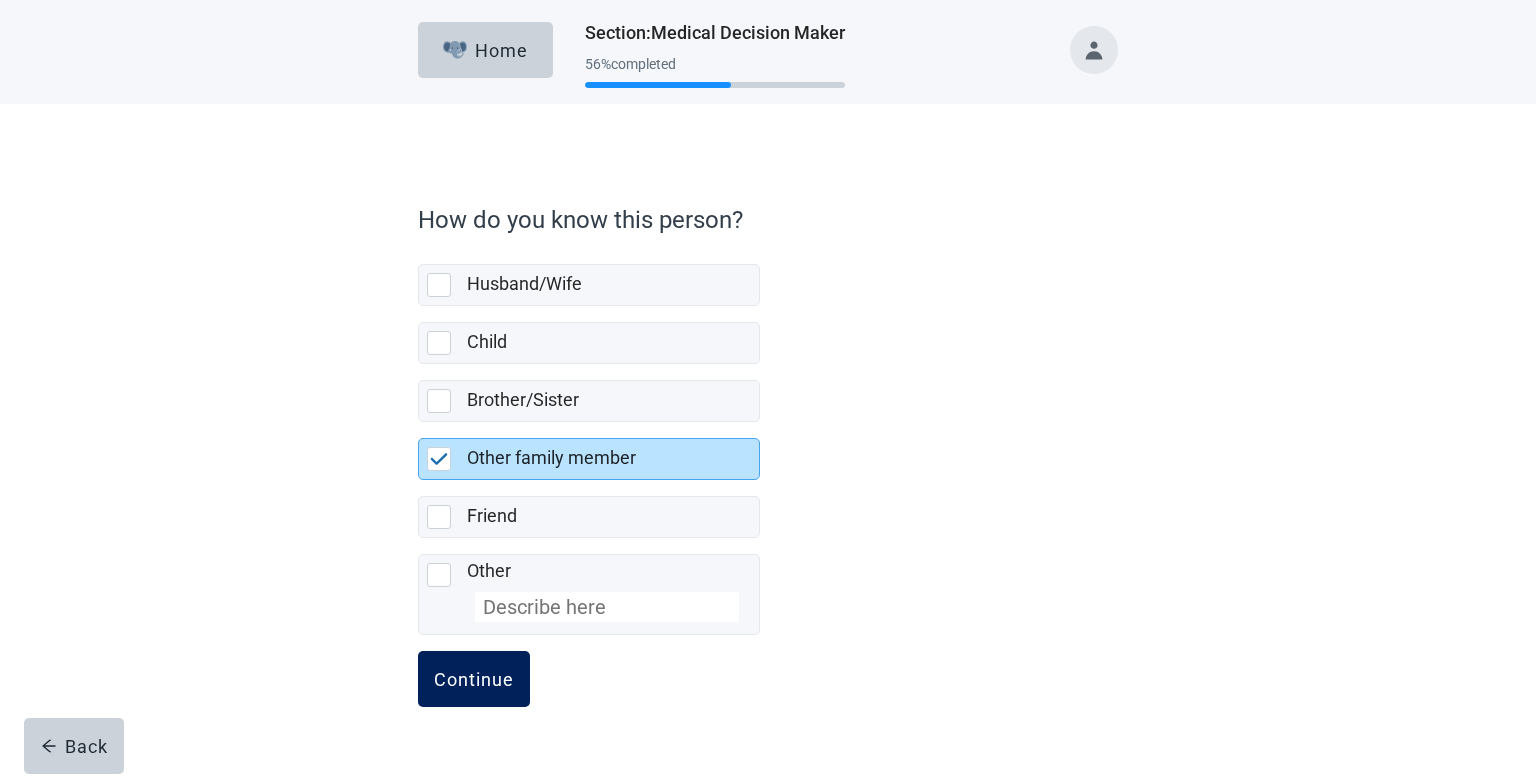 click on "Continue" at bounding box center [474, 679] 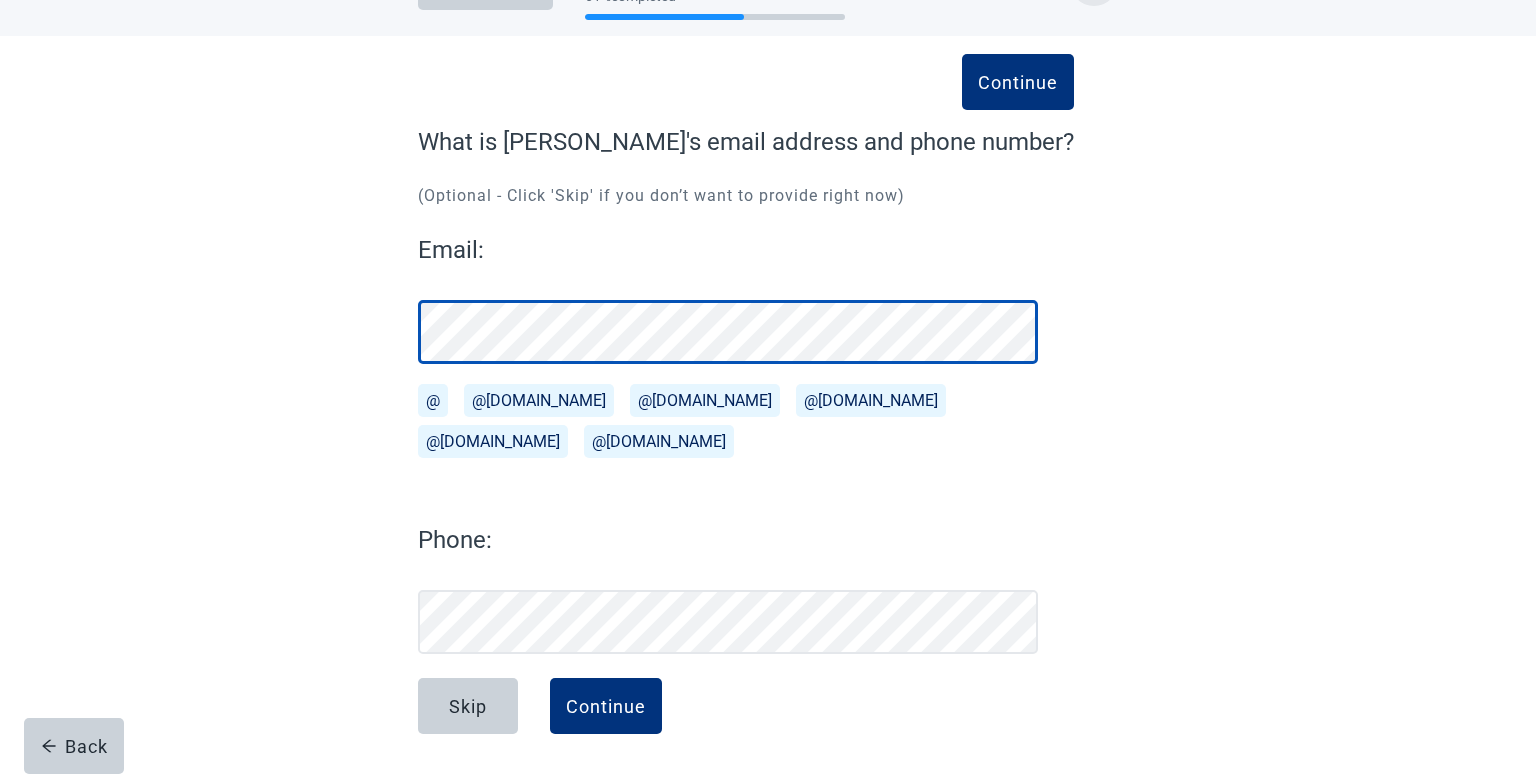 scroll, scrollTop: 68, scrollLeft: 0, axis: vertical 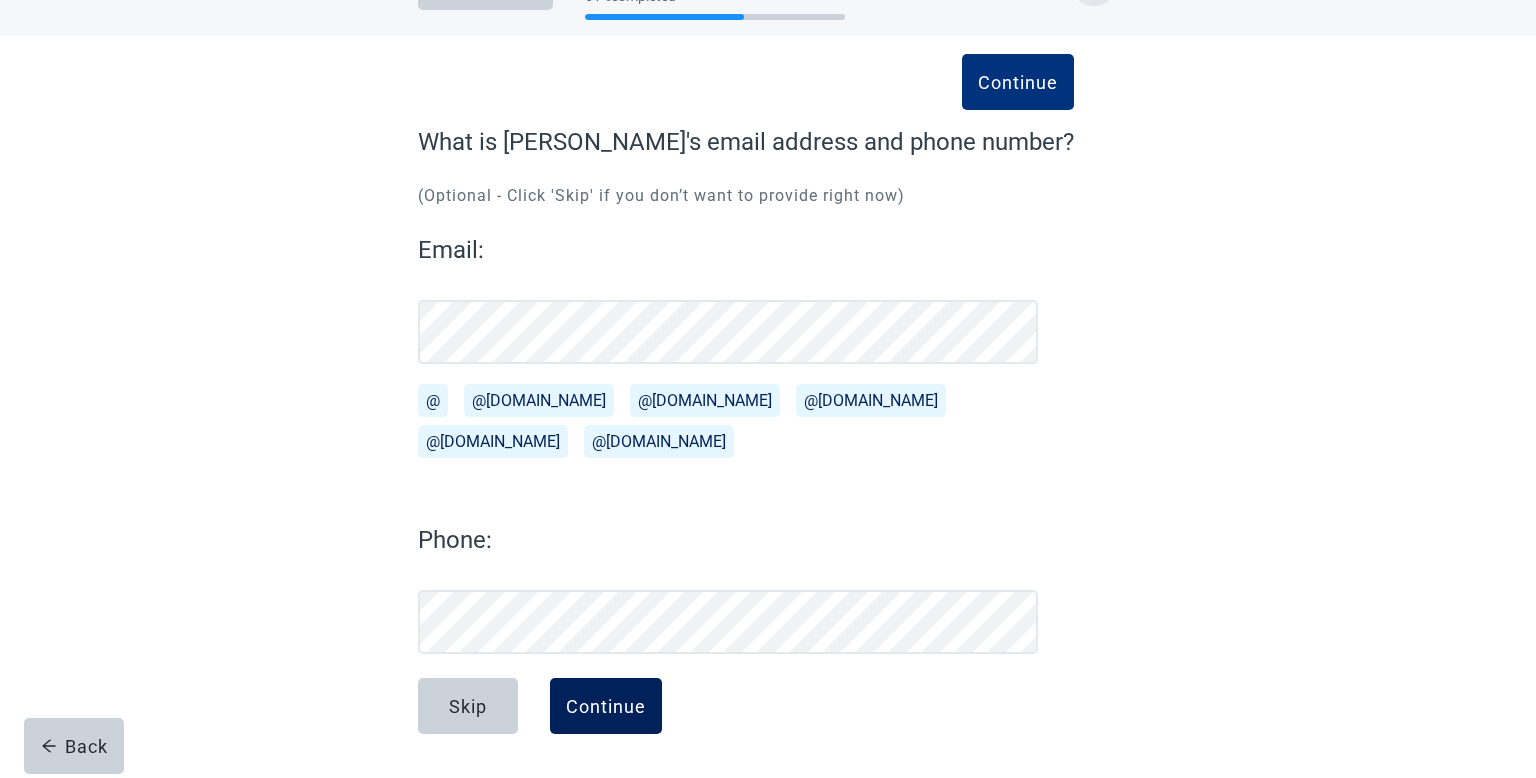 click on "Continue" at bounding box center (606, 706) 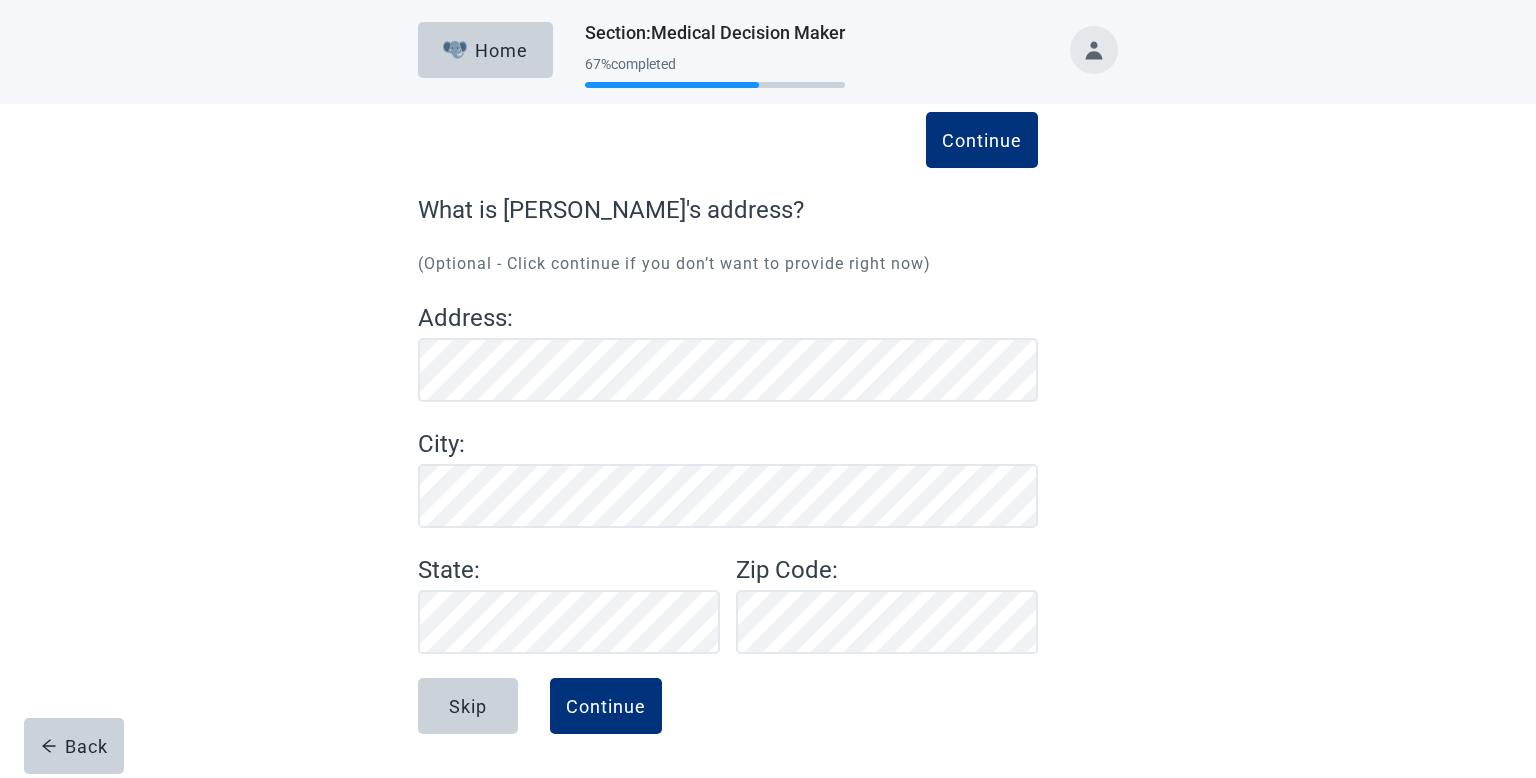 scroll, scrollTop: 0, scrollLeft: 0, axis: both 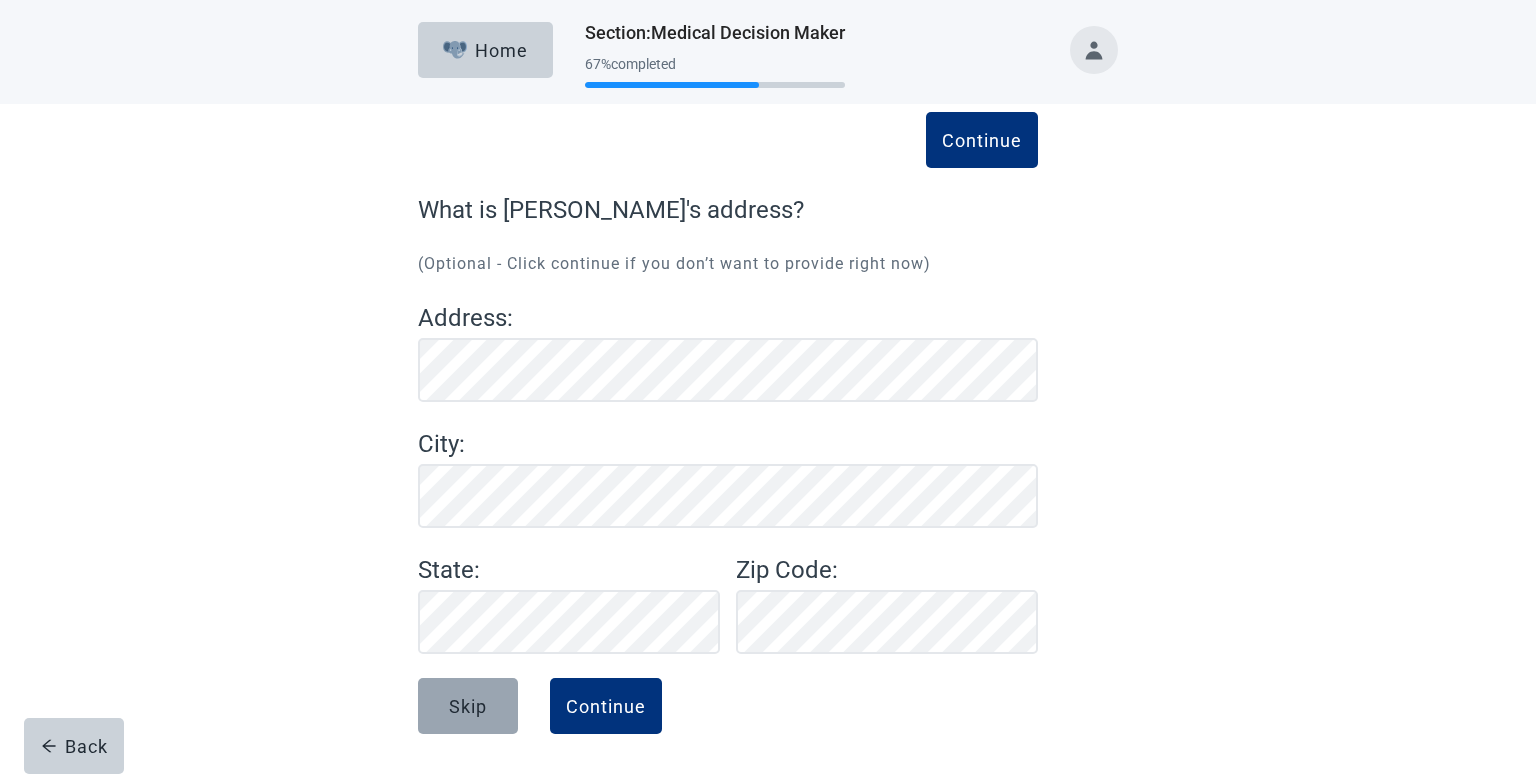 click on "Skip" at bounding box center (468, 706) 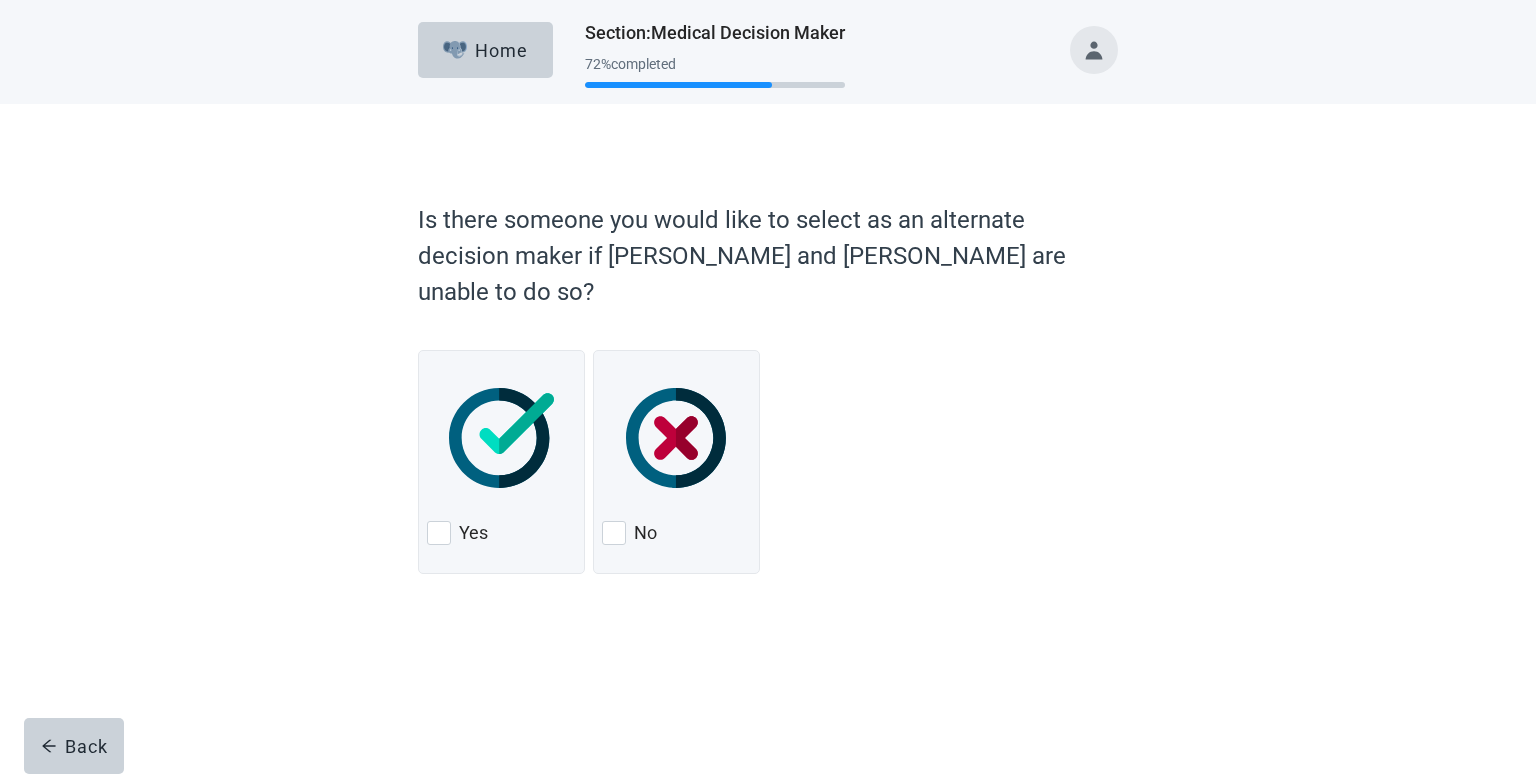 click at bounding box center (768, 632) 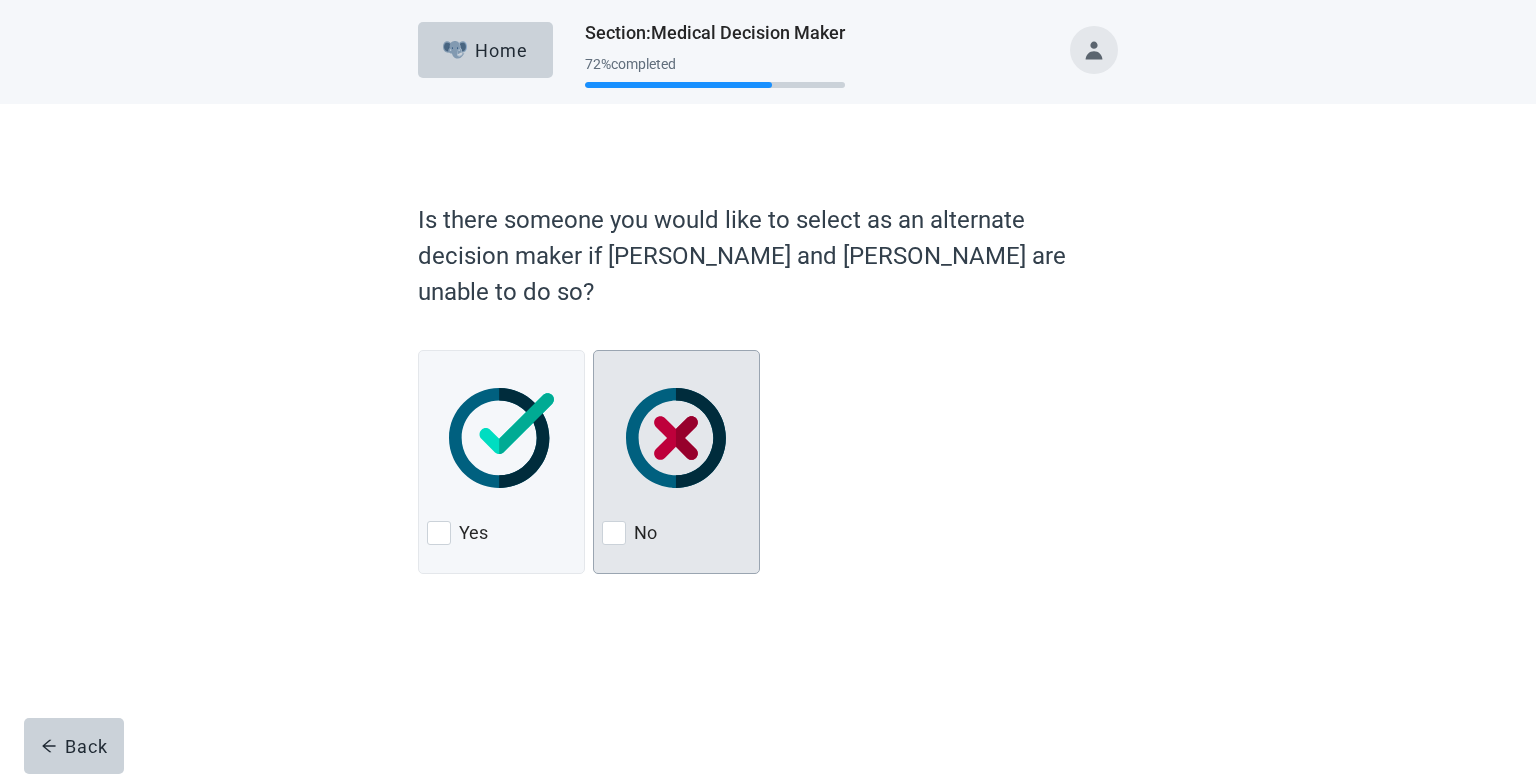 click on "No" at bounding box center (645, 533) 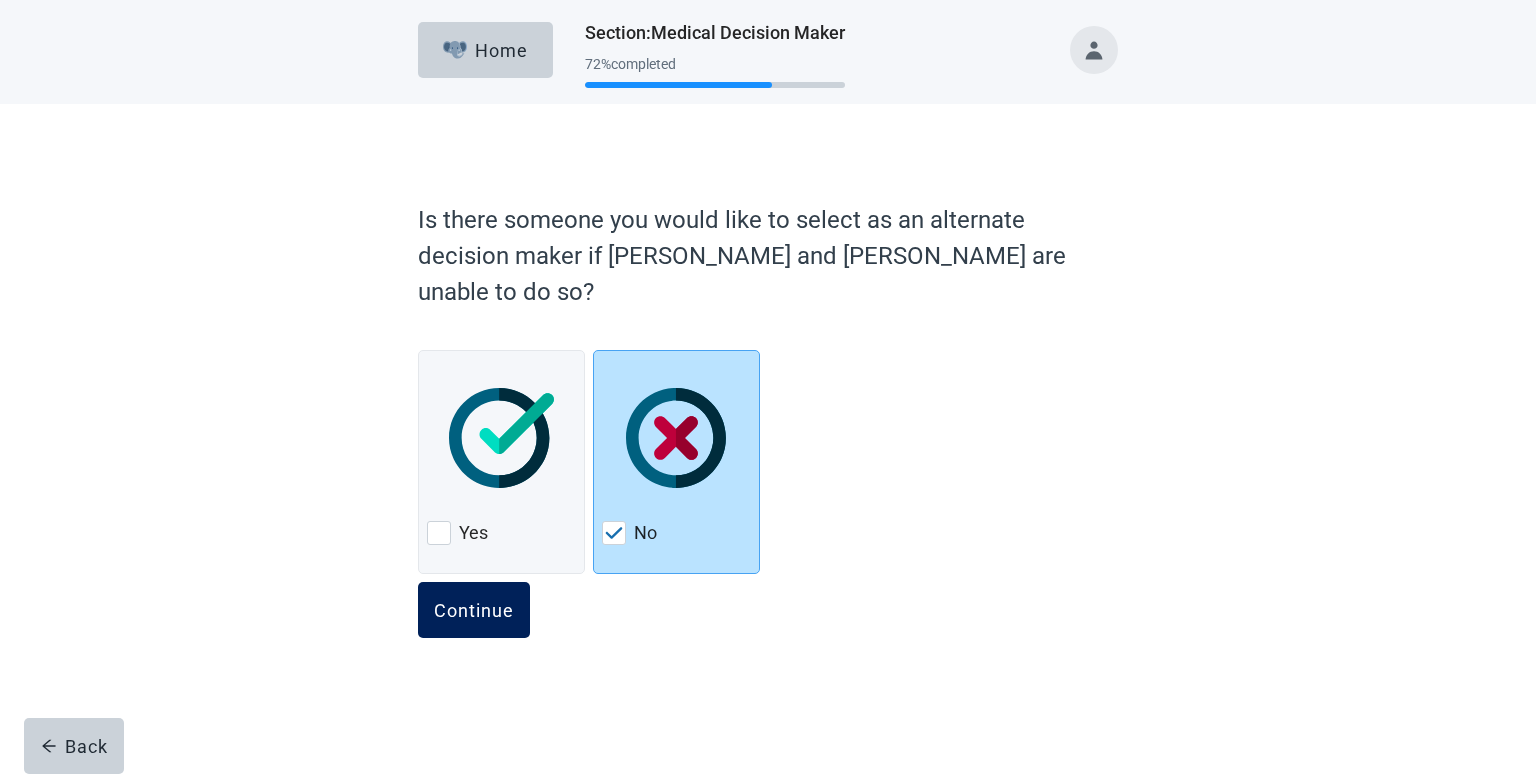 click on "Continue" at bounding box center (474, 610) 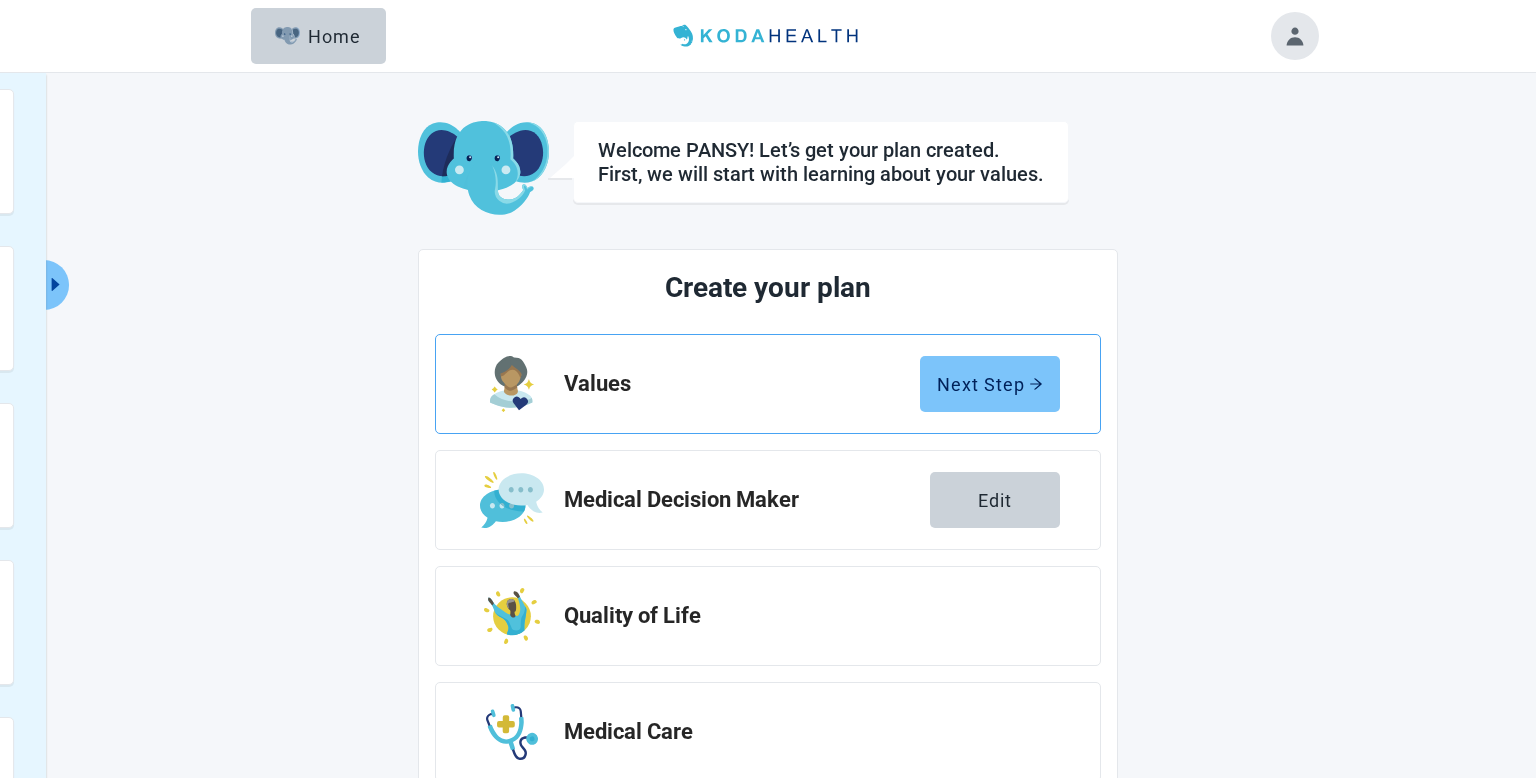 click on "Next Step" at bounding box center [990, 384] 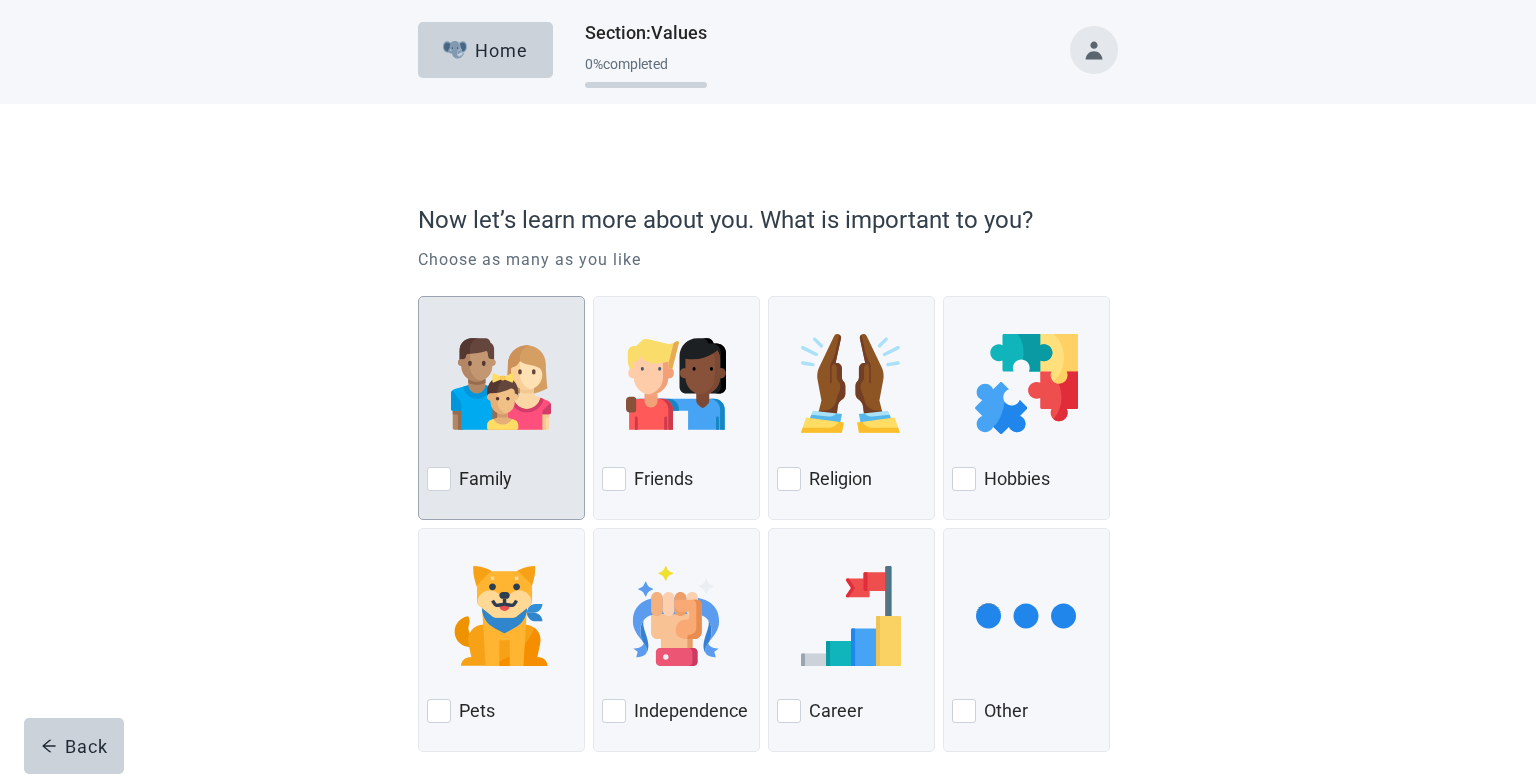 click on "Family" at bounding box center (501, 408) 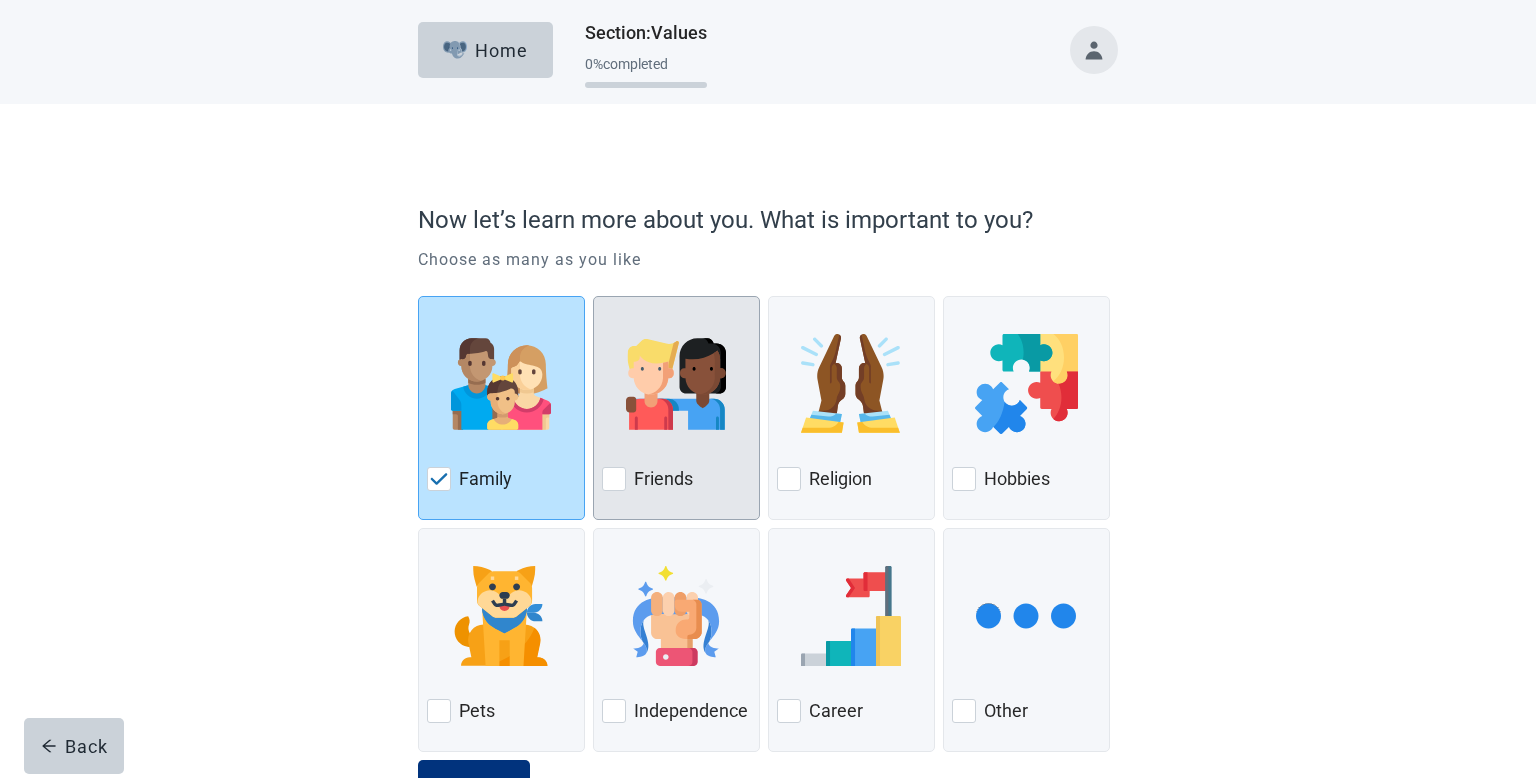 click on "Friends" at bounding box center (676, 479) 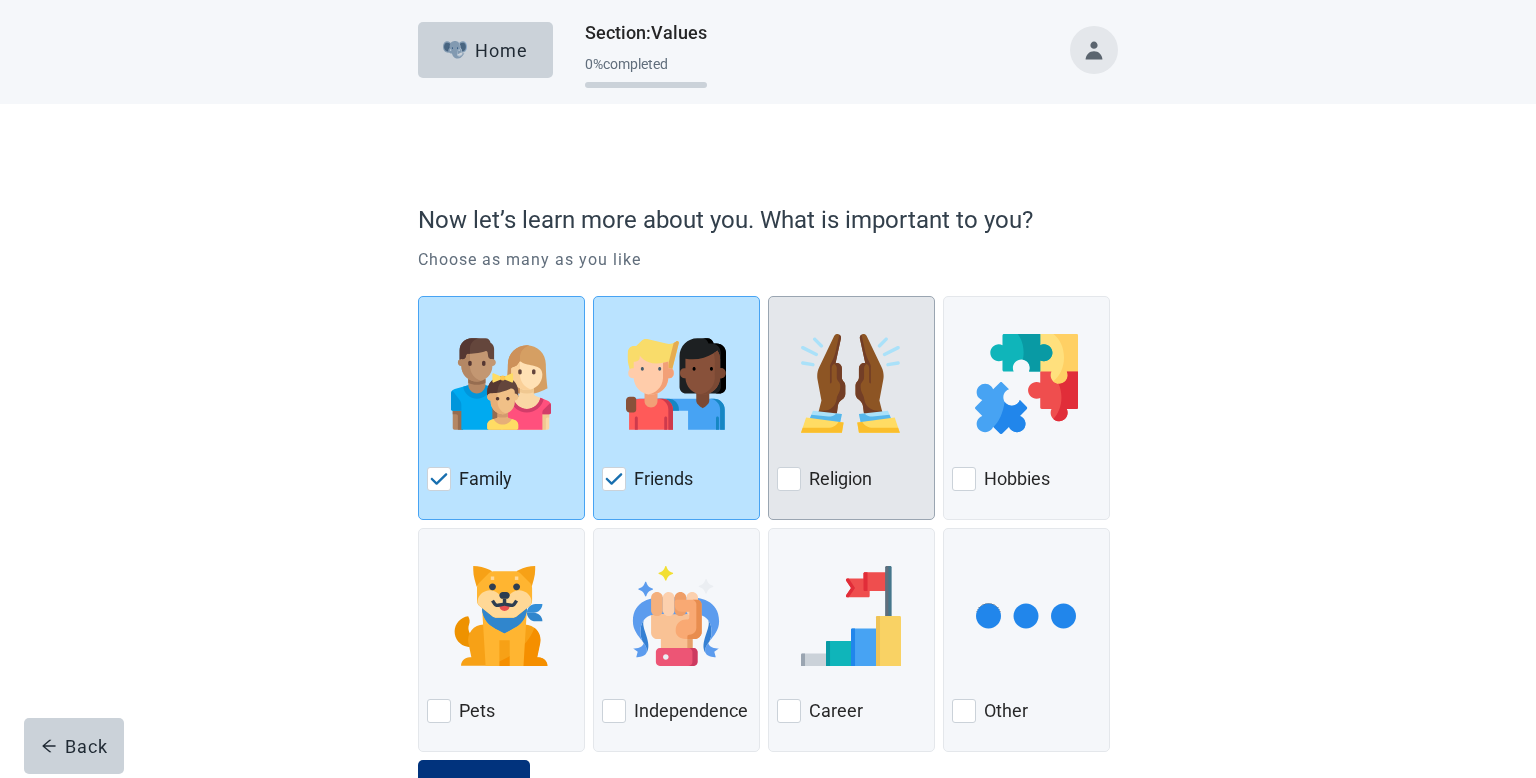 click at bounding box center (789, 479) 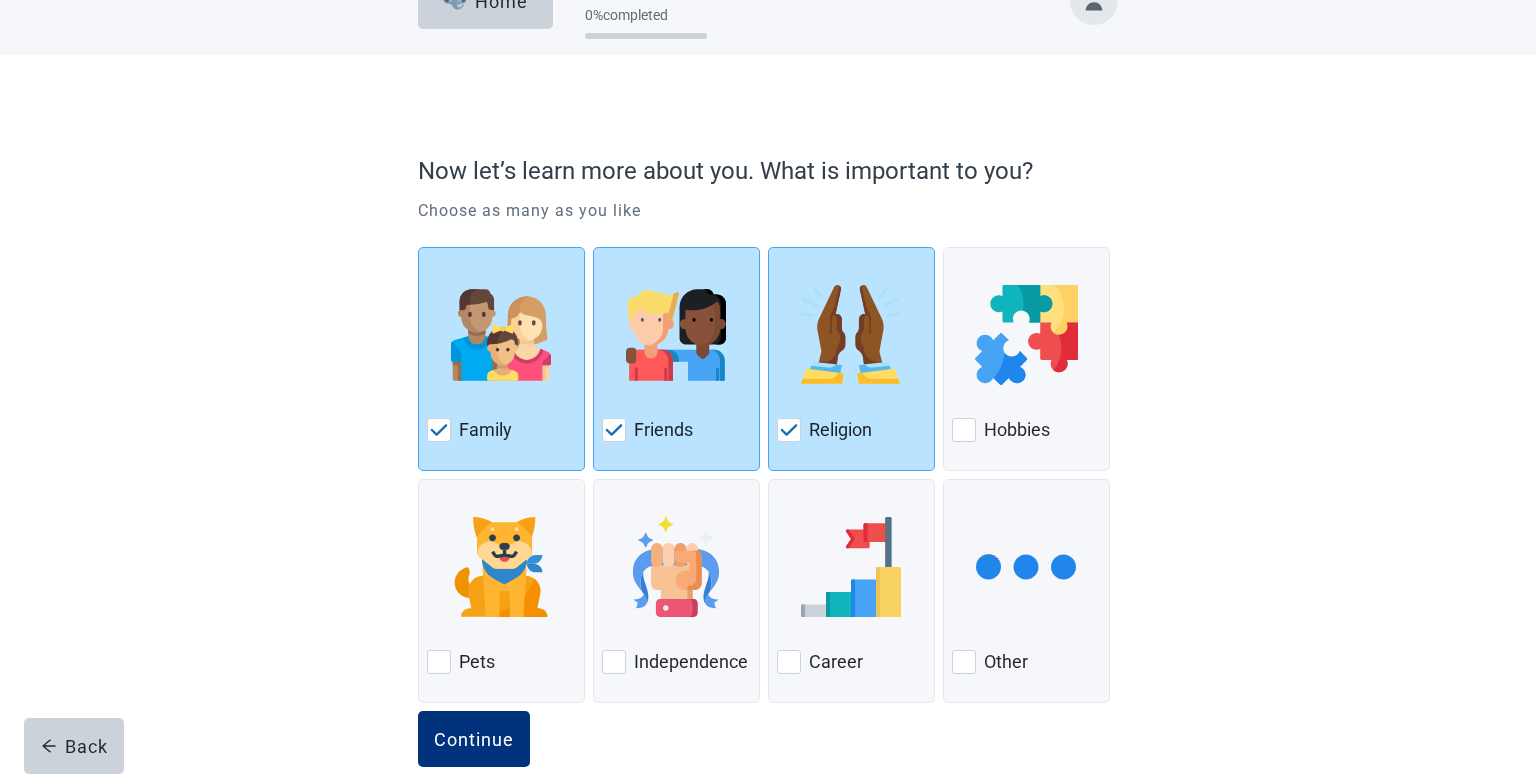 scroll, scrollTop: 81, scrollLeft: 0, axis: vertical 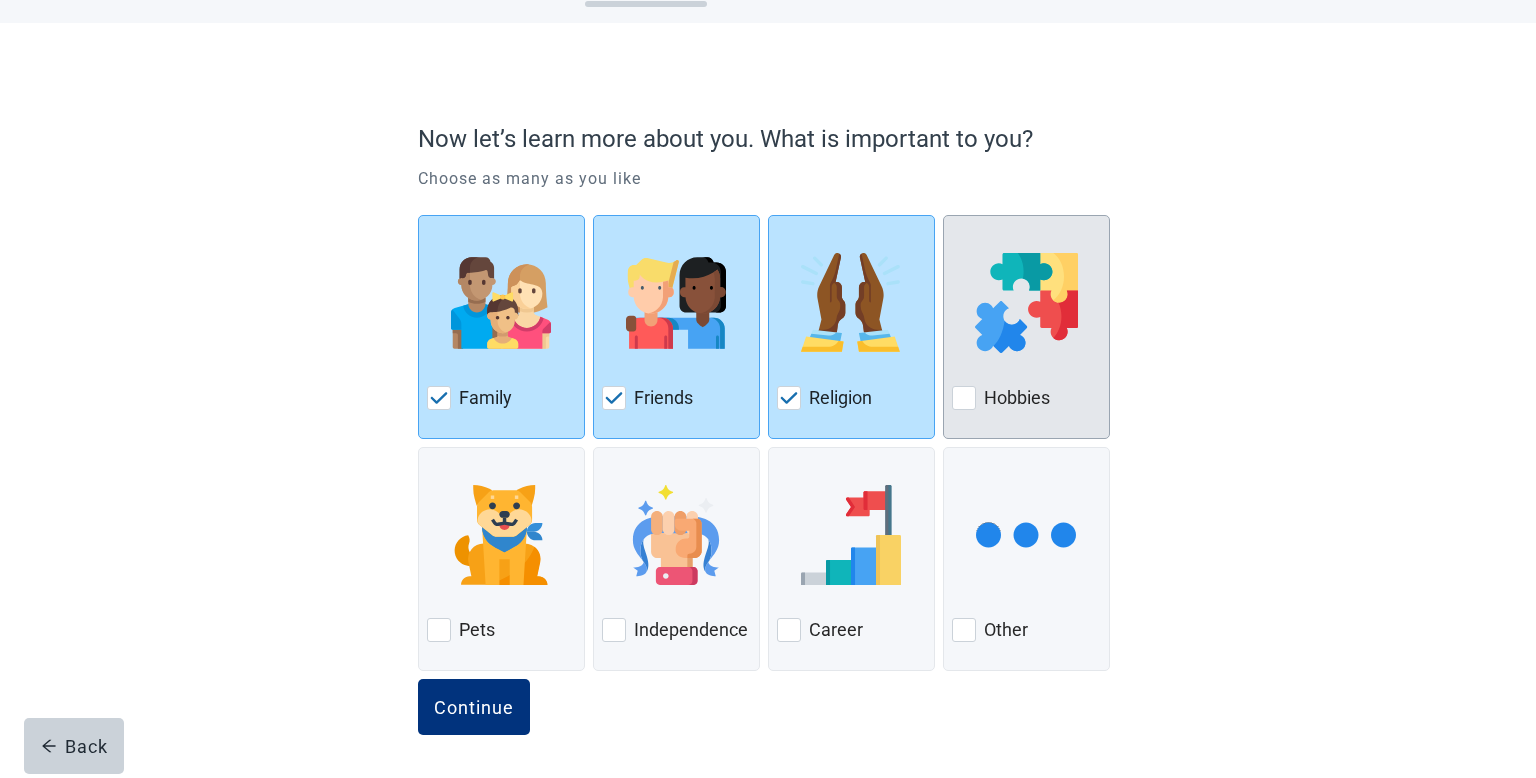 click at bounding box center [964, 398] 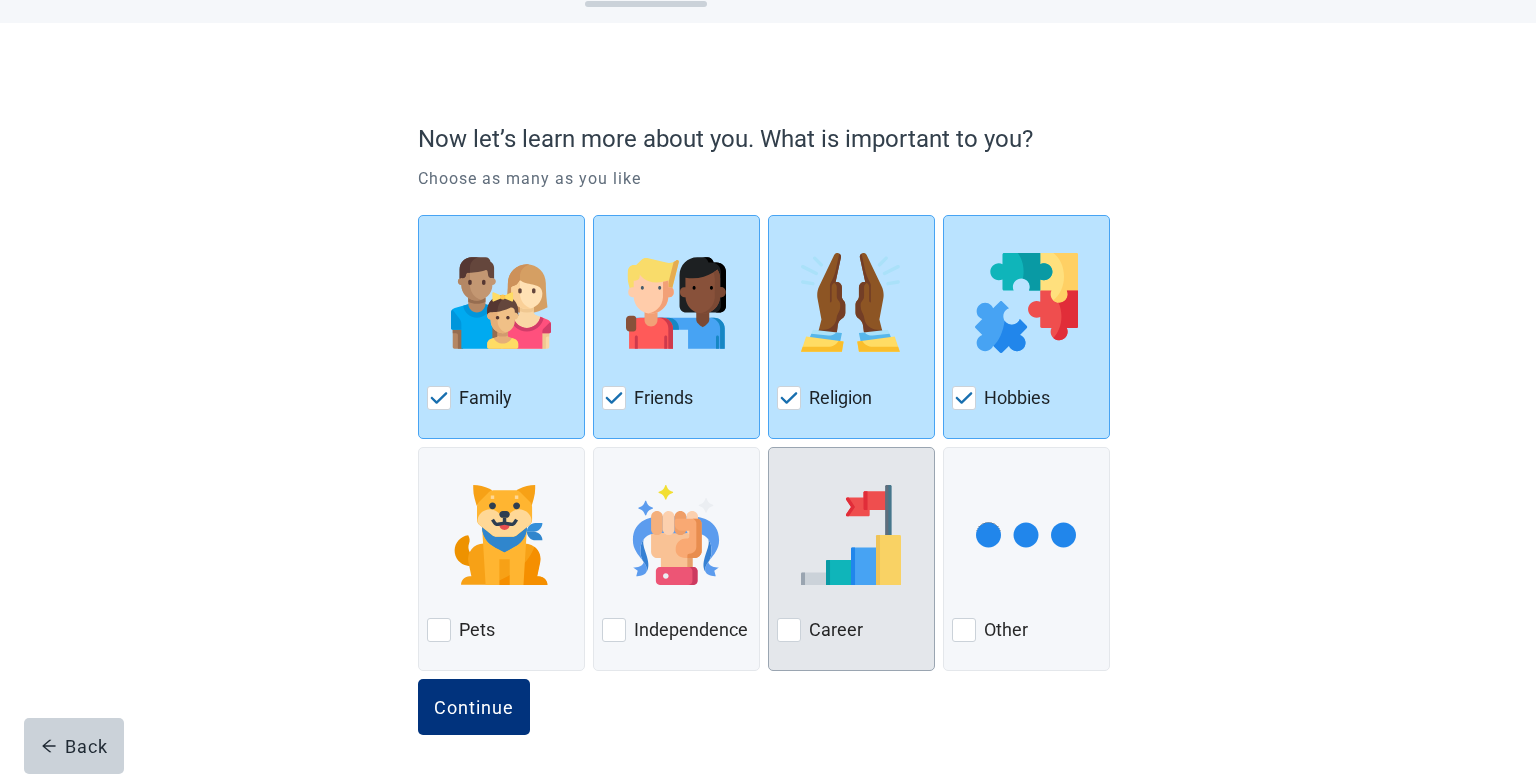 click at bounding box center (789, 630) 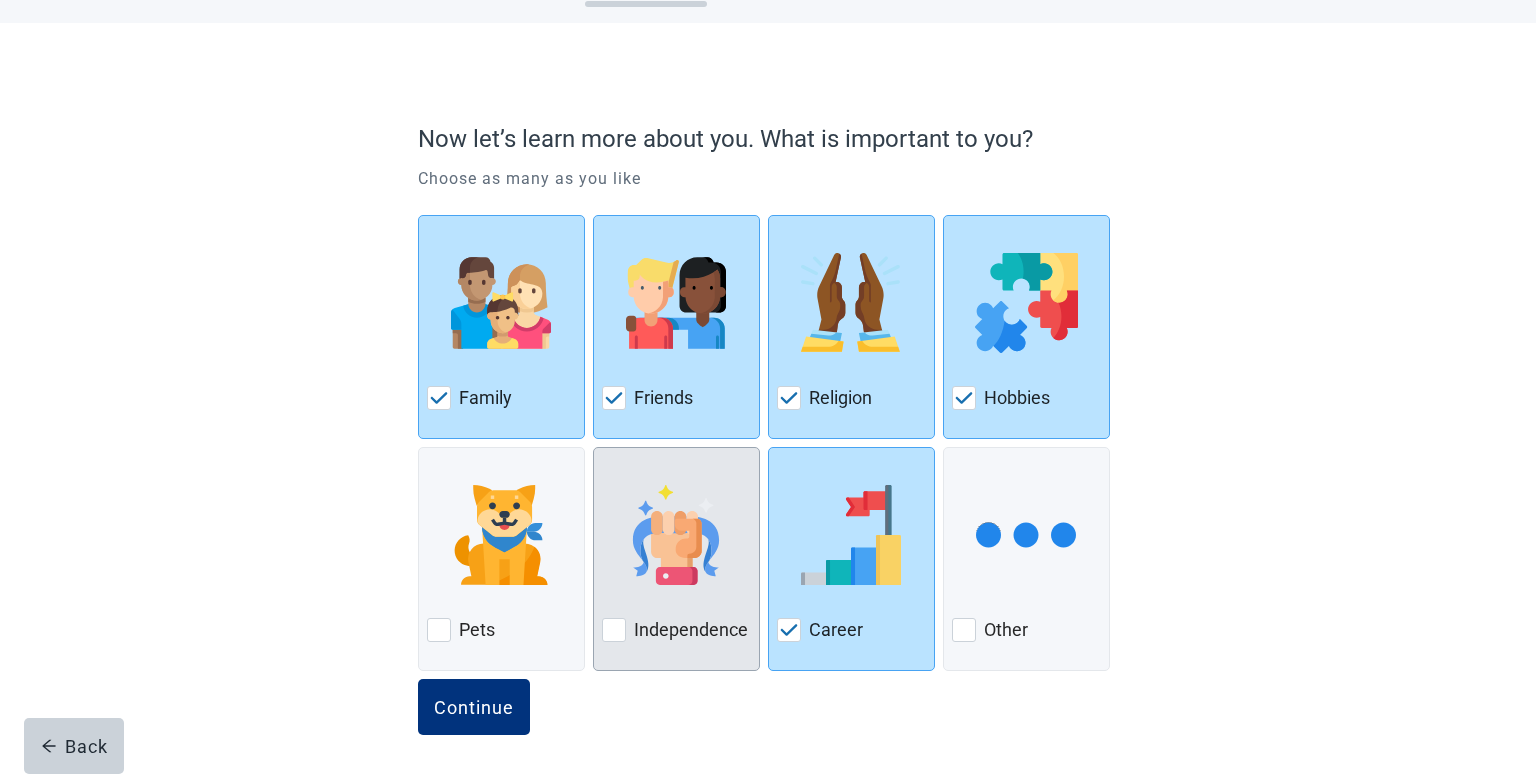 click on "Independence" at bounding box center (676, 630) 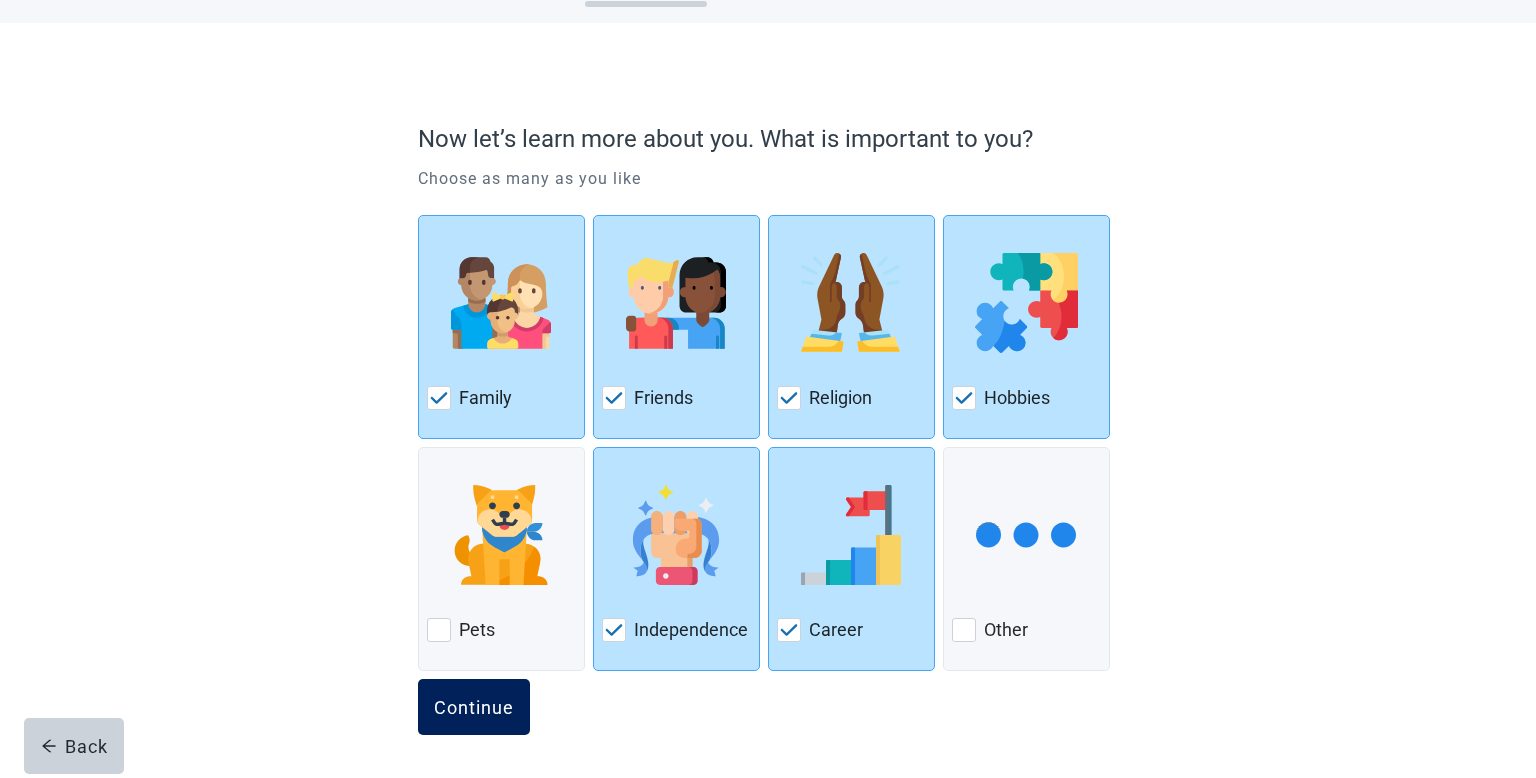 click on "Continue" at bounding box center (474, 707) 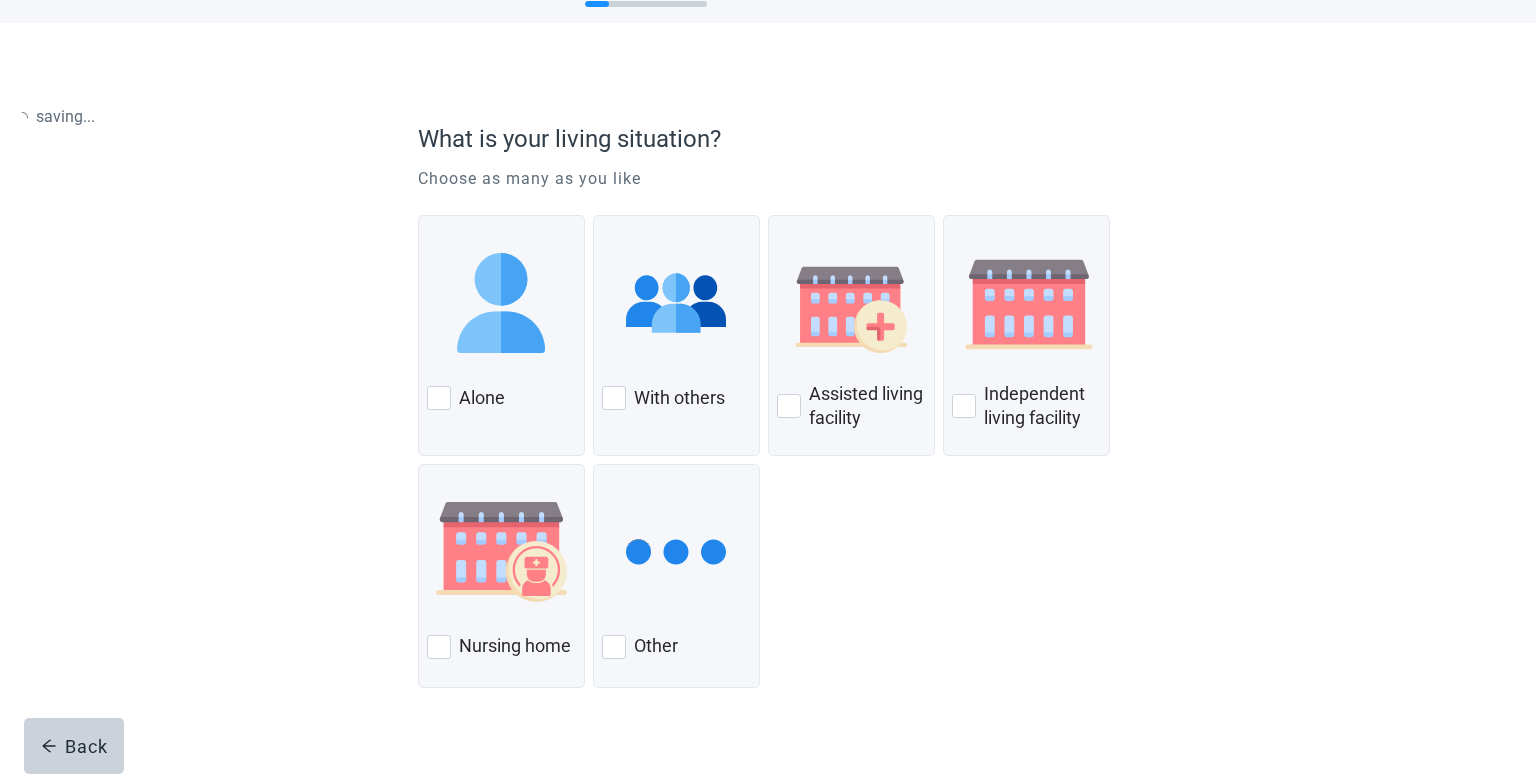 scroll, scrollTop: 0, scrollLeft: 0, axis: both 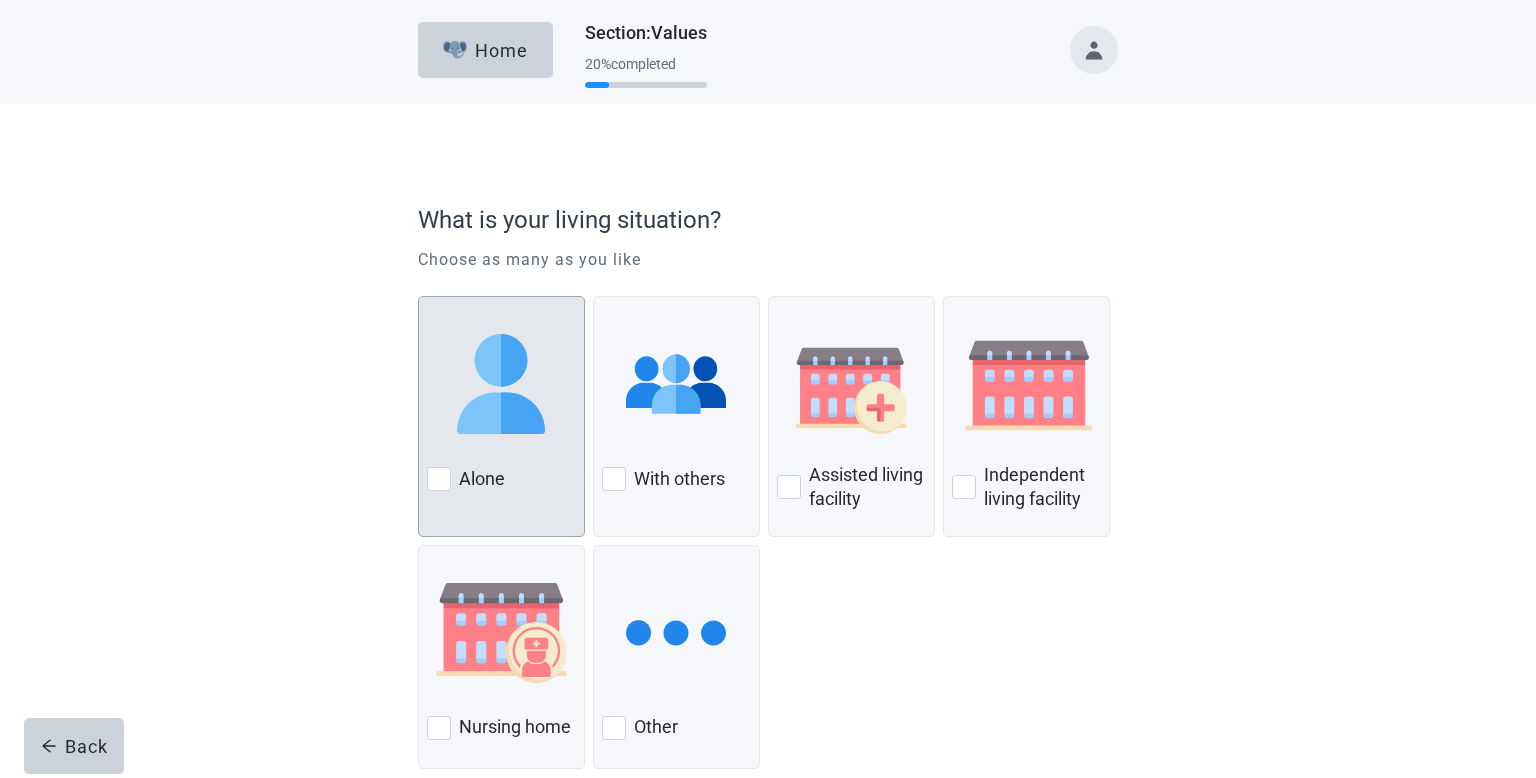 click at bounding box center (439, 479) 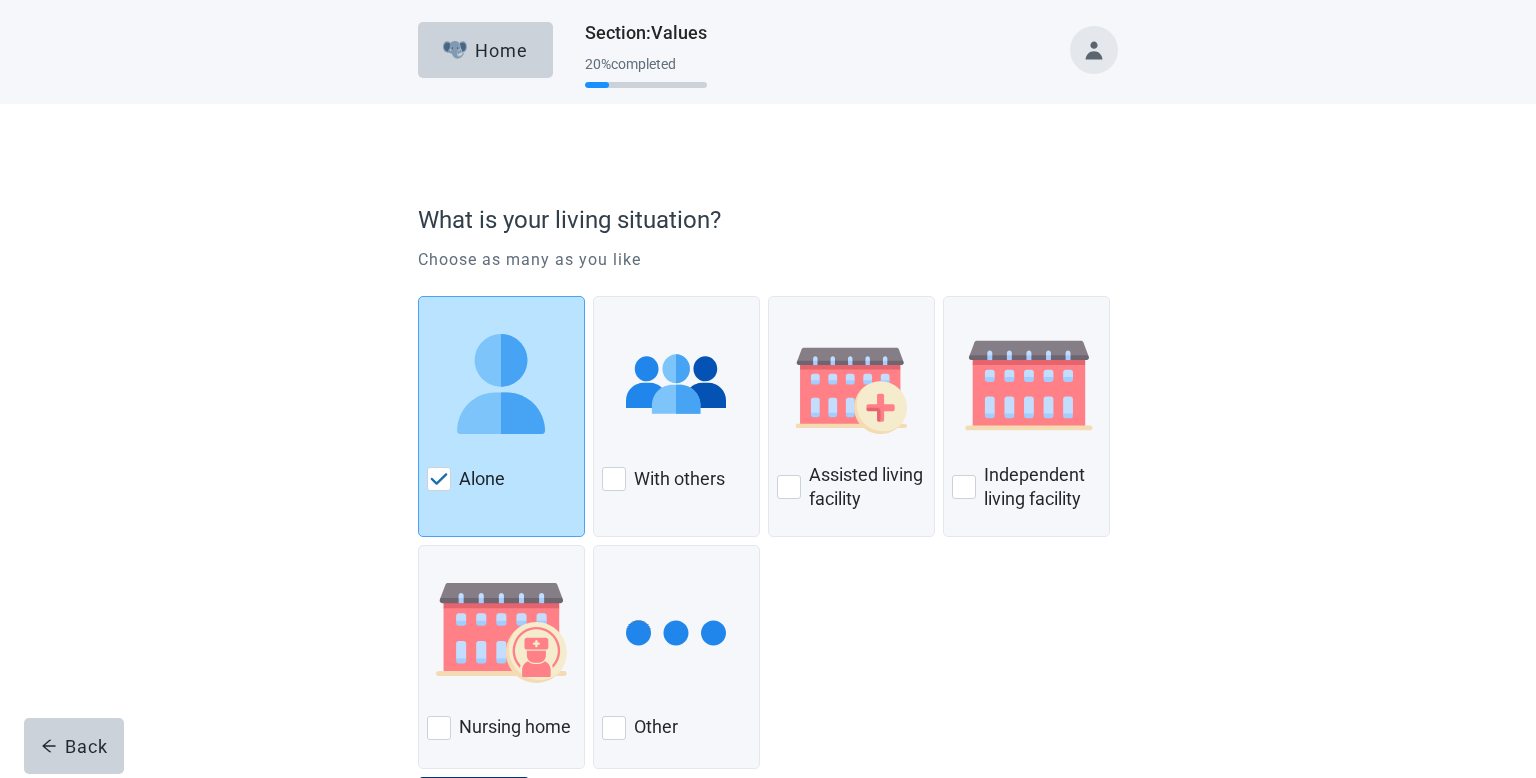 scroll, scrollTop: 98, scrollLeft: 0, axis: vertical 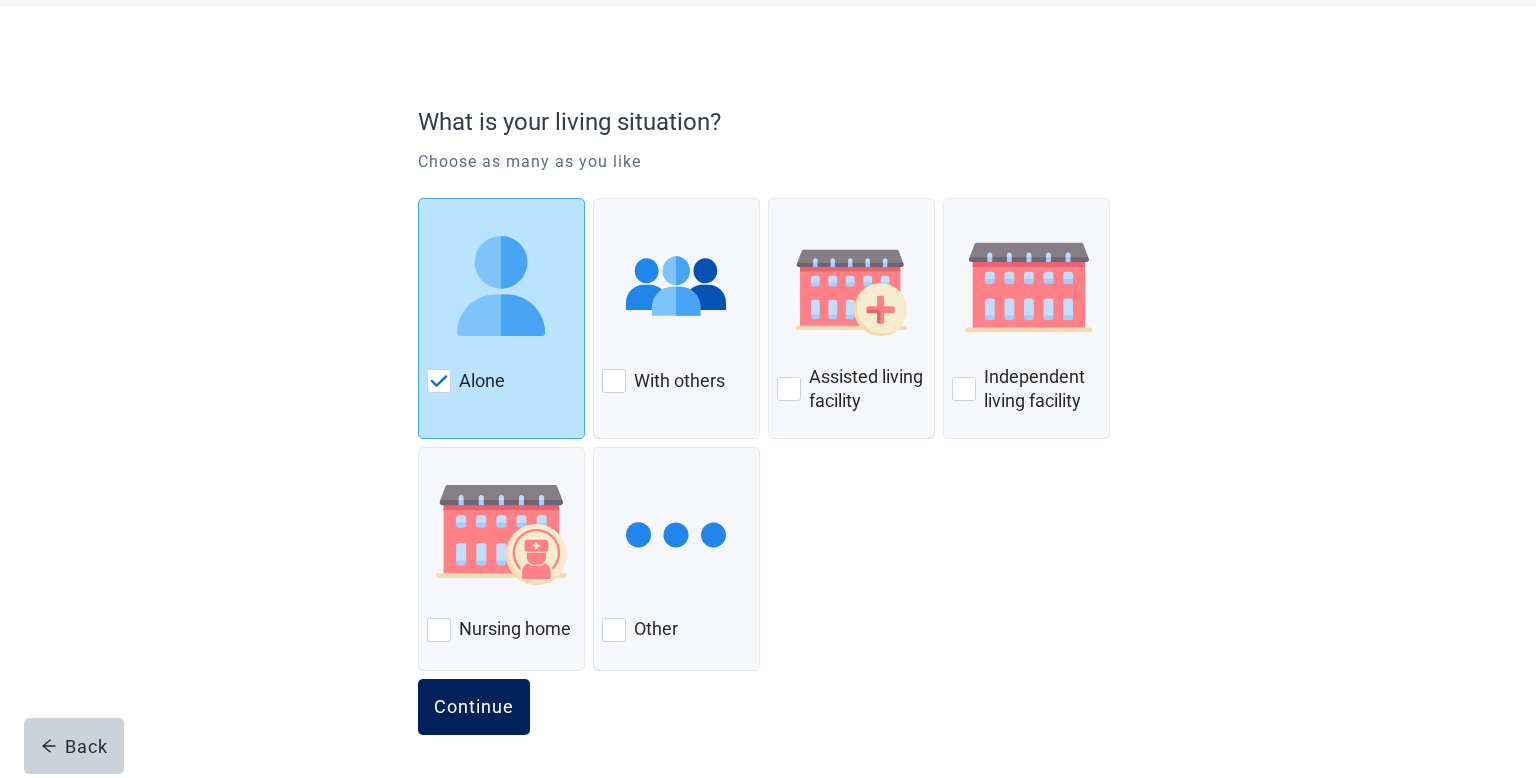 click on "Continue" at bounding box center [474, 707] 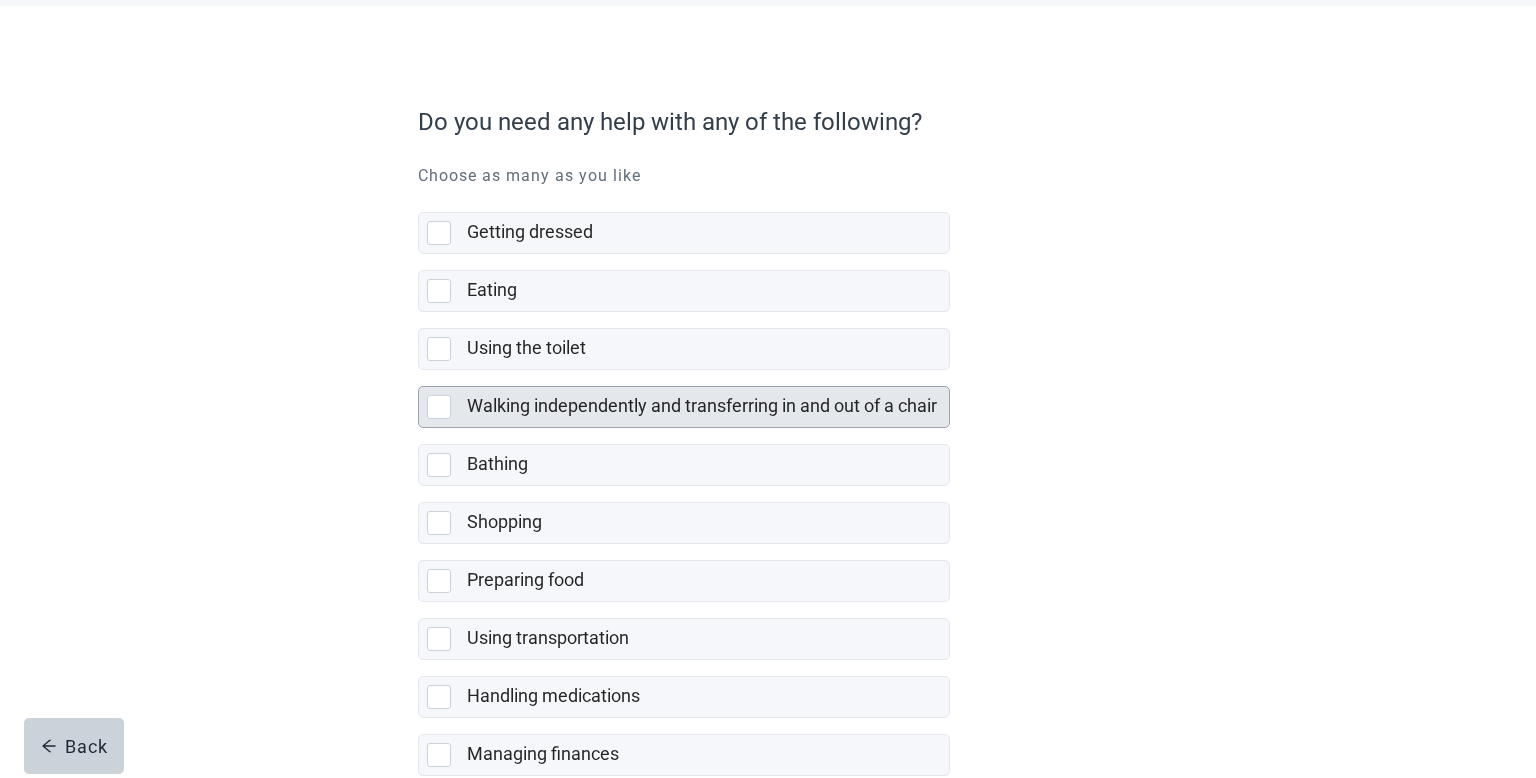 scroll, scrollTop: 0, scrollLeft: 0, axis: both 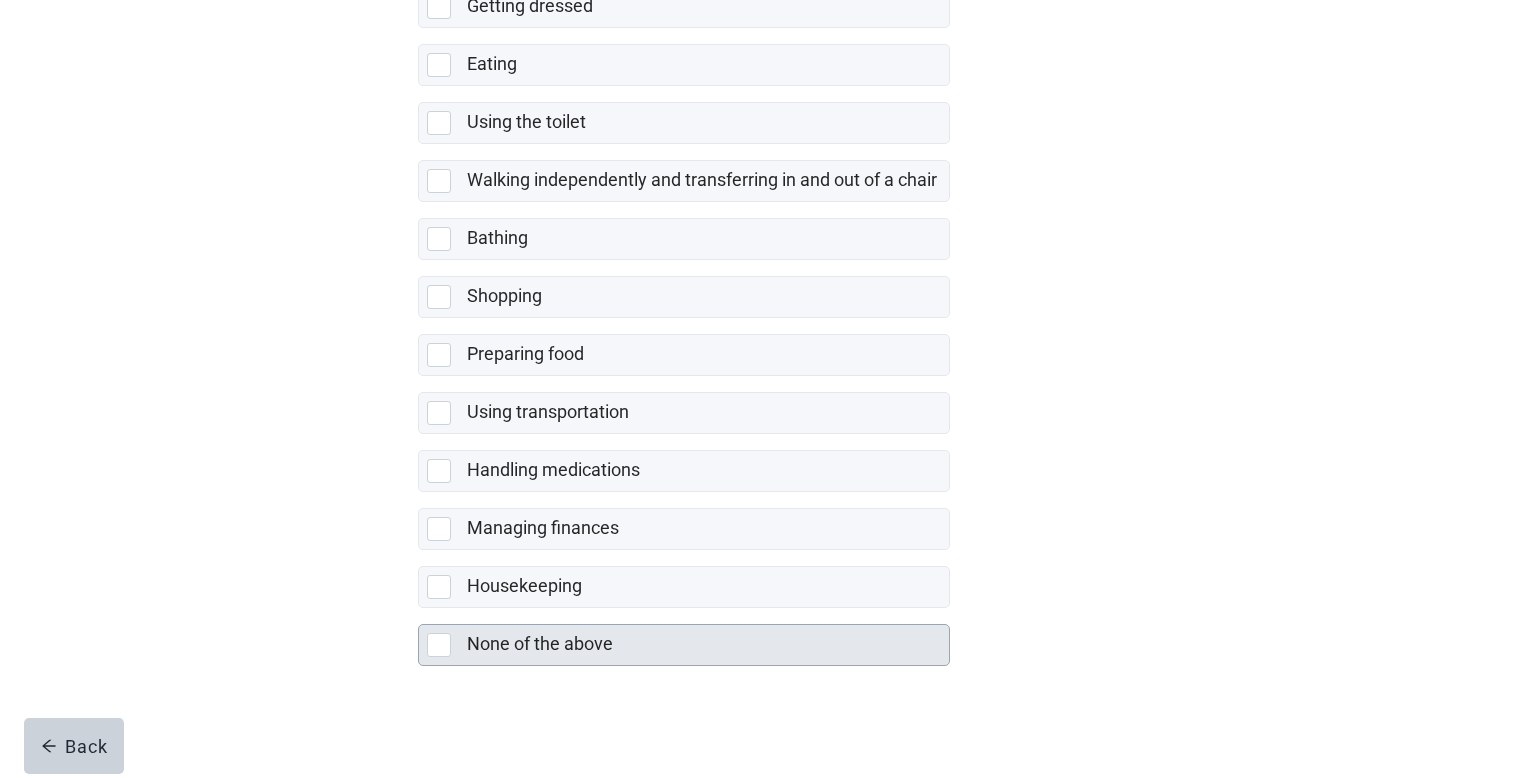 click at bounding box center (439, 645) 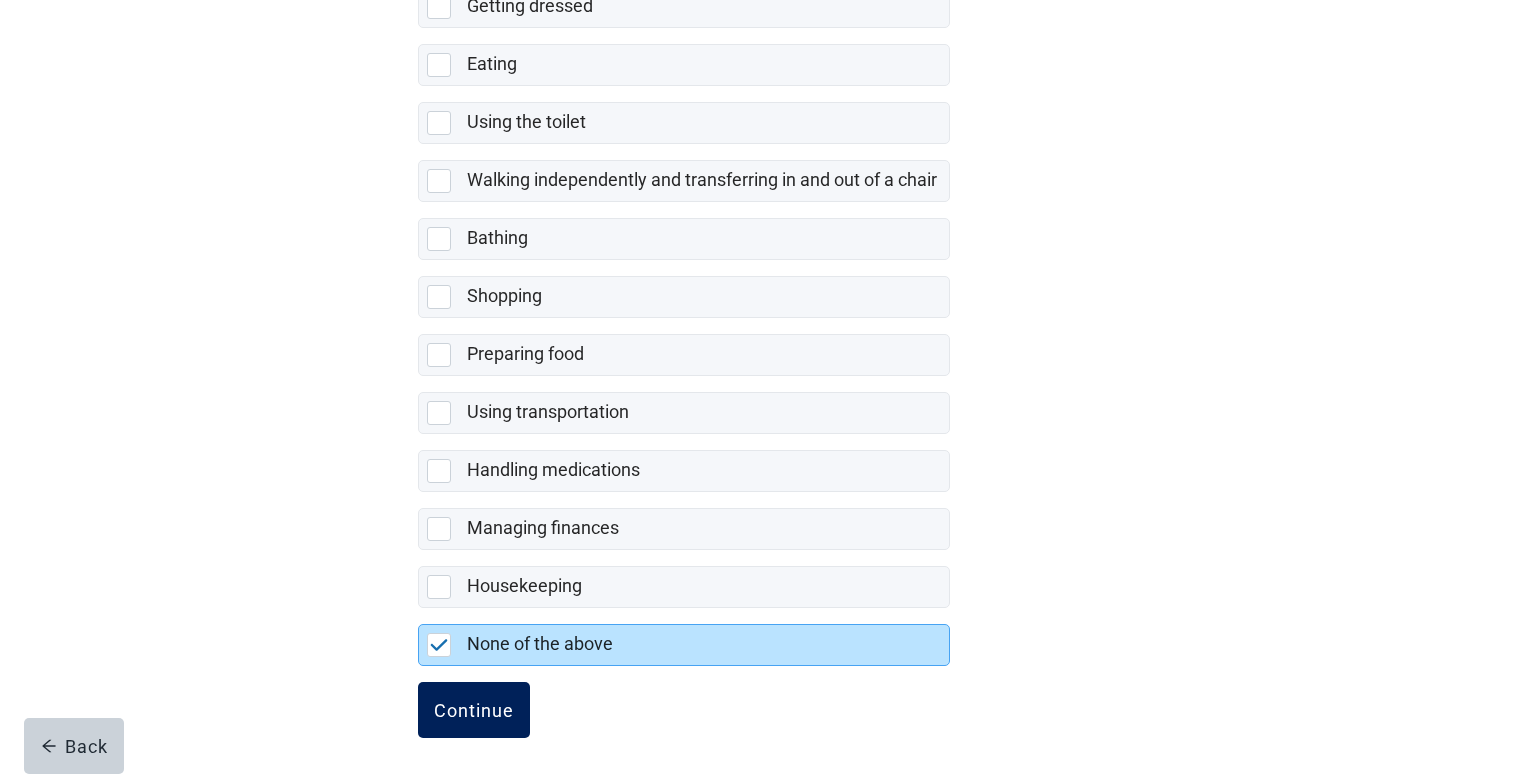 click on "Continue" at bounding box center (474, 710) 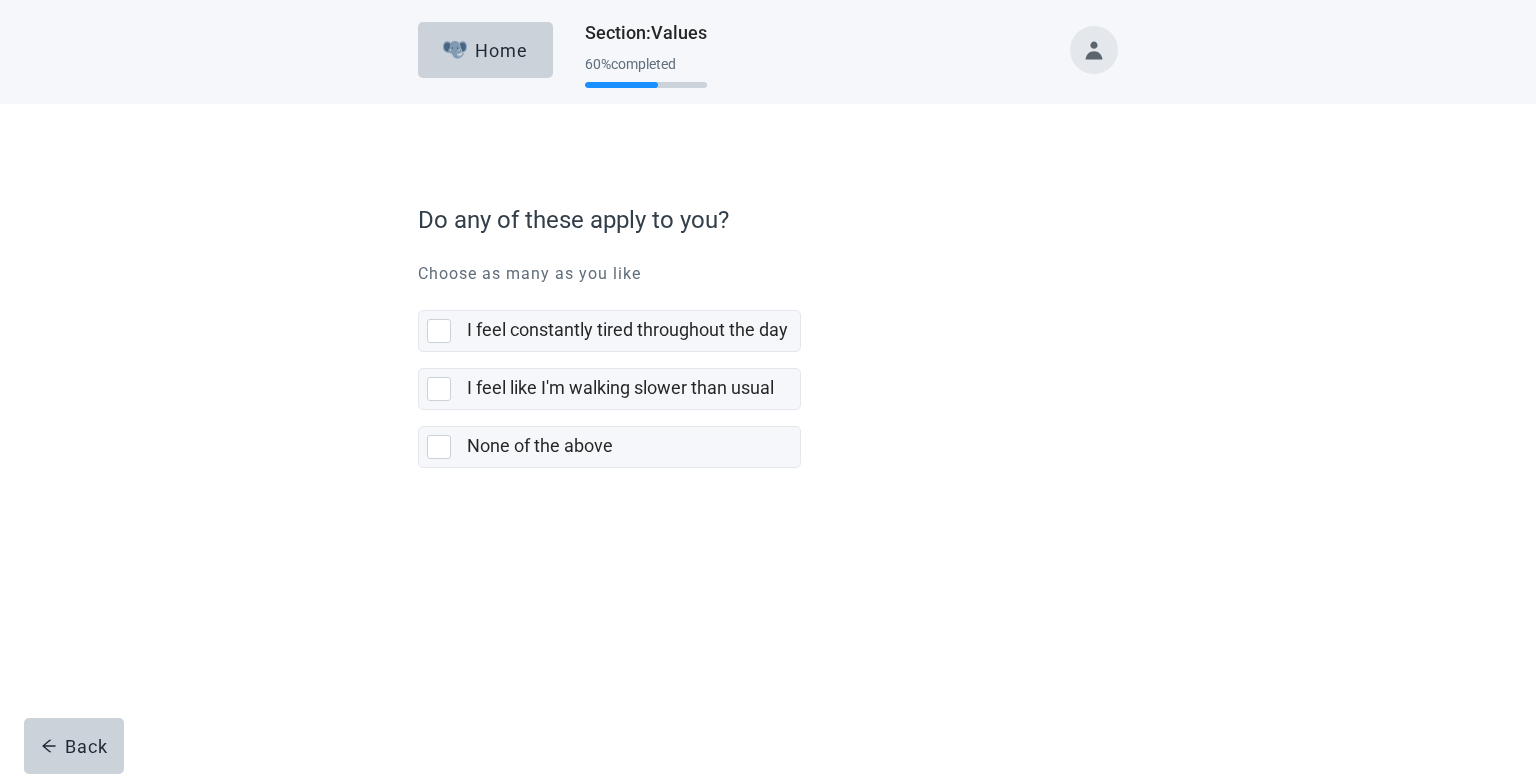 scroll, scrollTop: 0, scrollLeft: 0, axis: both 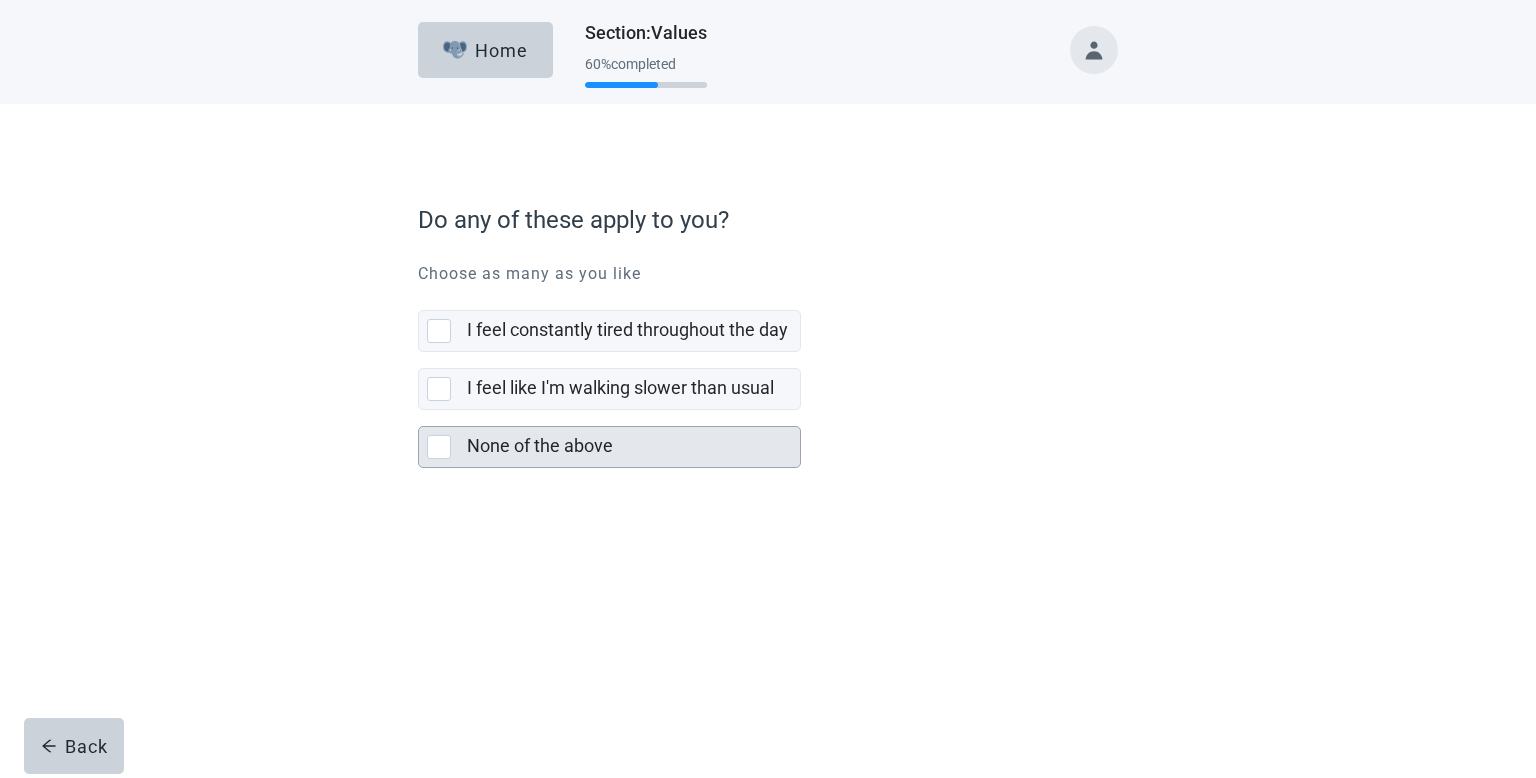 click at bounding box center [439, 447] 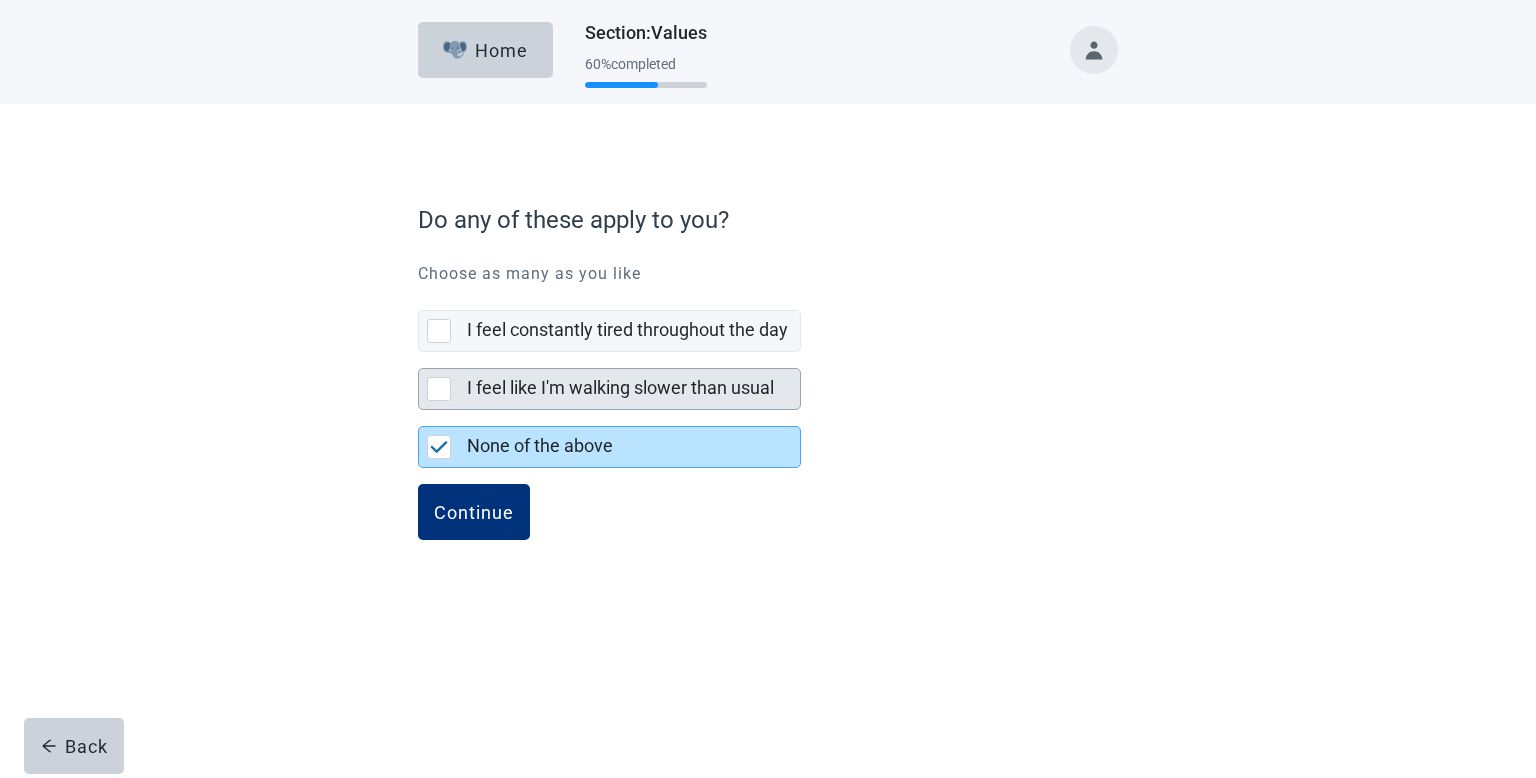 click at bounding box center (439, 389) 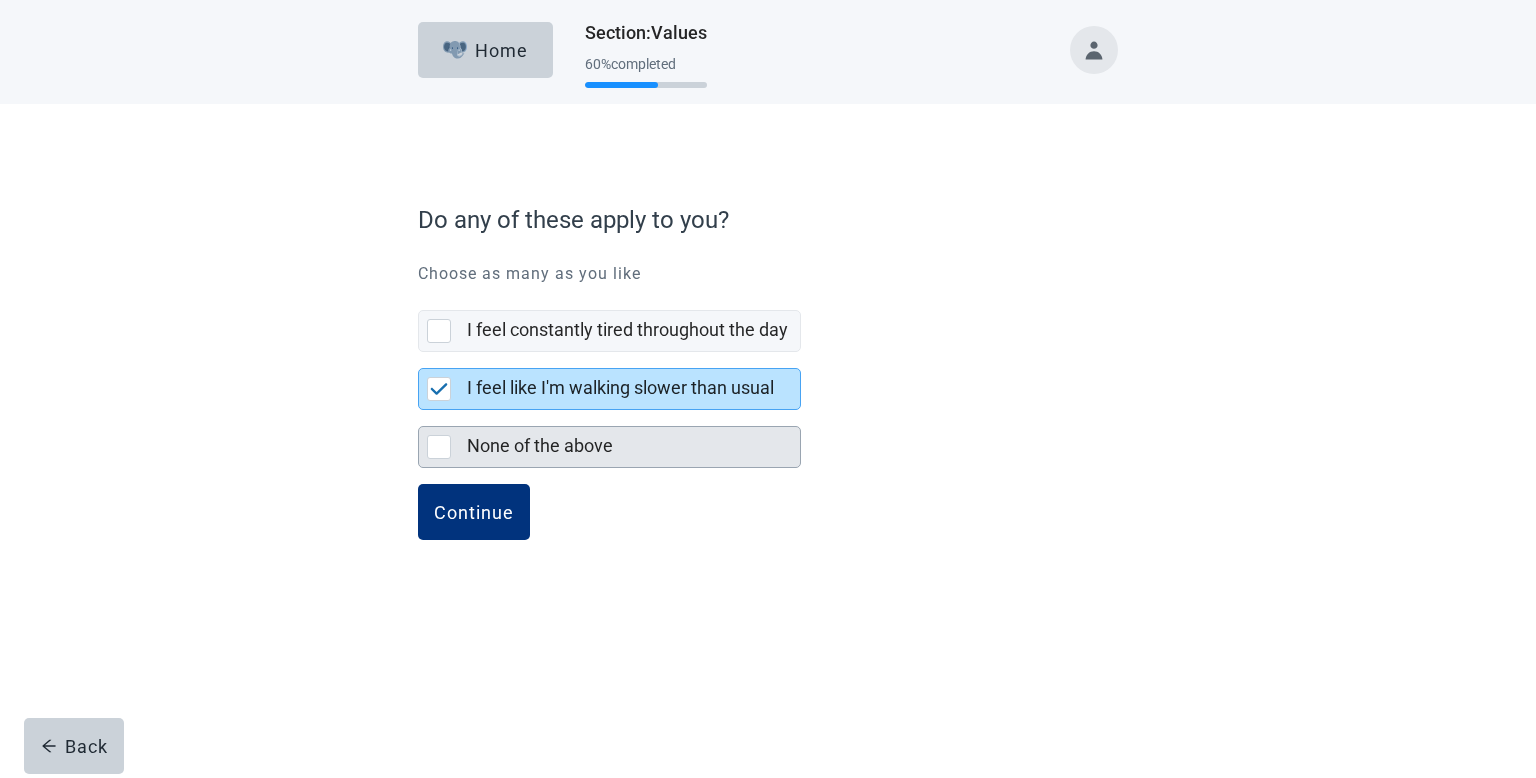 click at bounding box center [439, 447] 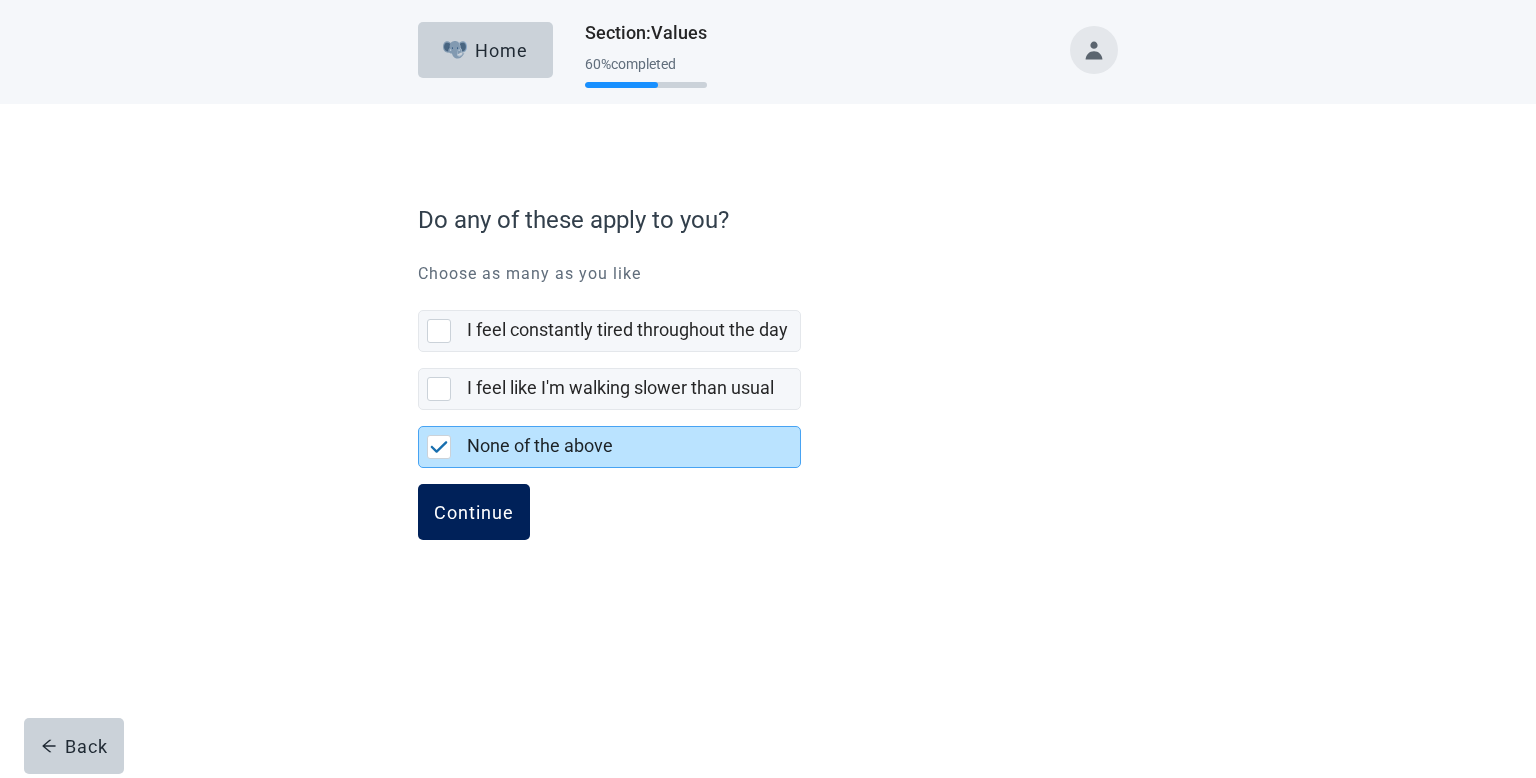 click on "Continue" at bounding box center [474, 512] 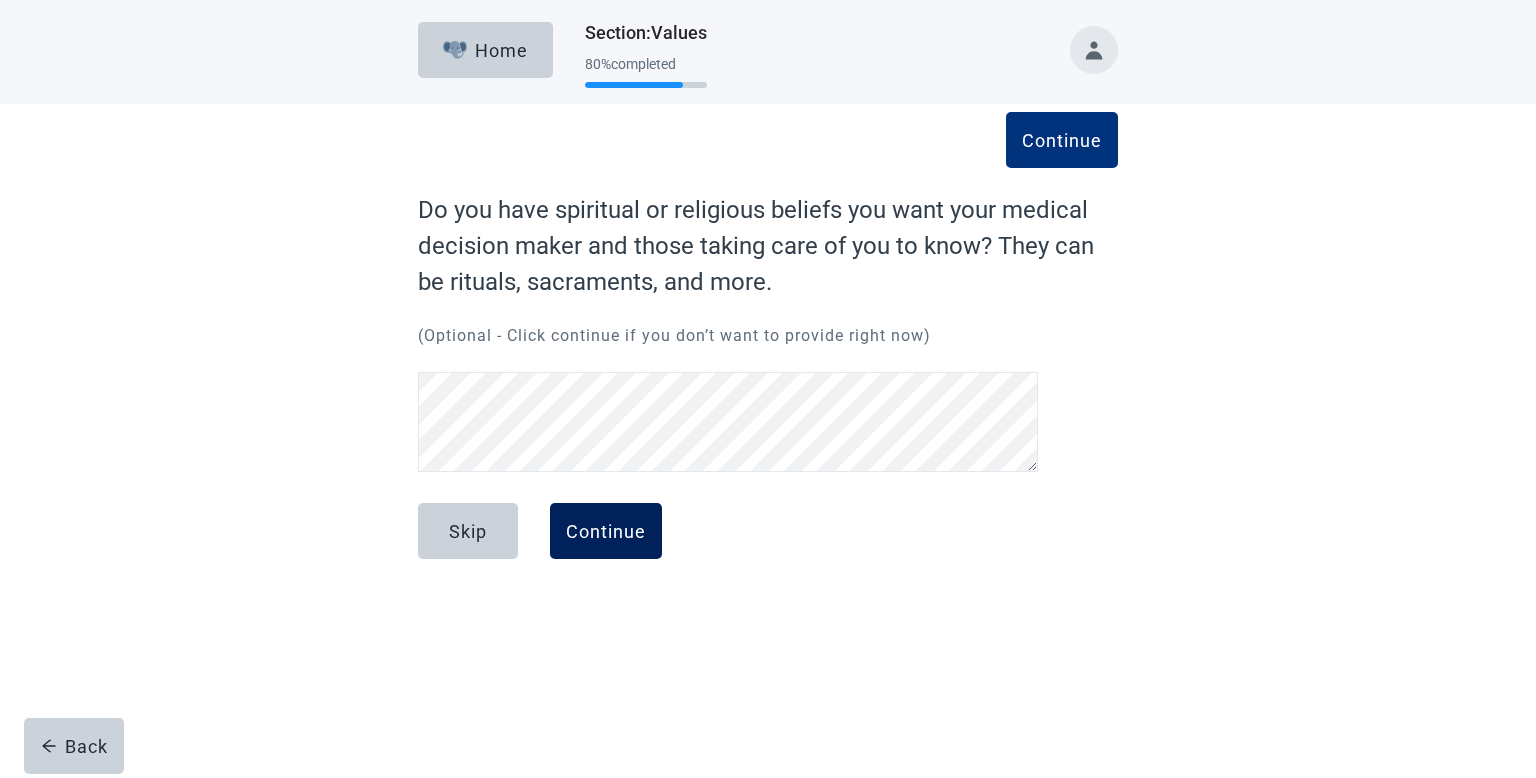 click on "Continue" at bounding box center [606, 531] 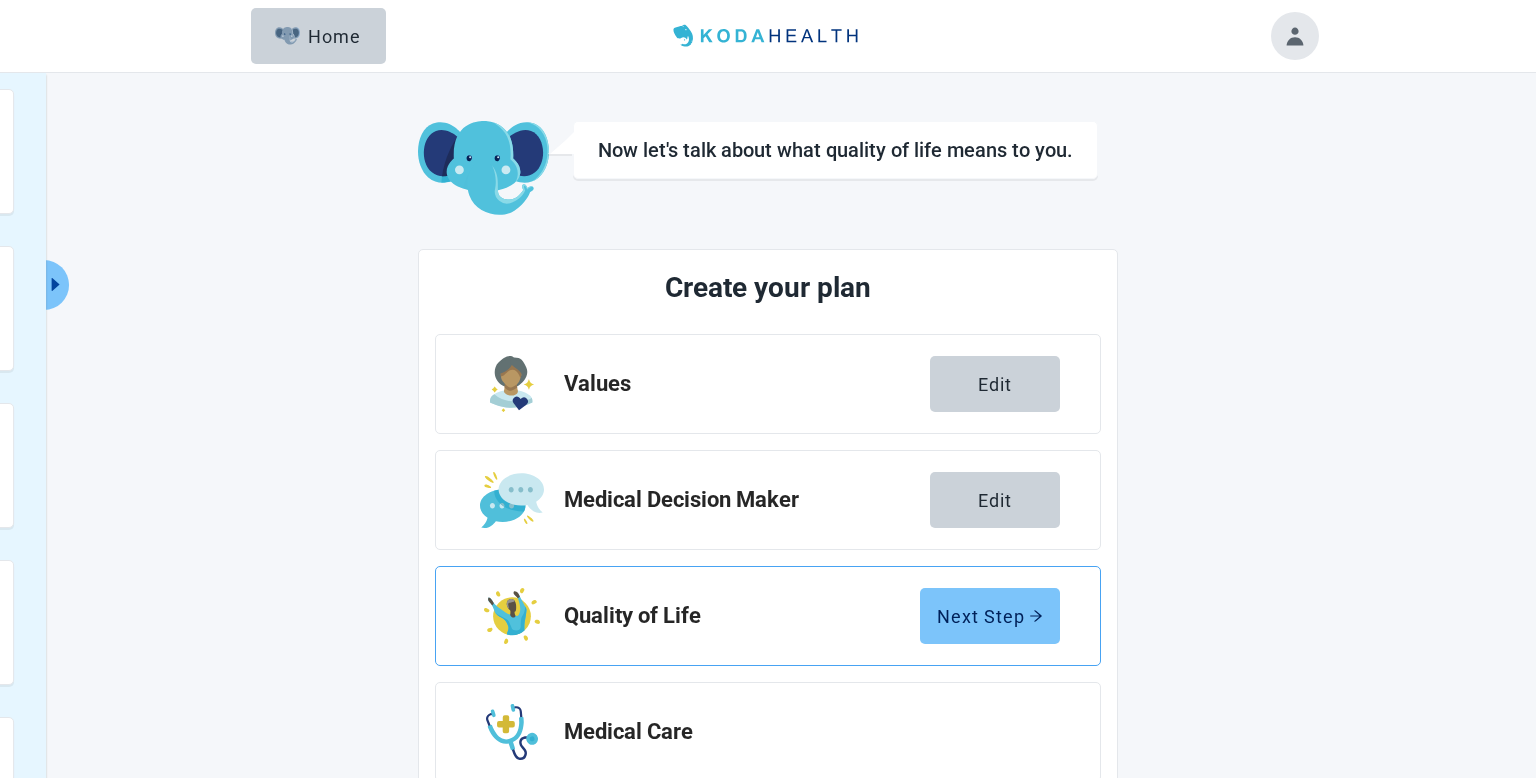 click on "Next Step" at bounding box center [990, 616] 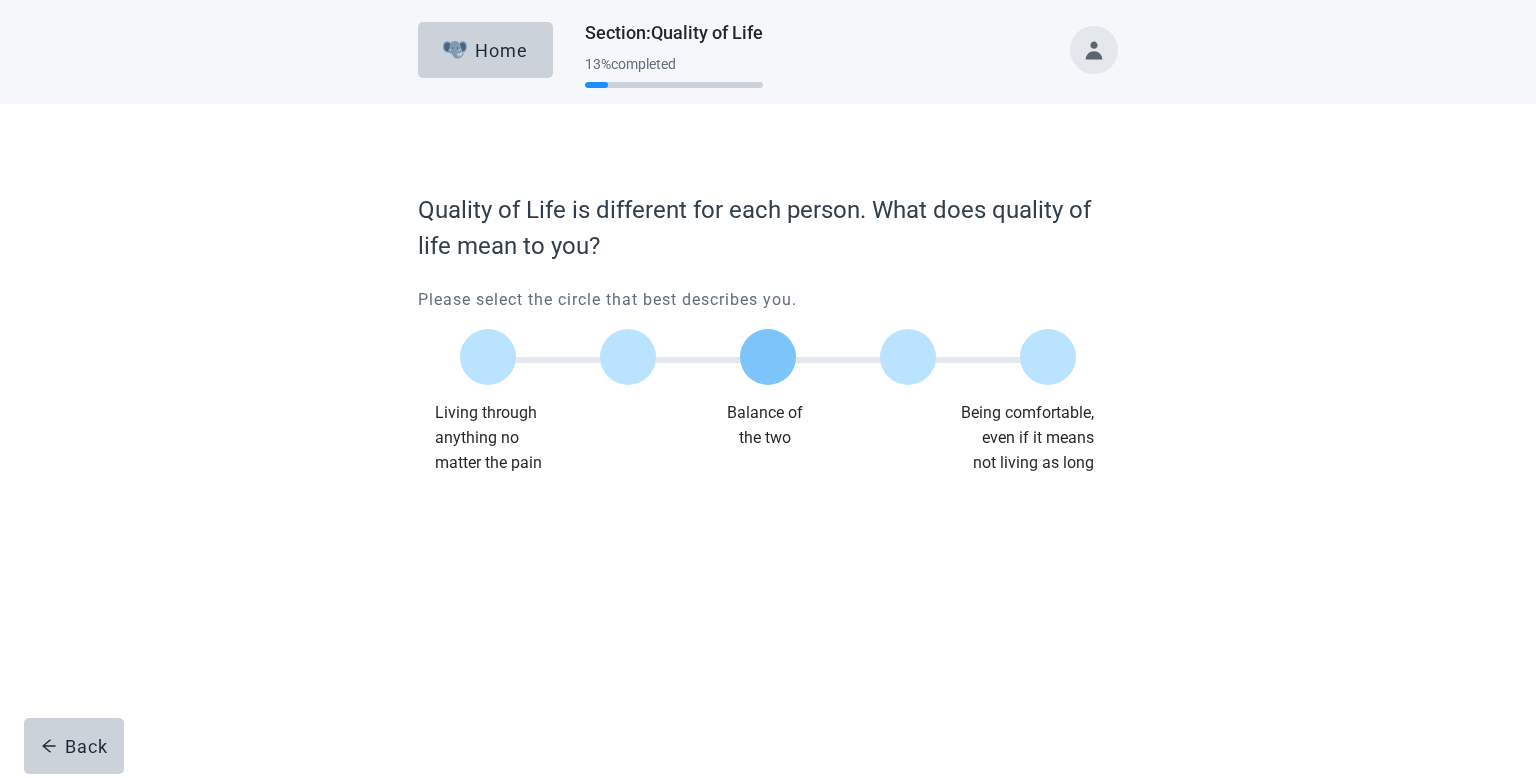 click at bounding box center (768, 357) 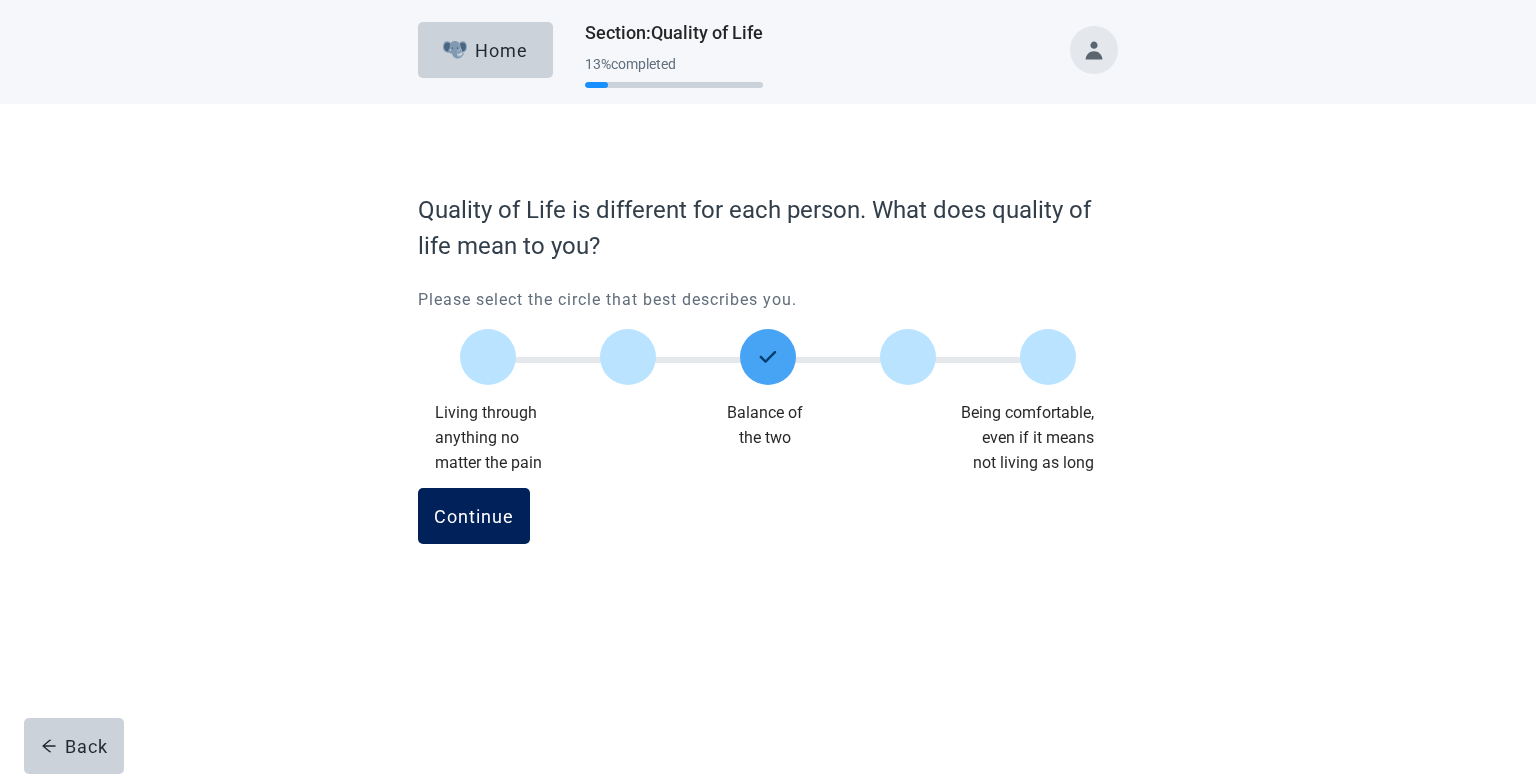 click on "Continue" at bounding box center (474, 516) 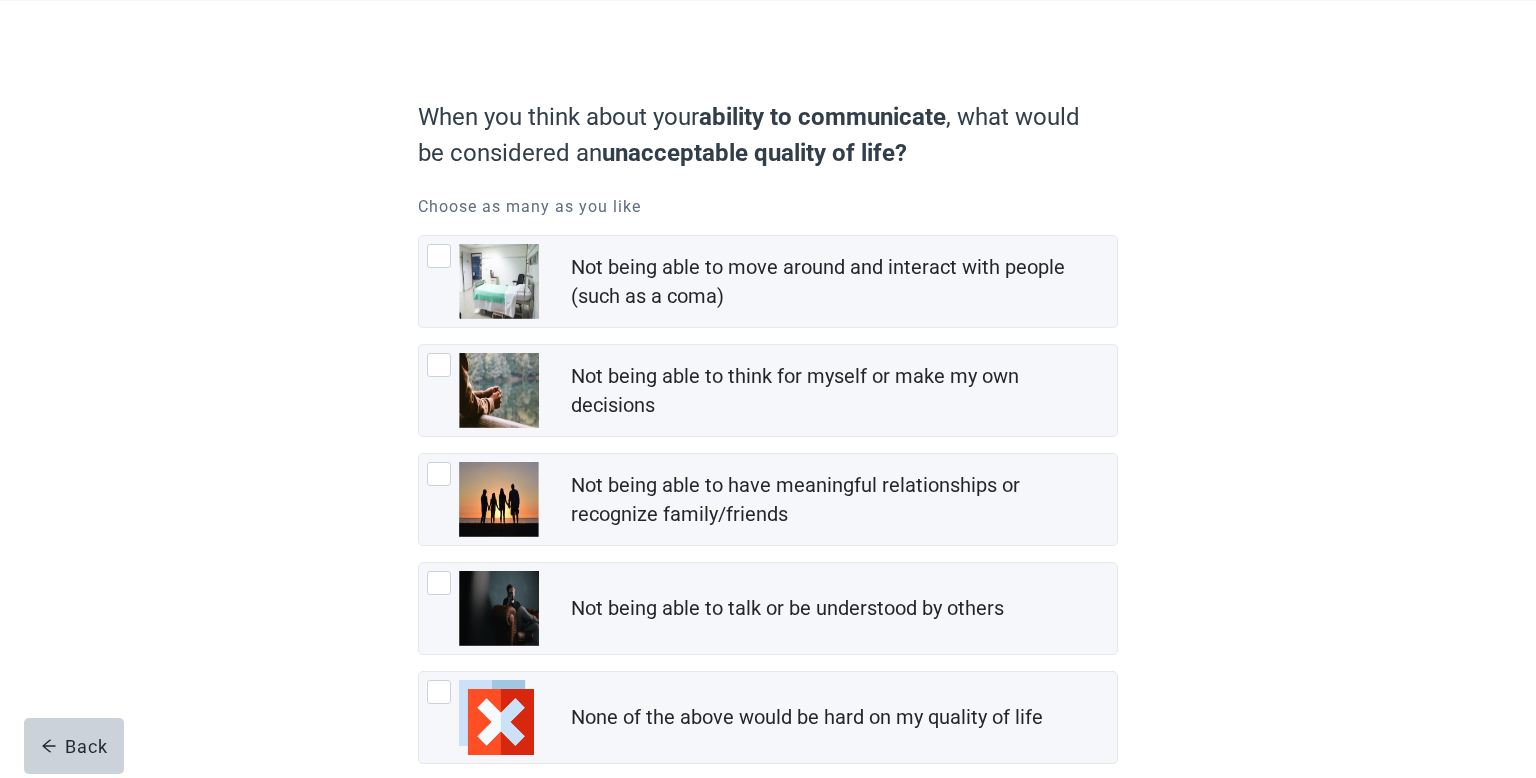 scroll, scrollTop: 70, scrollLeft: 0, axis: vertical 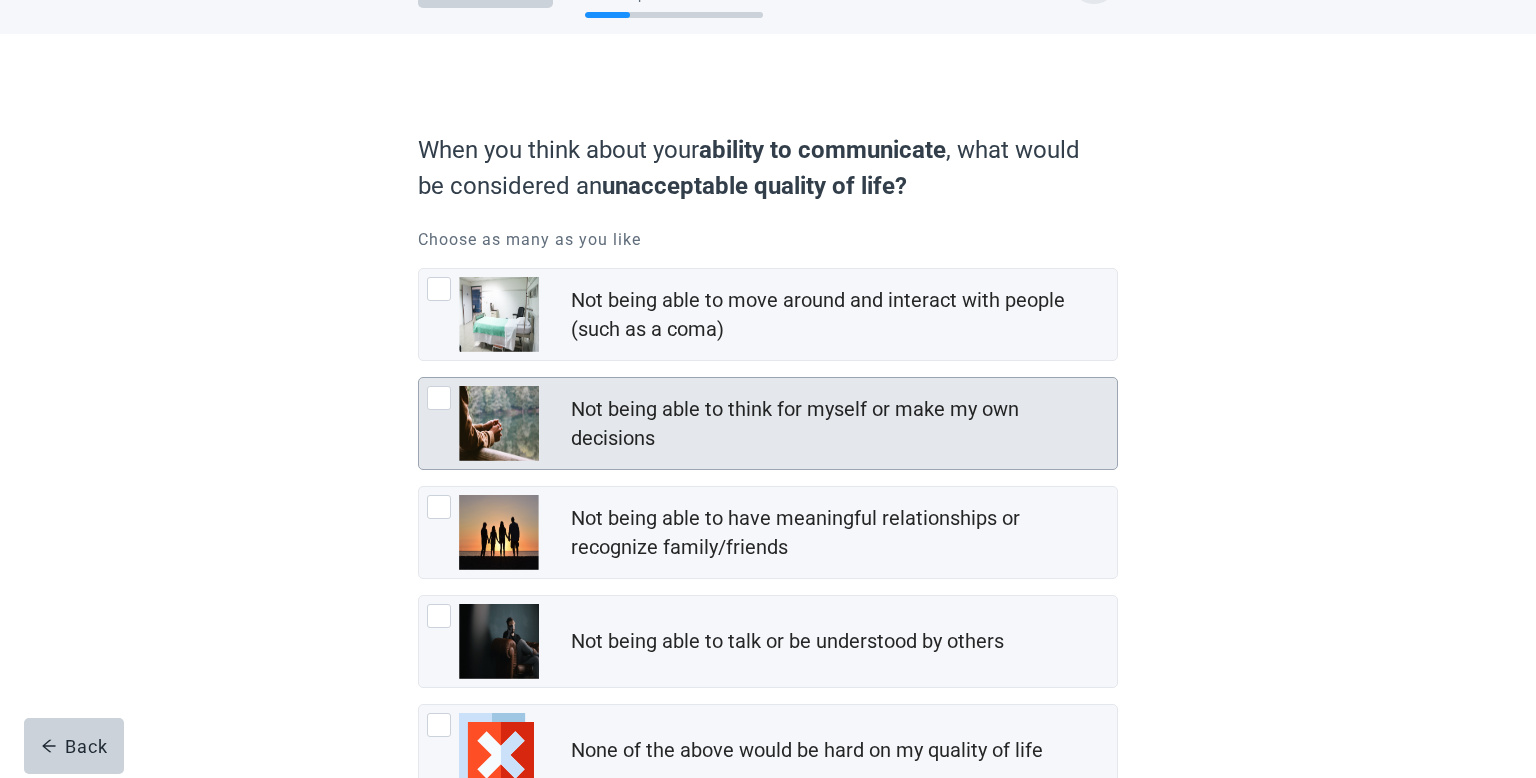 click at bounding box center (439, 398) 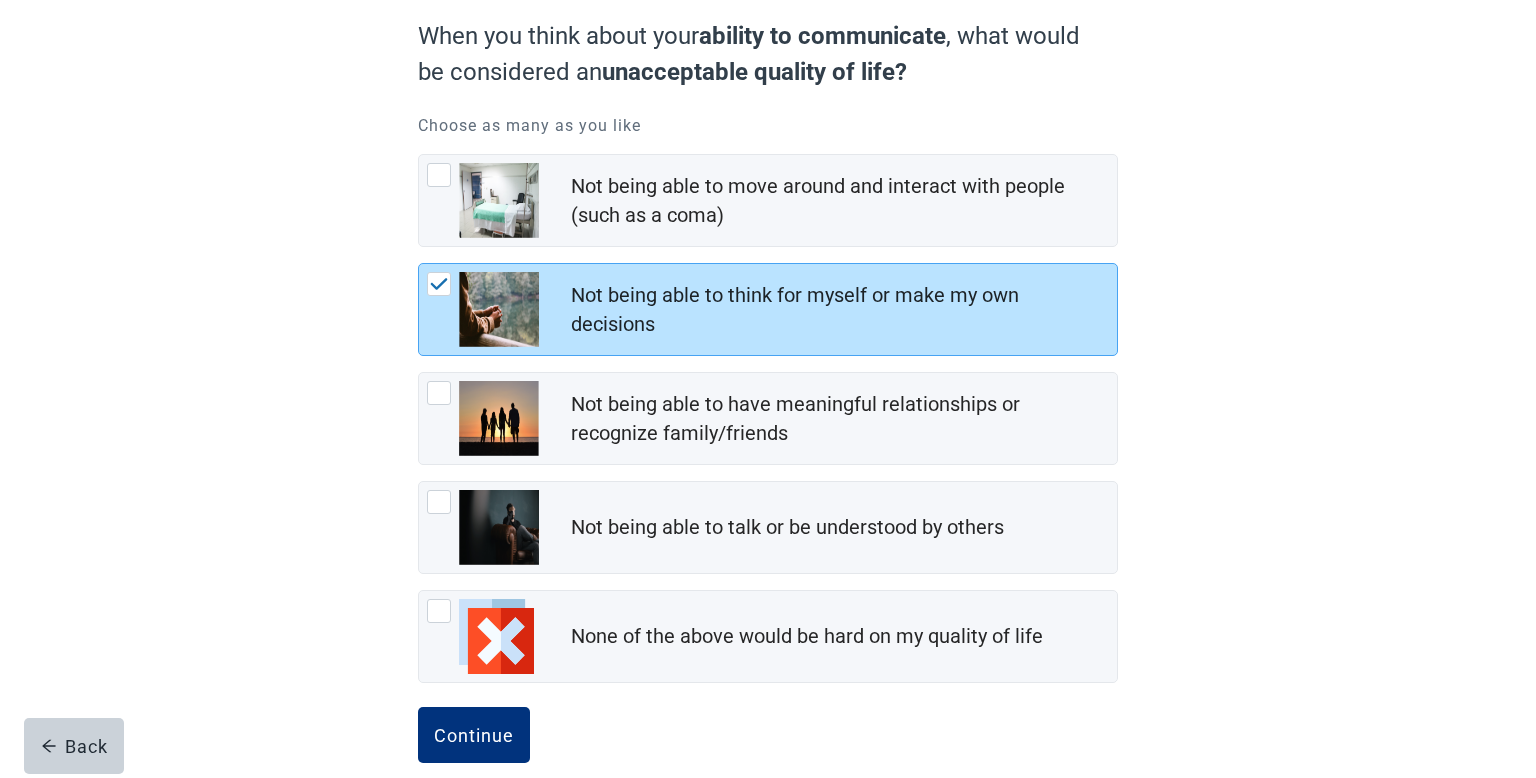 scroll, scrollTop: 211, scrollLeft: 0, axis: vertical 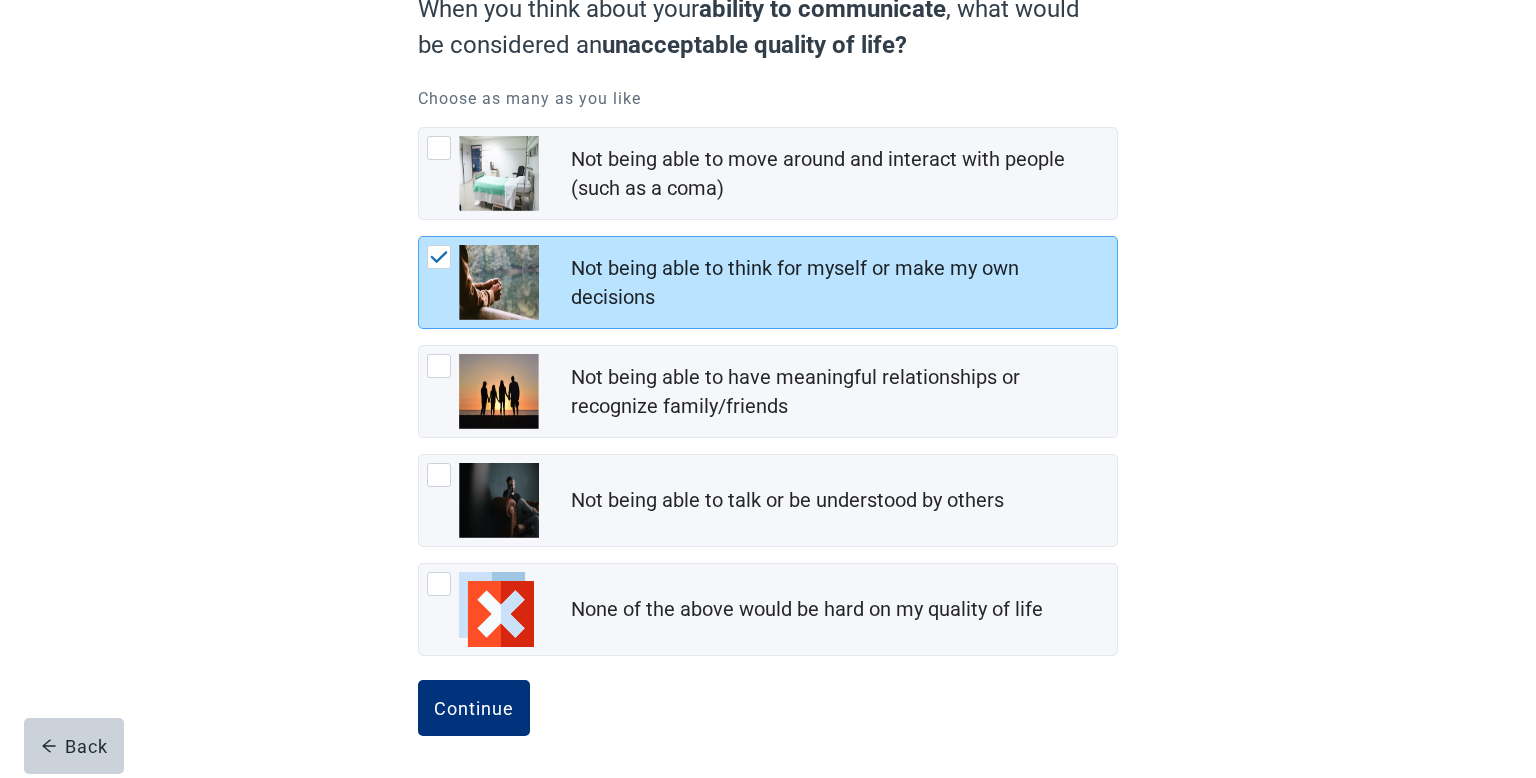 click on "Home Section :  Quality of Life 25 %  completed When you think about your  ability to communicate , what would be considered an   unacceptable quality of life?   Choose as many as you like     Not being able to move around and interact with people (such as a [MEDICAL_DATA])     Not being able to think for myself or make my own decisions     Not being able to have meaningful relationships or recognize family/friends     Not being able to talk or be understood by others     None of the above would be hard on my quality of life Back Continue" at bounding box center (768, 284) 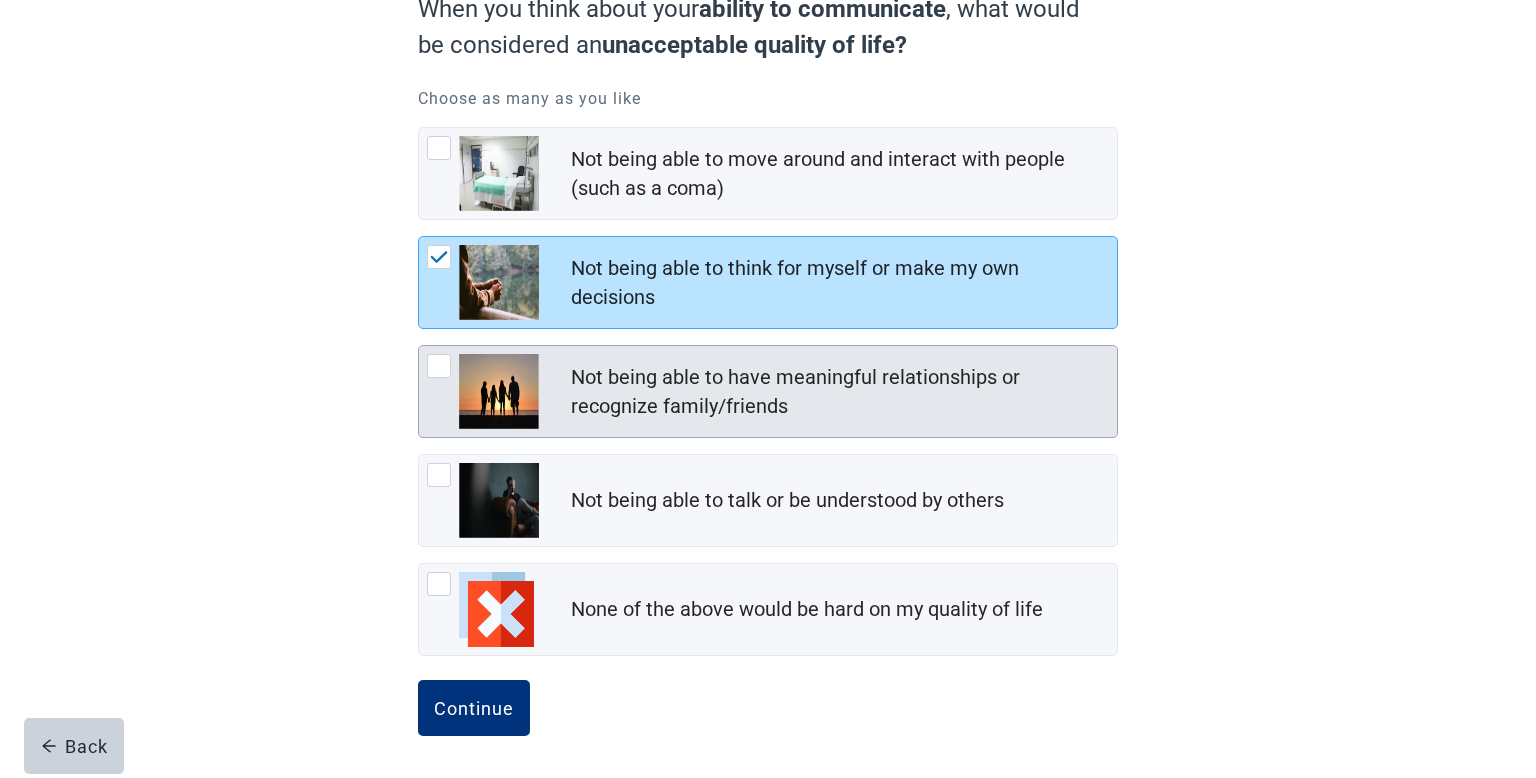 click at bounding box center [439, 366] 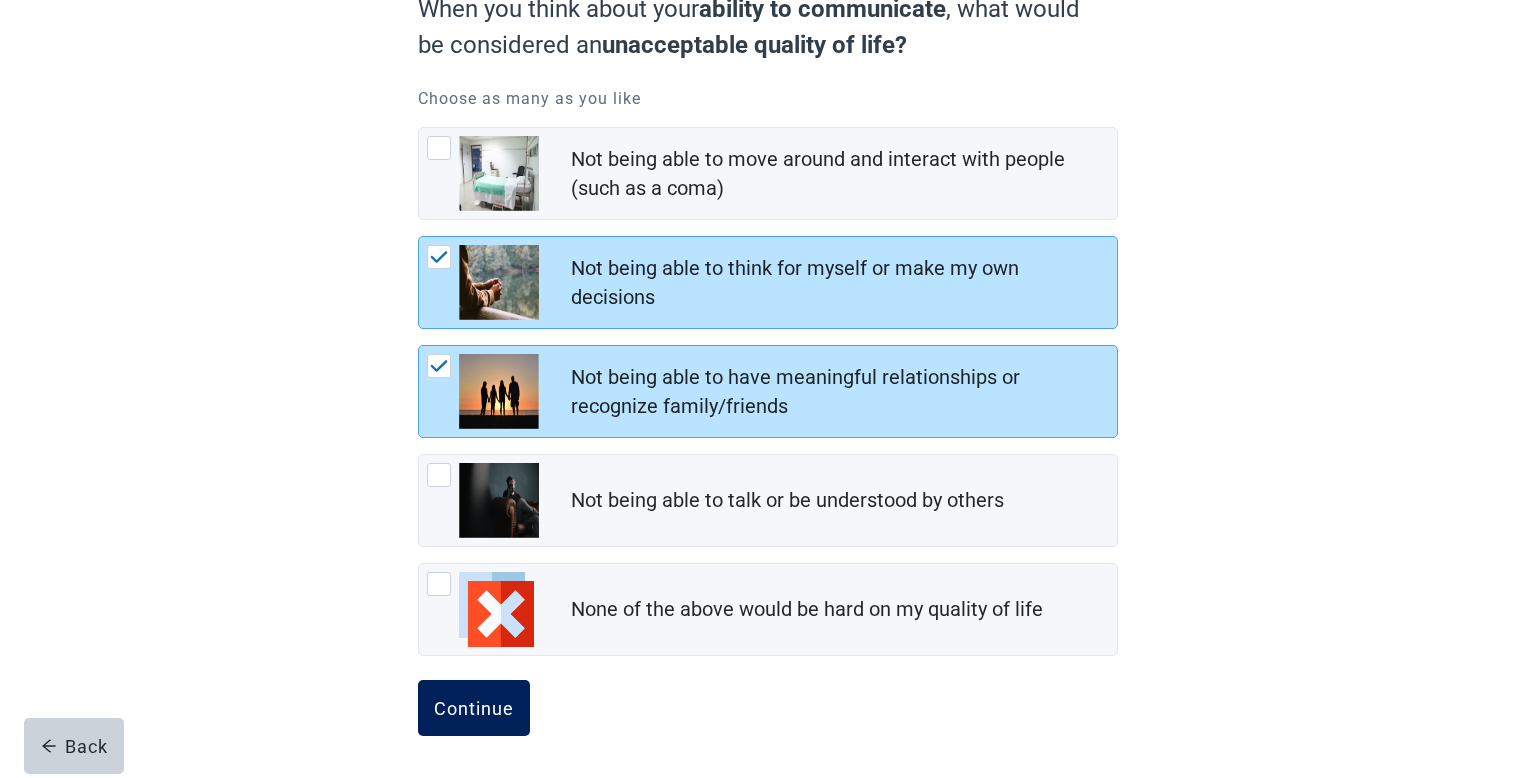 click on "Continue" at bounding box center (474, 708) 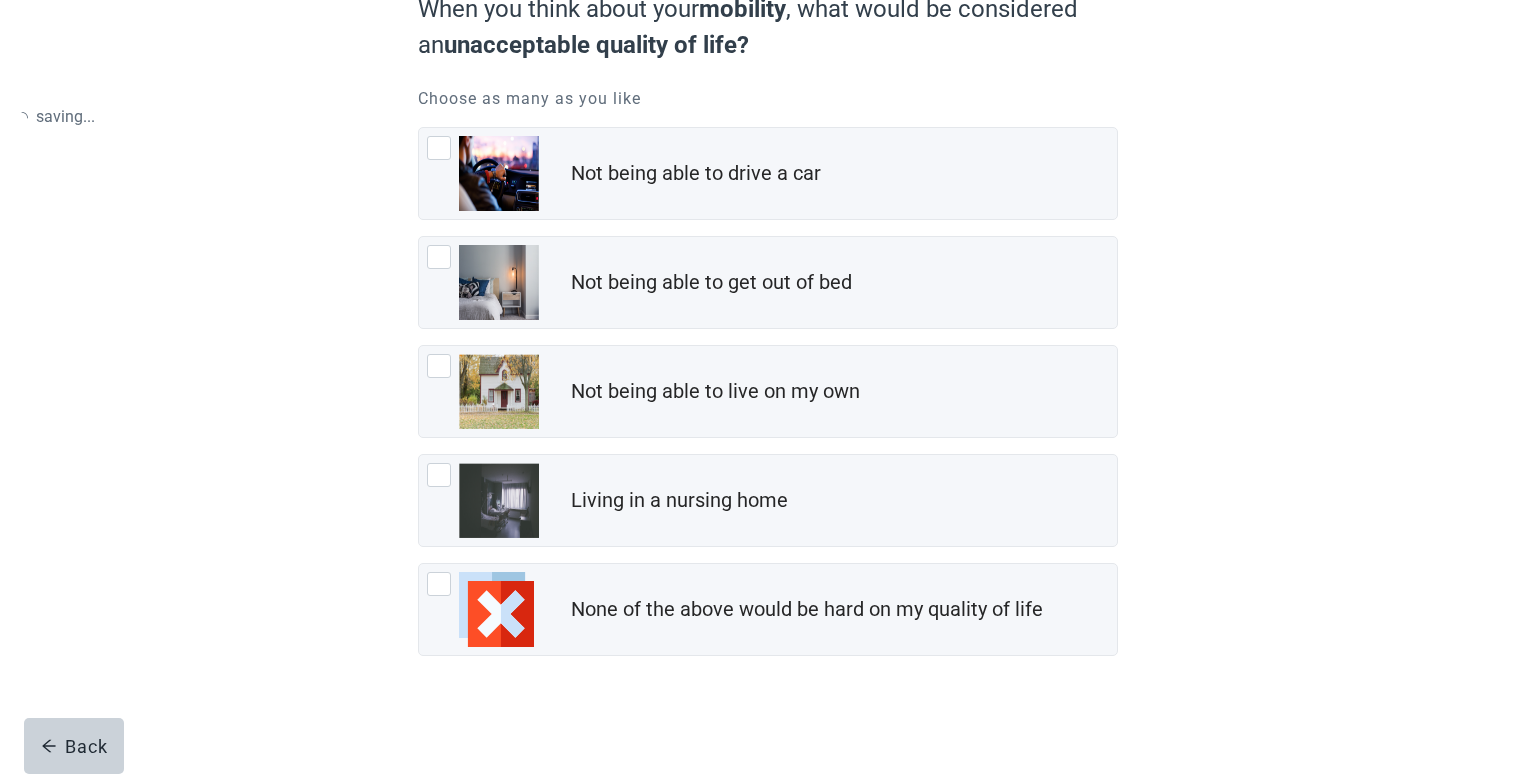 scroll, scrollTop: 0, scrollLeft: 0, axis: both 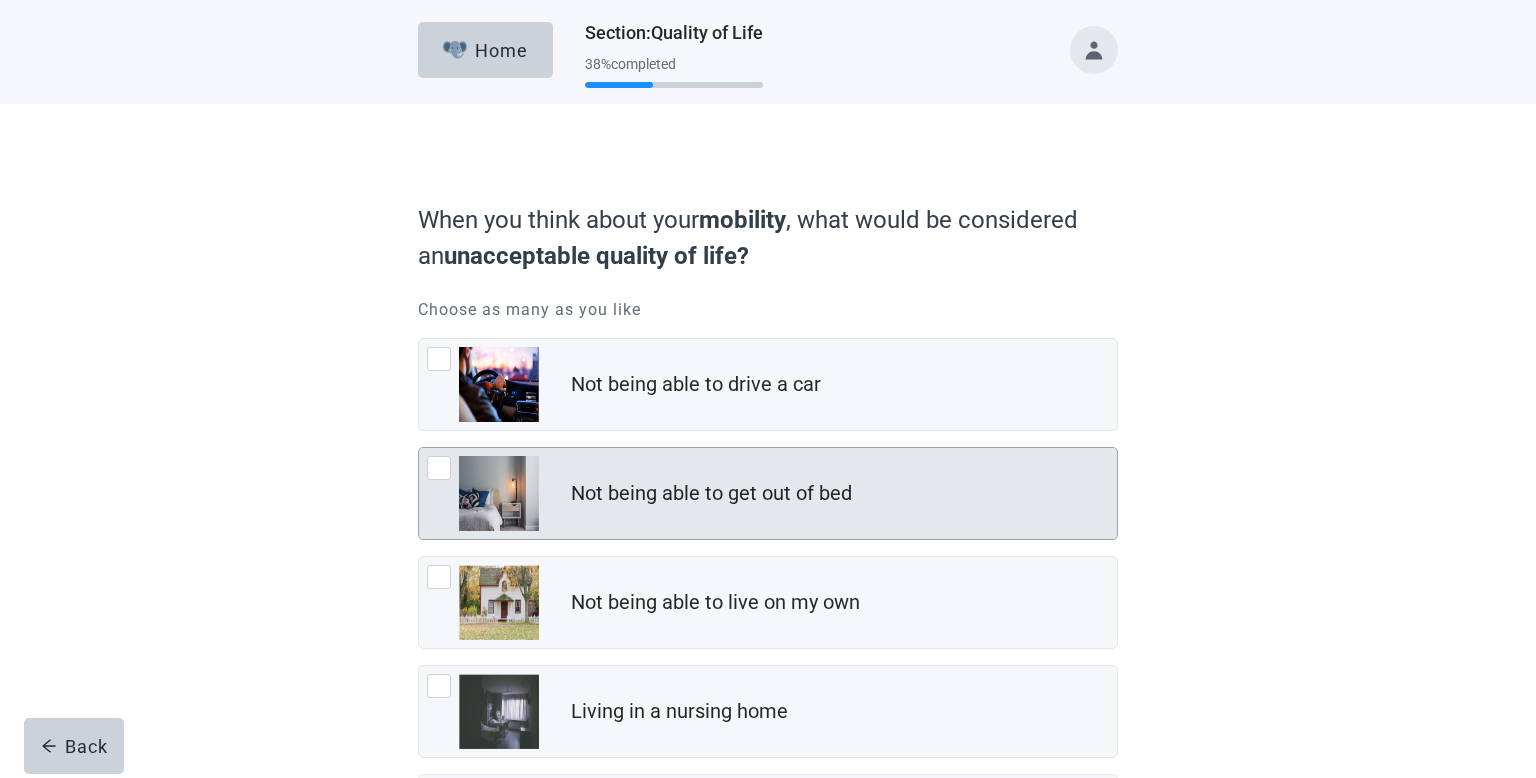 click at bounding box center (439, 468) 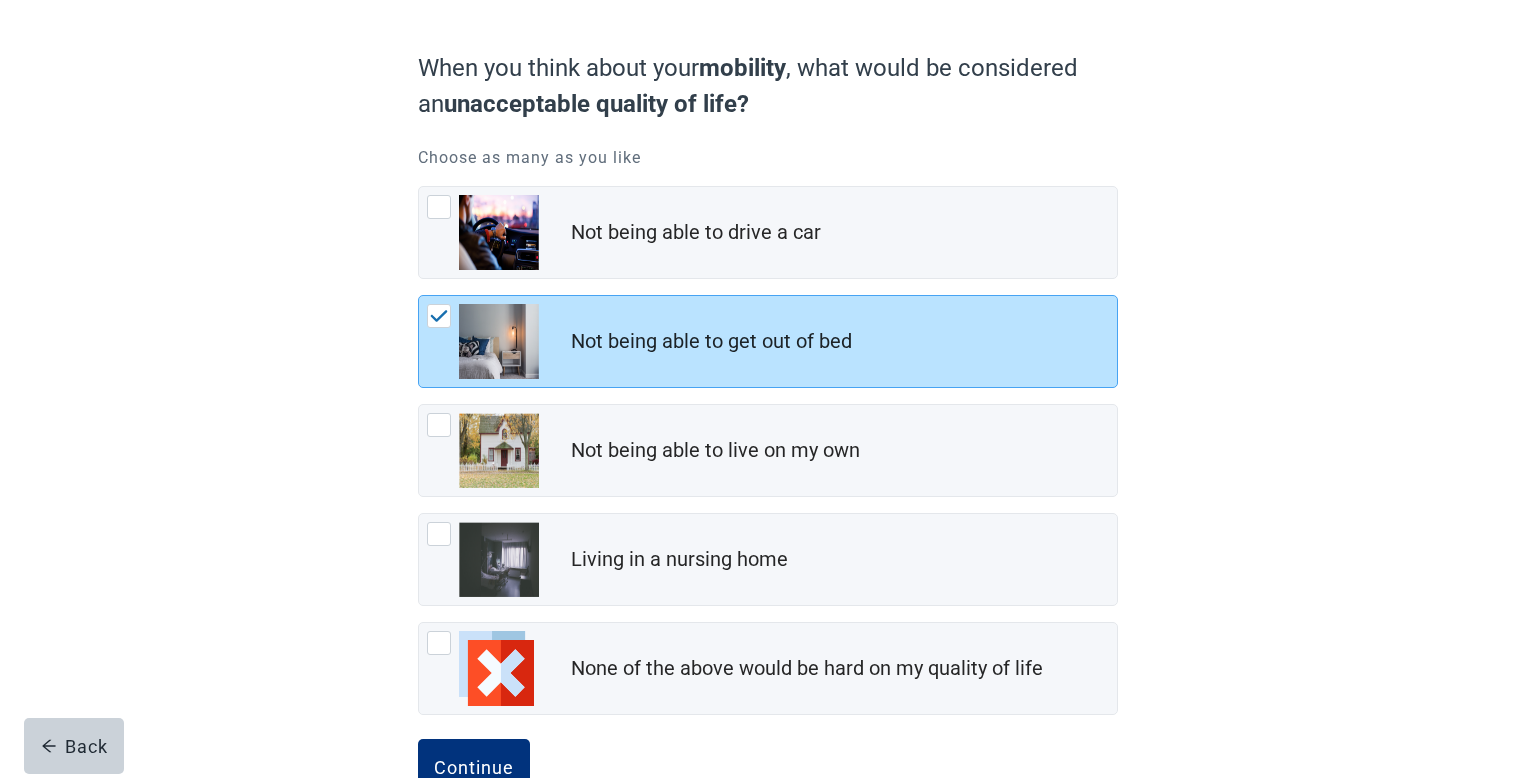 scroll, scrollTop: 211, scrollLeft: 0, axis: vertical 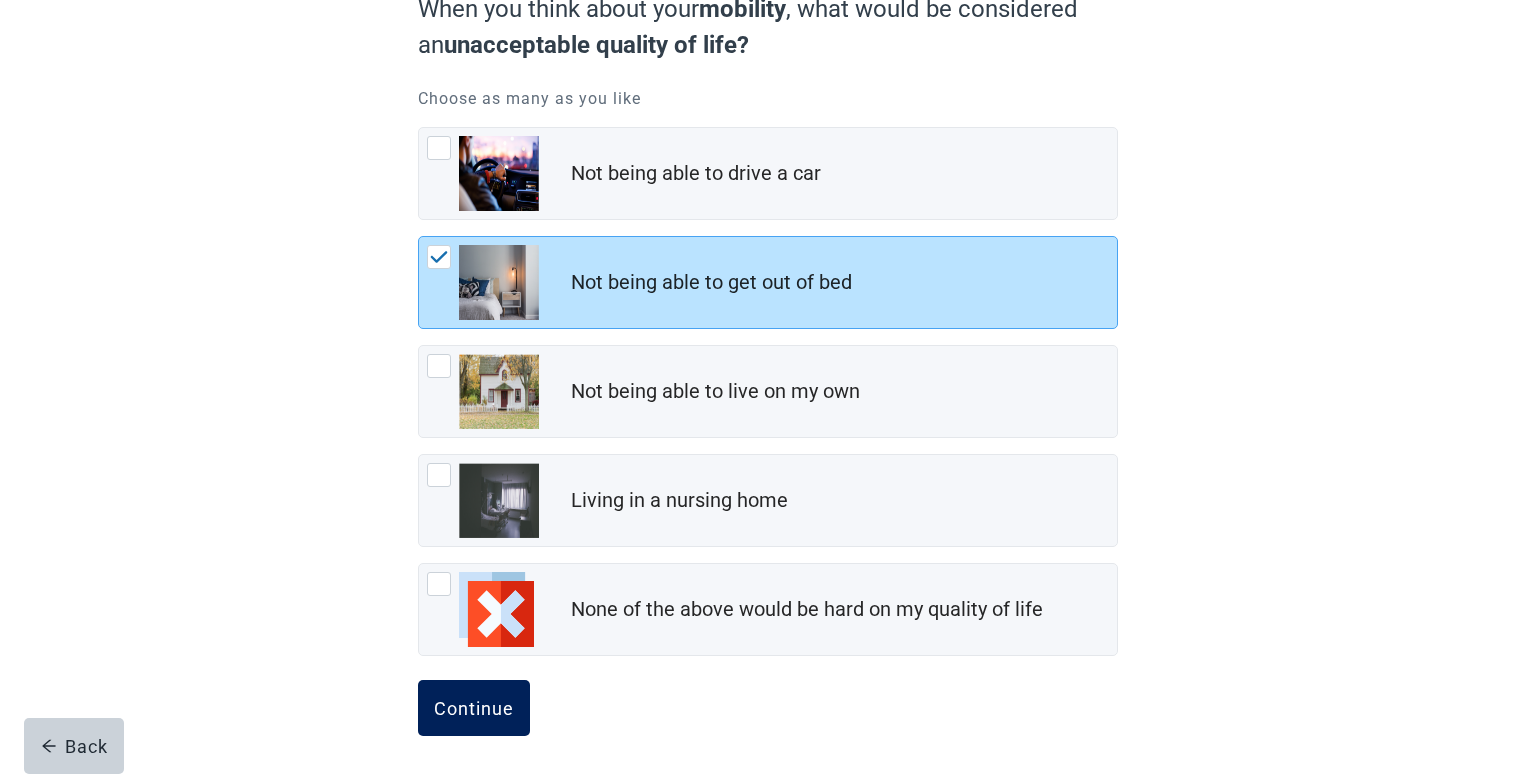 click on "Continue" at bounding box center (474, 708) 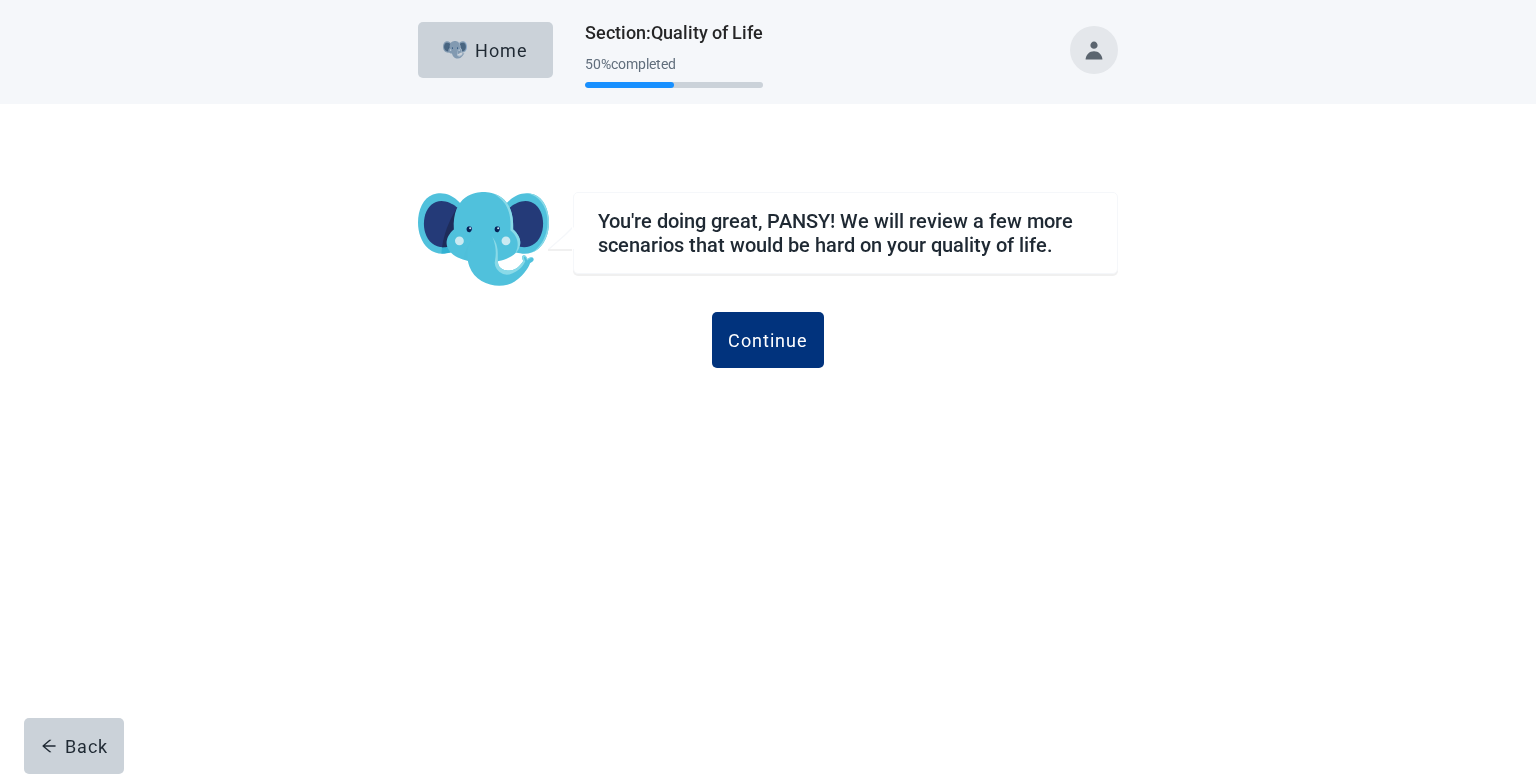 scroll, scrollTop: 0, scrollLeft: 0, axis: both 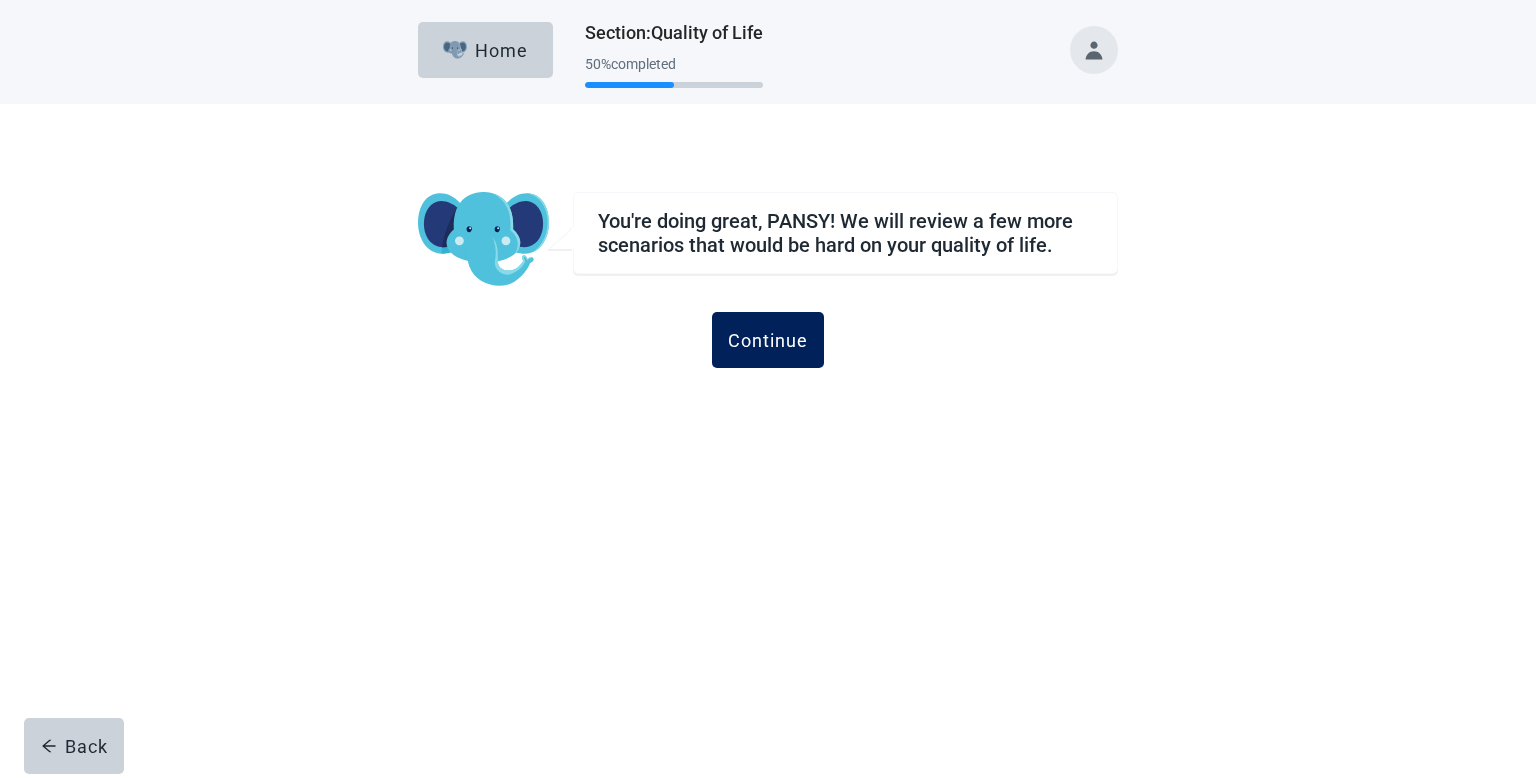 click on "Continue" at bounding box center (768, 340) 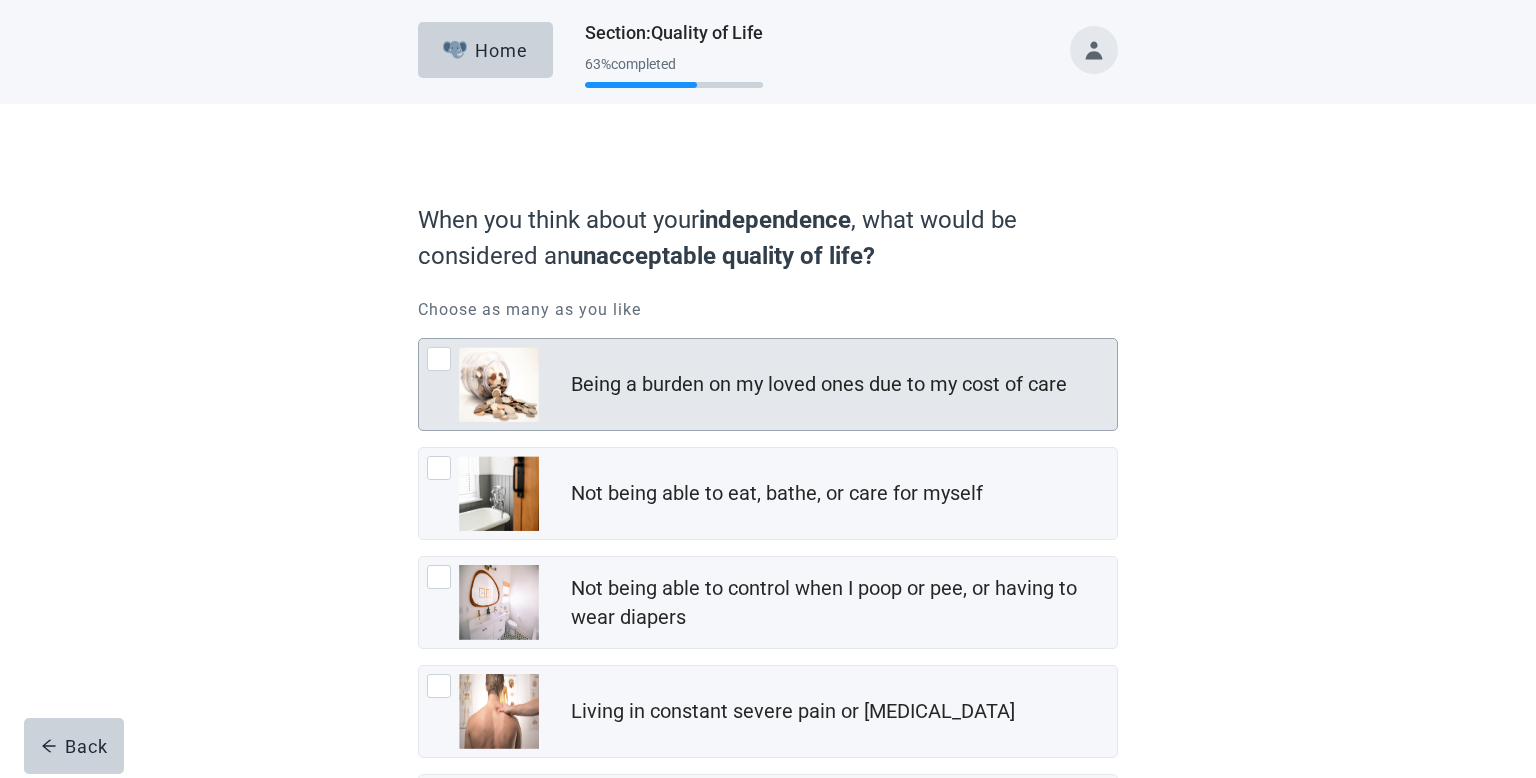 click at bounding box center (439, 359) 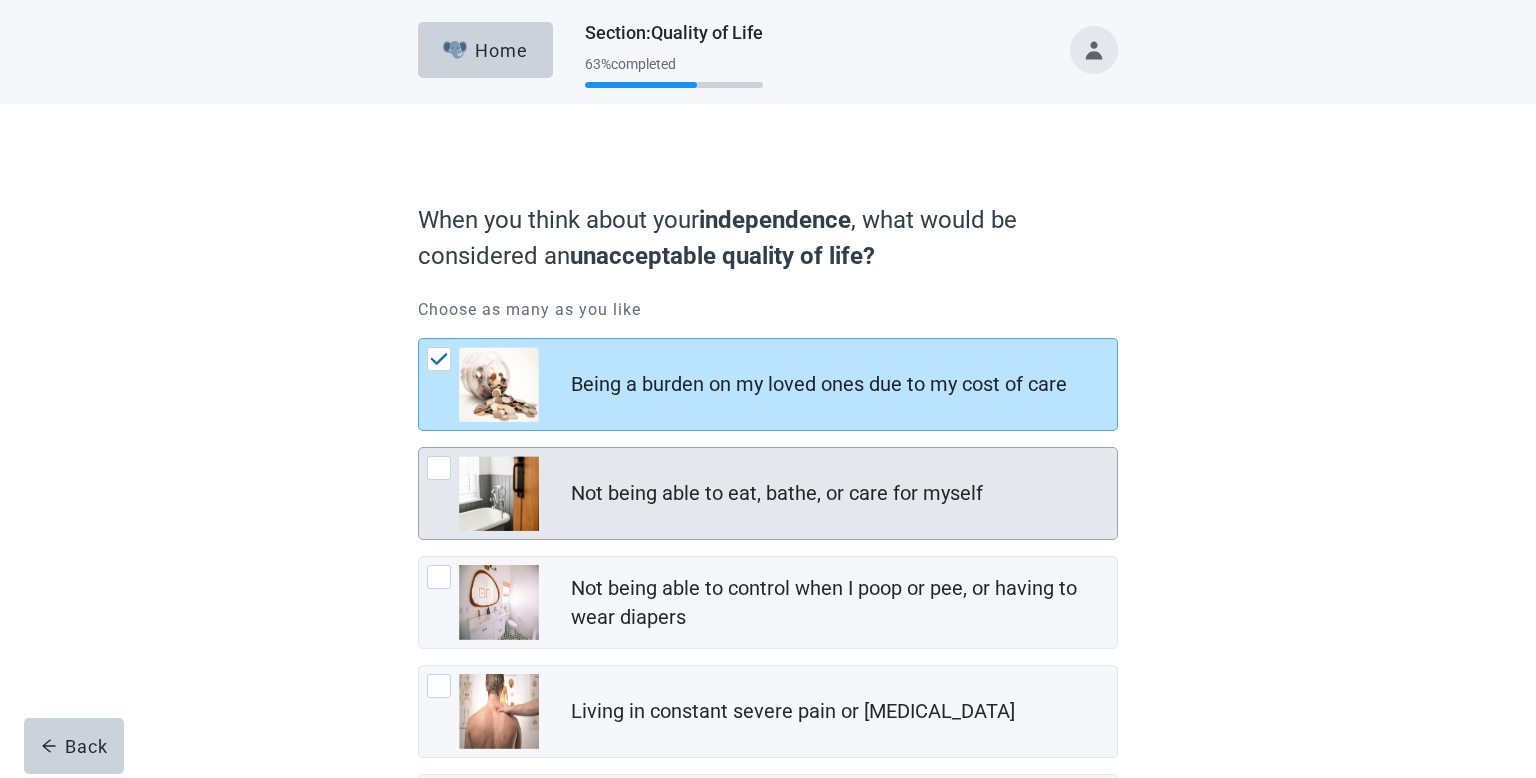 click at bounding box center [439, 468] 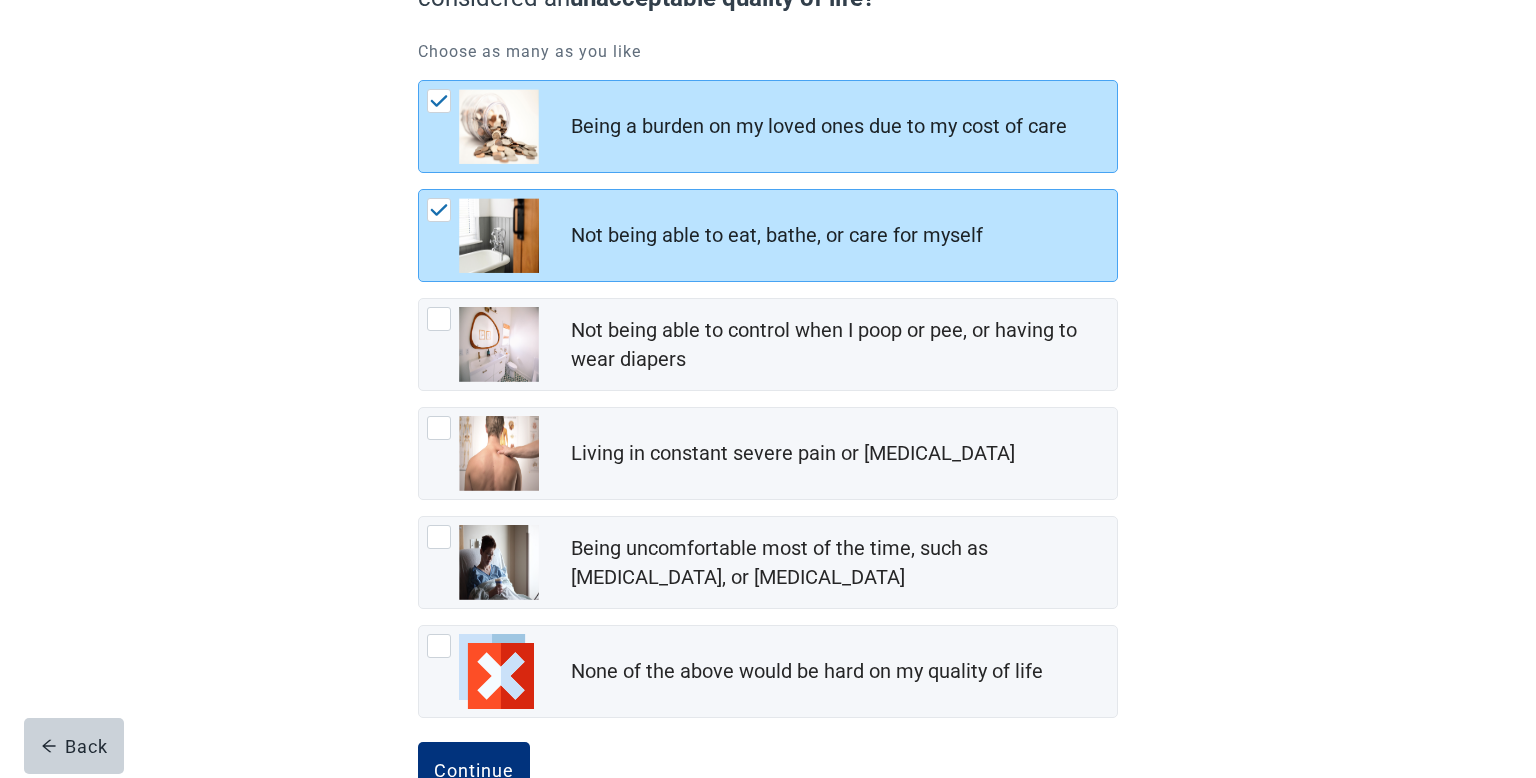 scroll, scrollTop: 260, scrollLeft: 0, axis: vertical 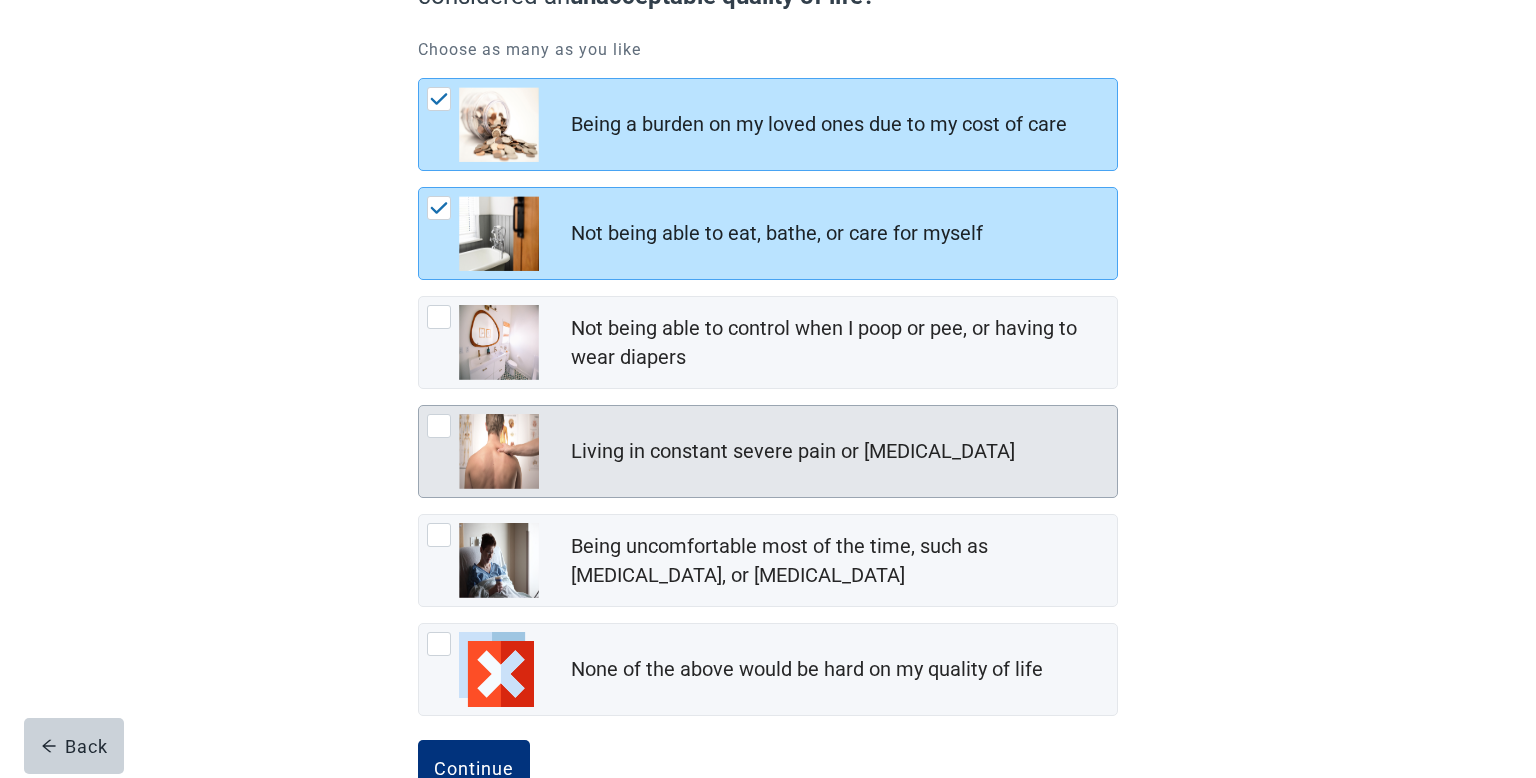 click at bounding box center (439, 426) 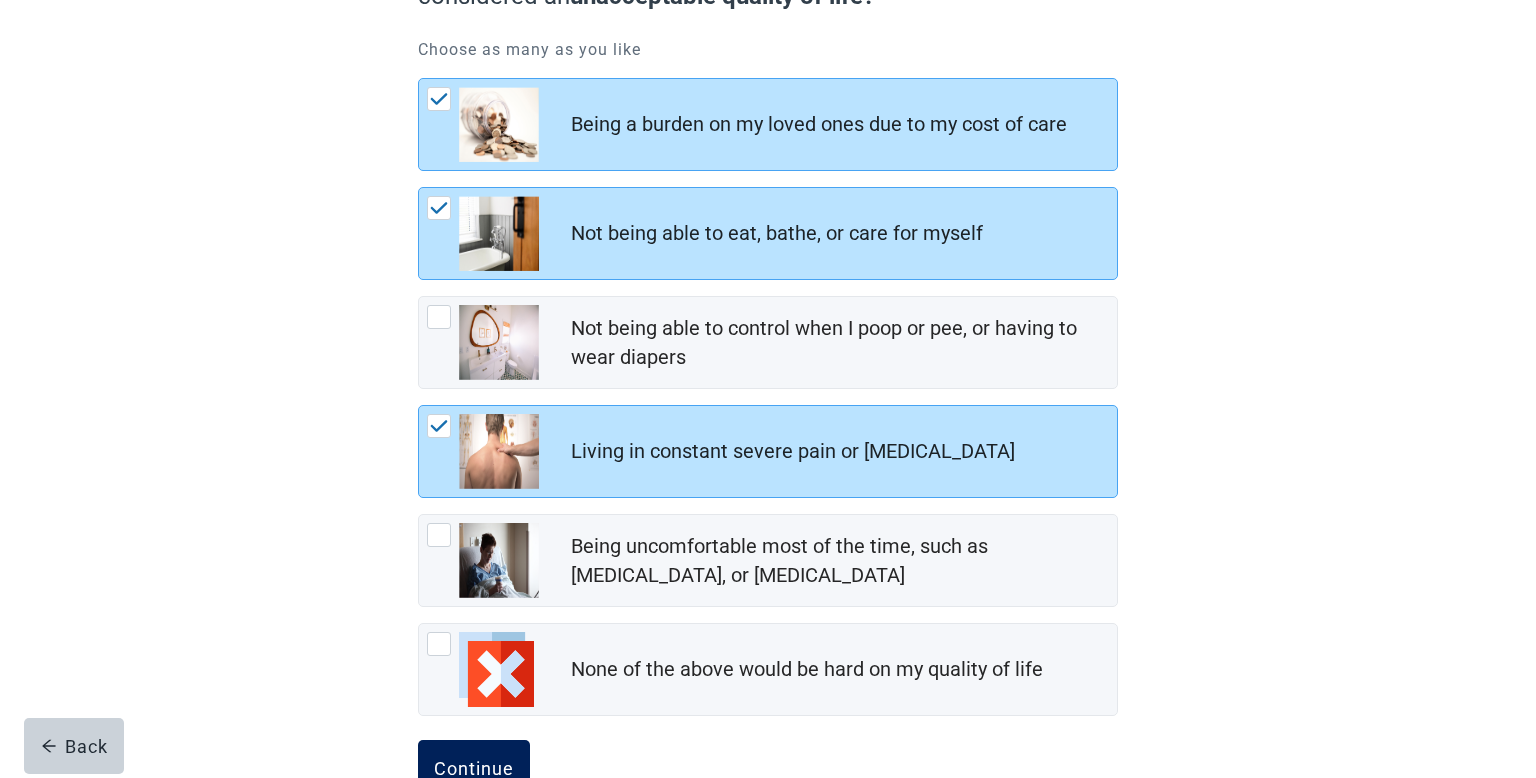 click on "Continue" at bounding box center [474, 768] 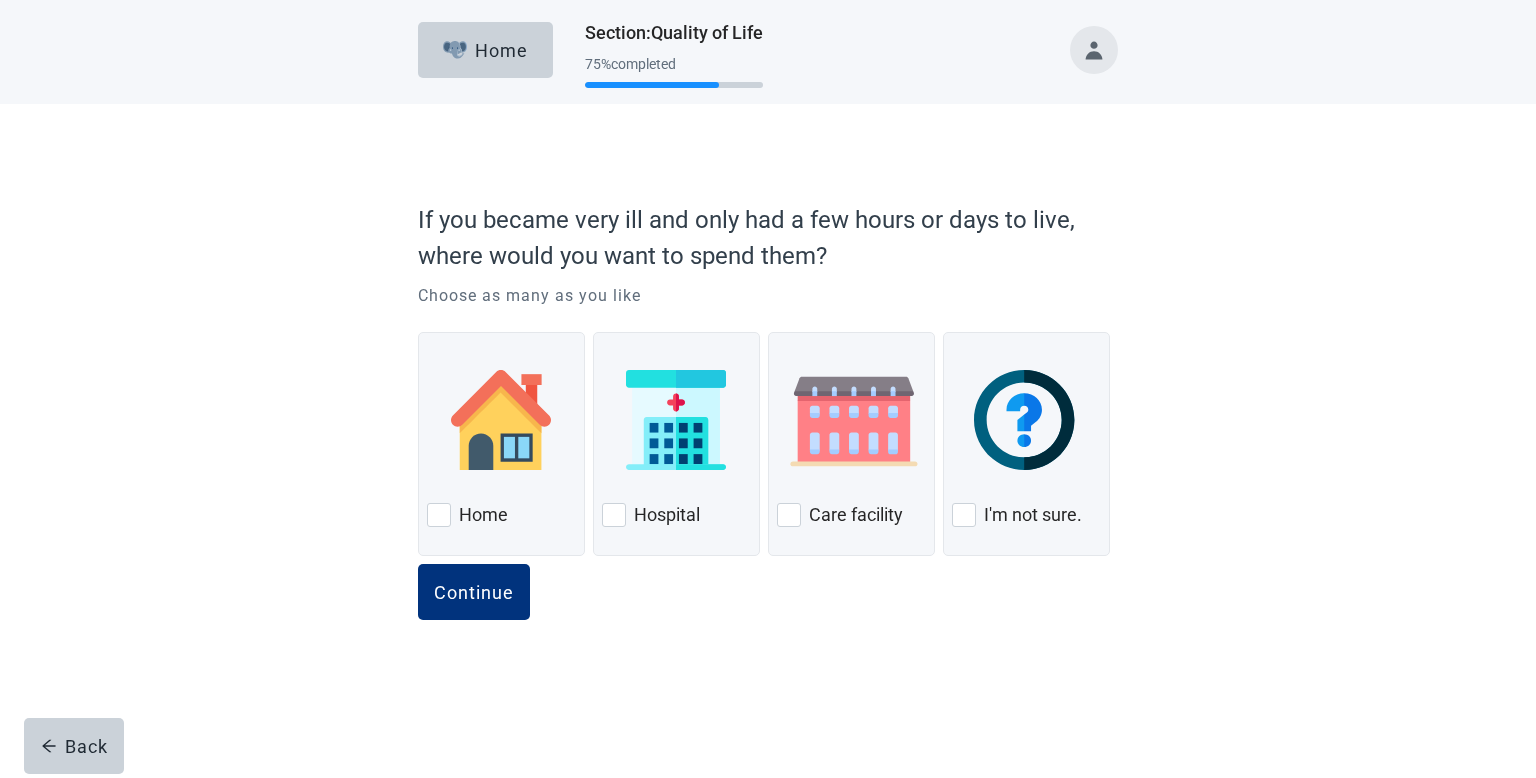 scroll, scrollTop: 0, scrollLeft: 0, axis: both 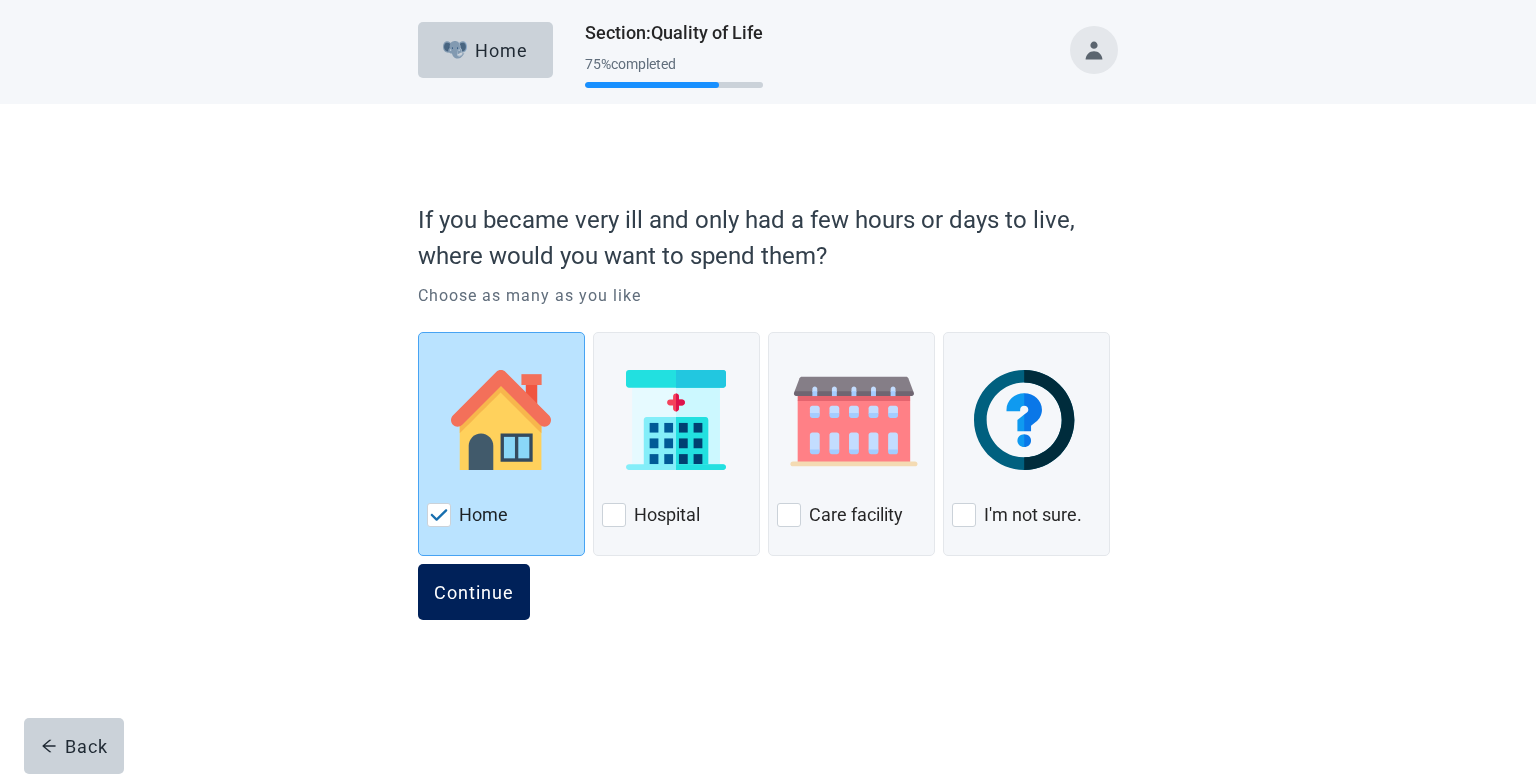click on "Continue" at bounding box center [474, 592] 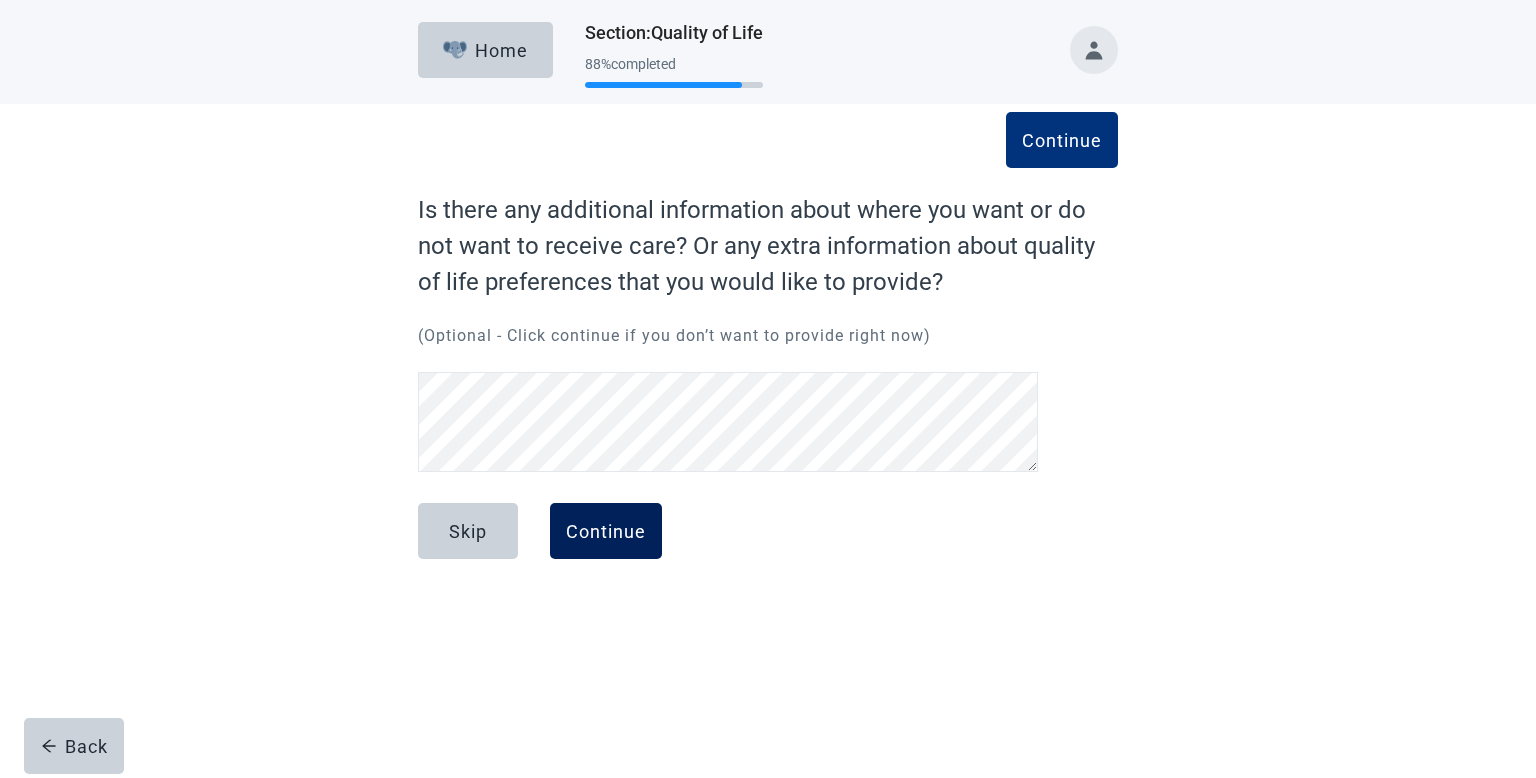 click on "Continue" at bounding box center (606, 531) 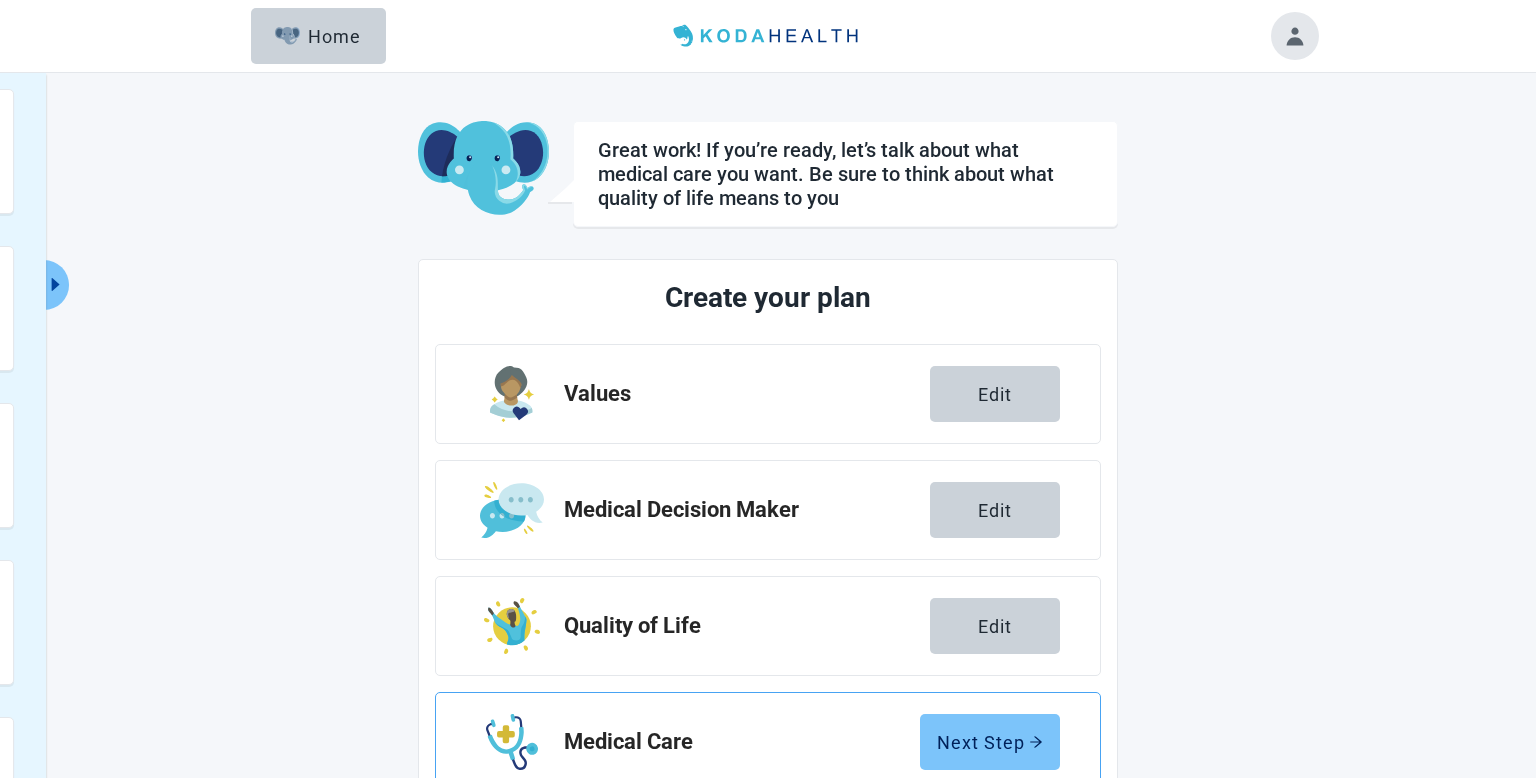 click on "Next Step" at bounding box center (990, 742) 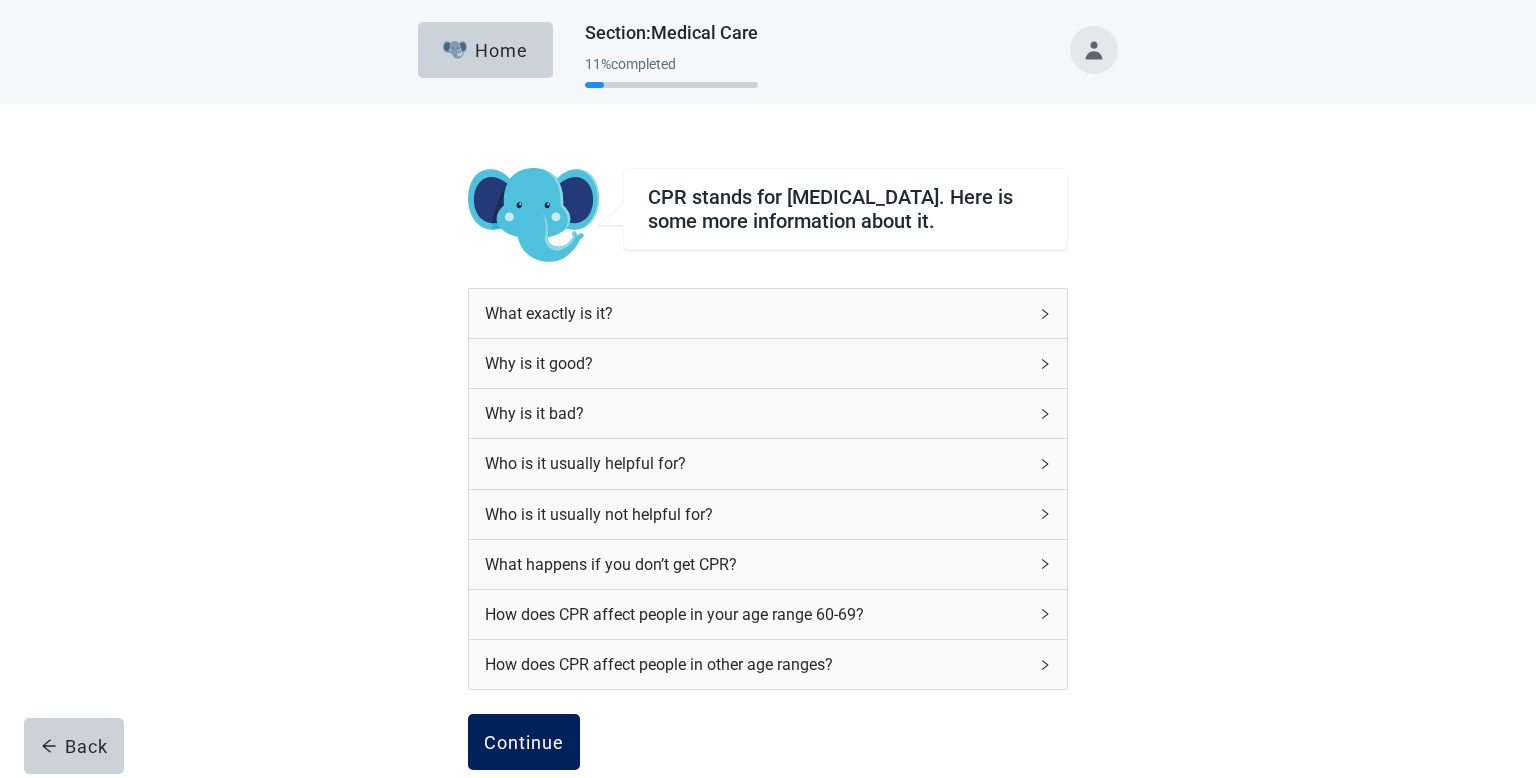 click on "Continue" at bounding box center [524, 742] 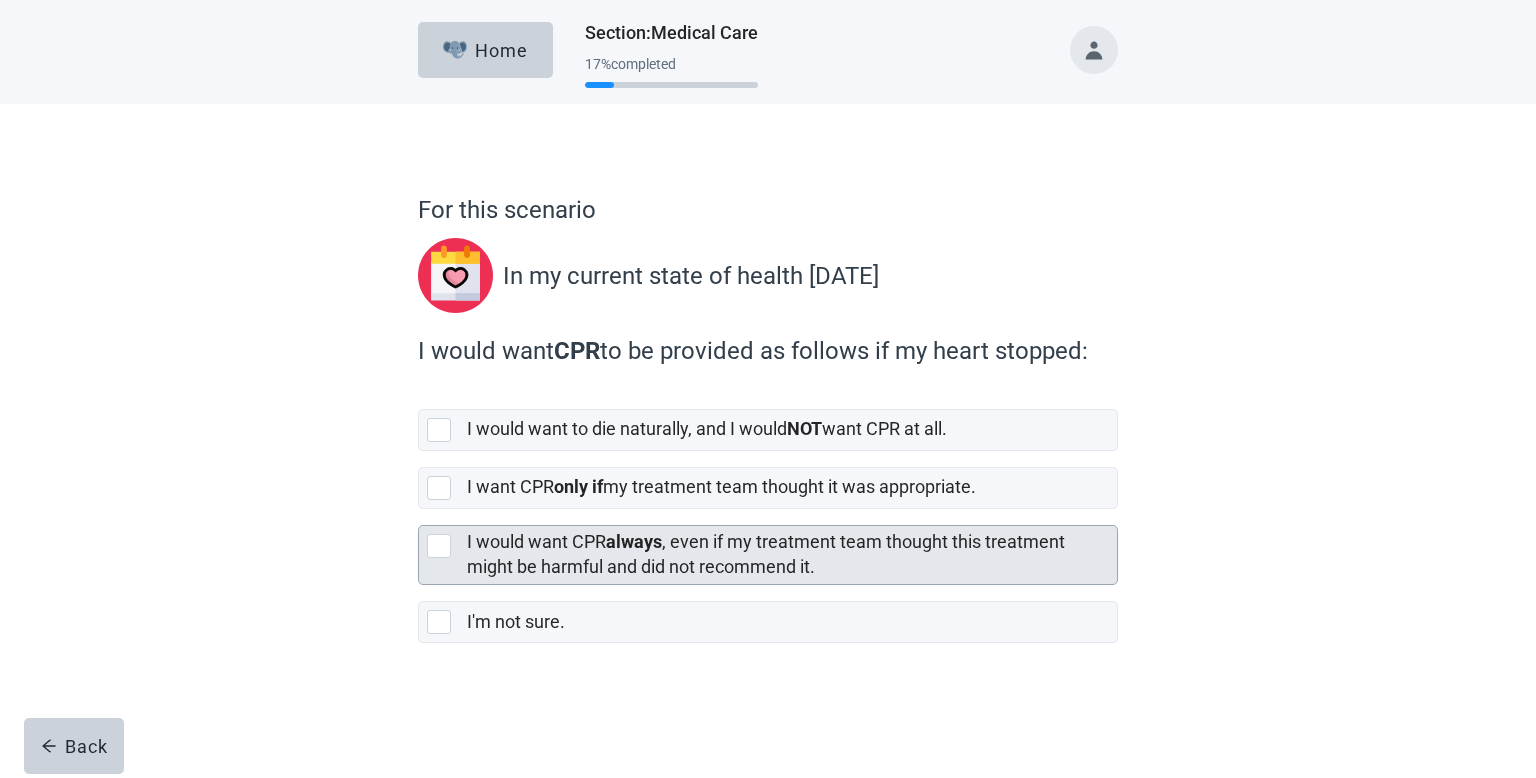 click at bounding box center (439, 546) 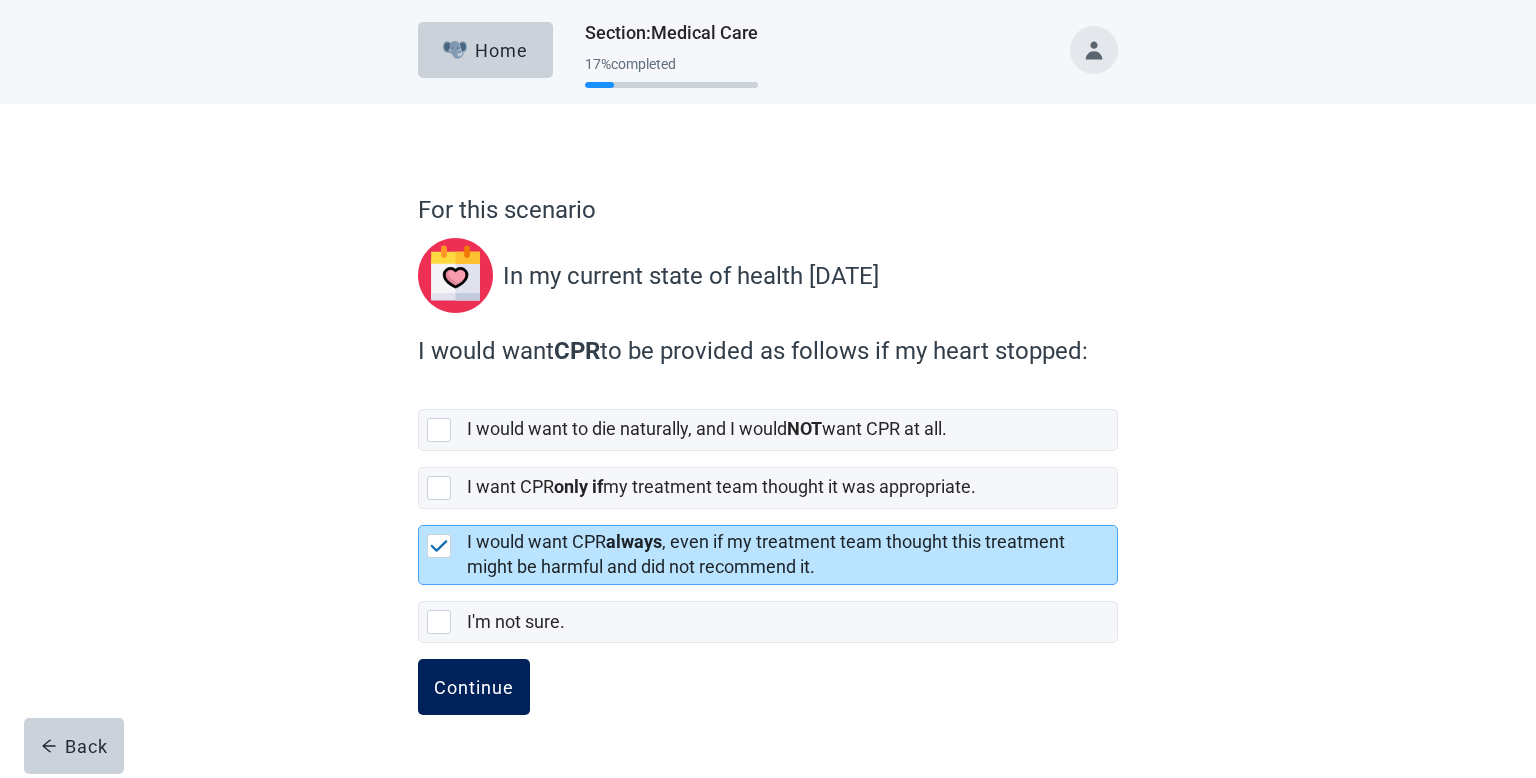 click on "Continue" at bounding box center [474, 687] 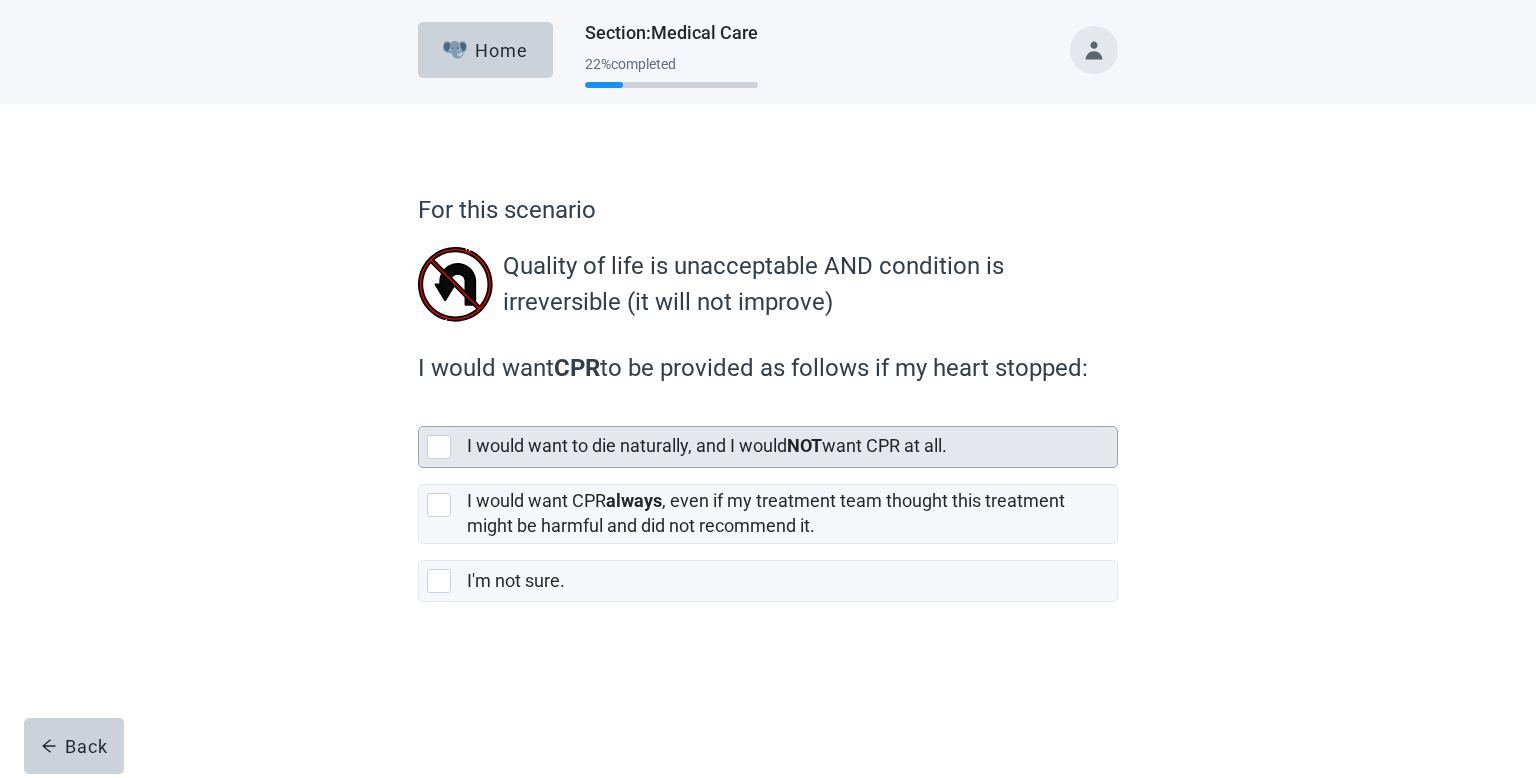 click at bounding box center (439, 447) 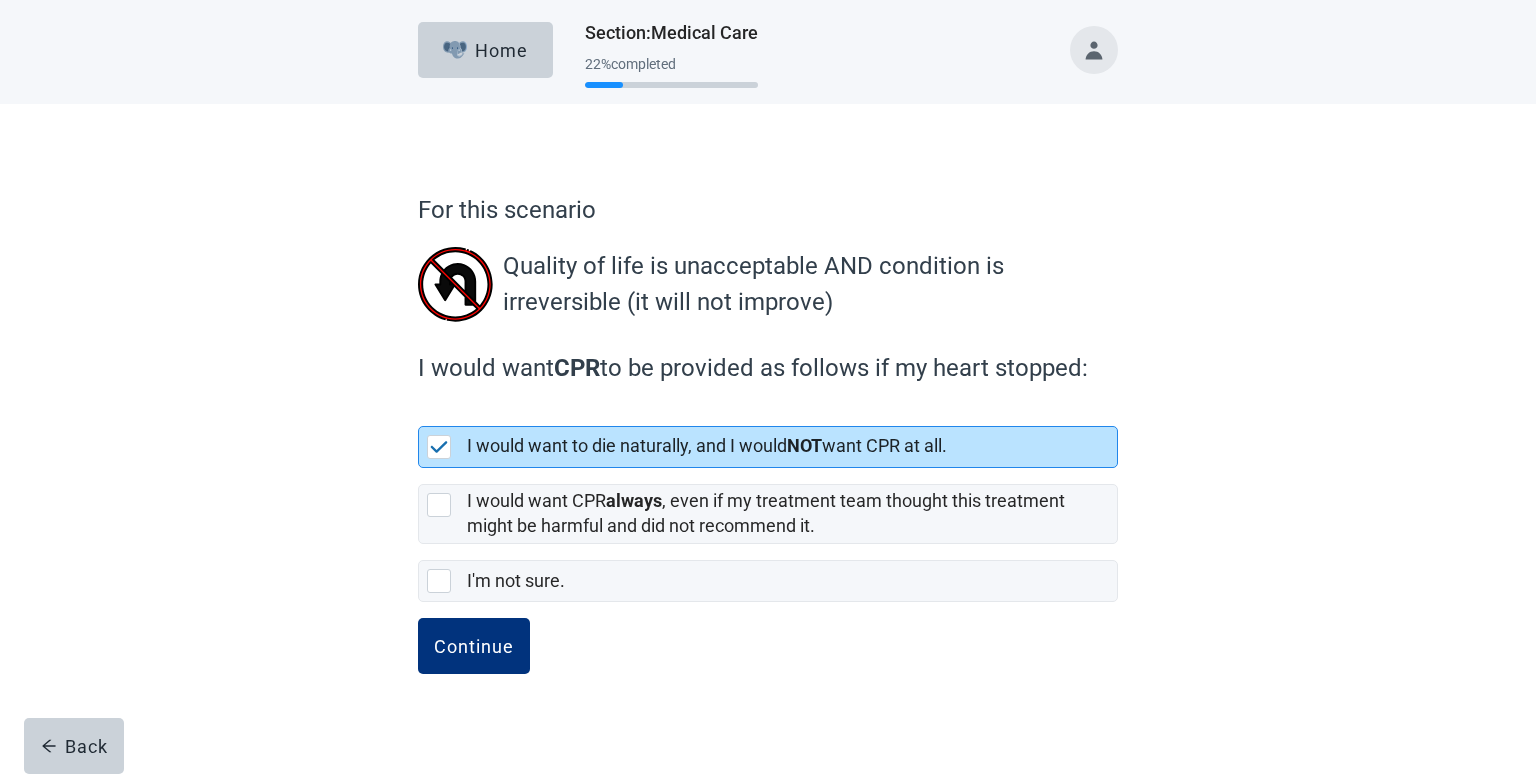 click at bounding box center [439, 447] 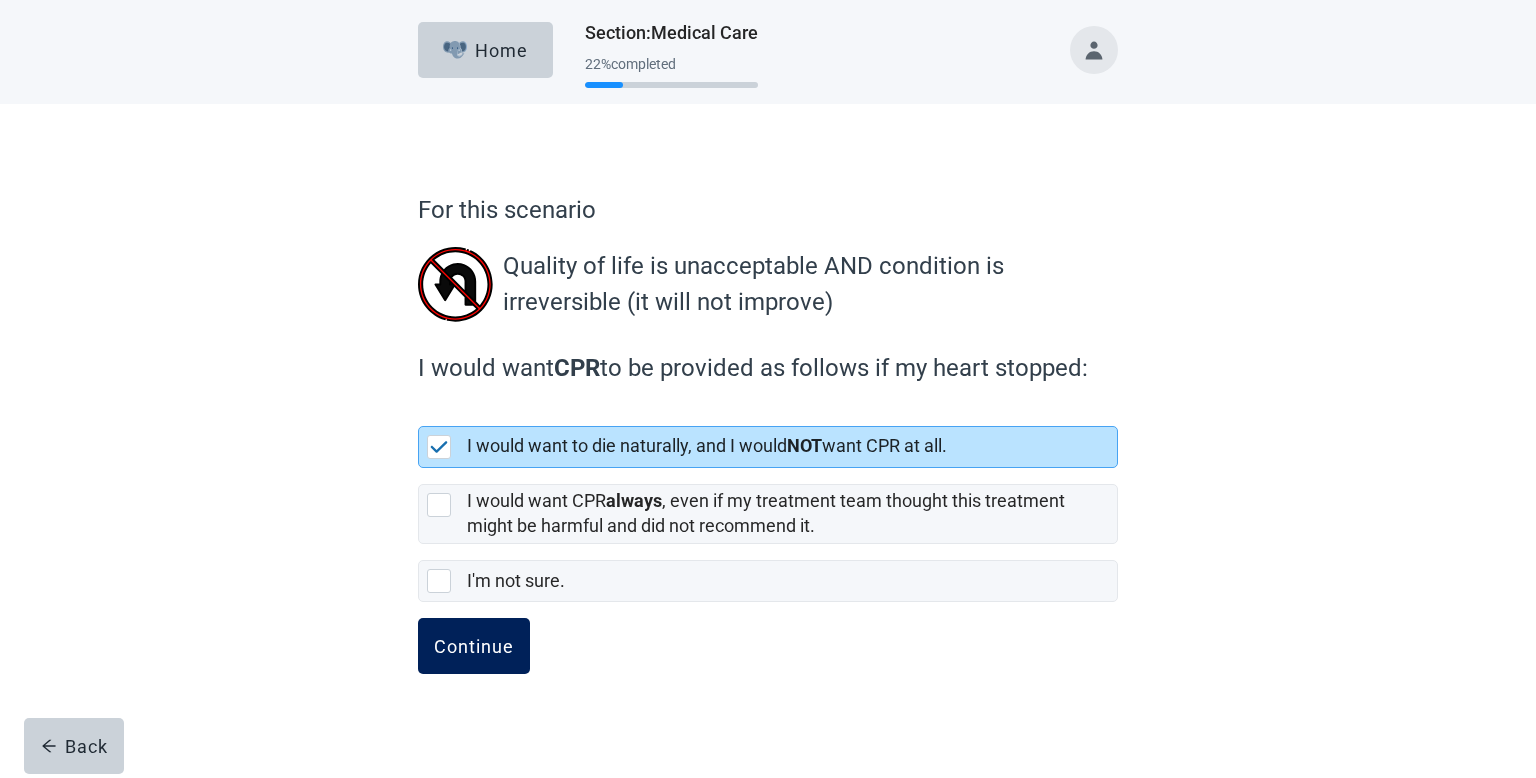 click on "Continue" at bounding box center [474, 646] 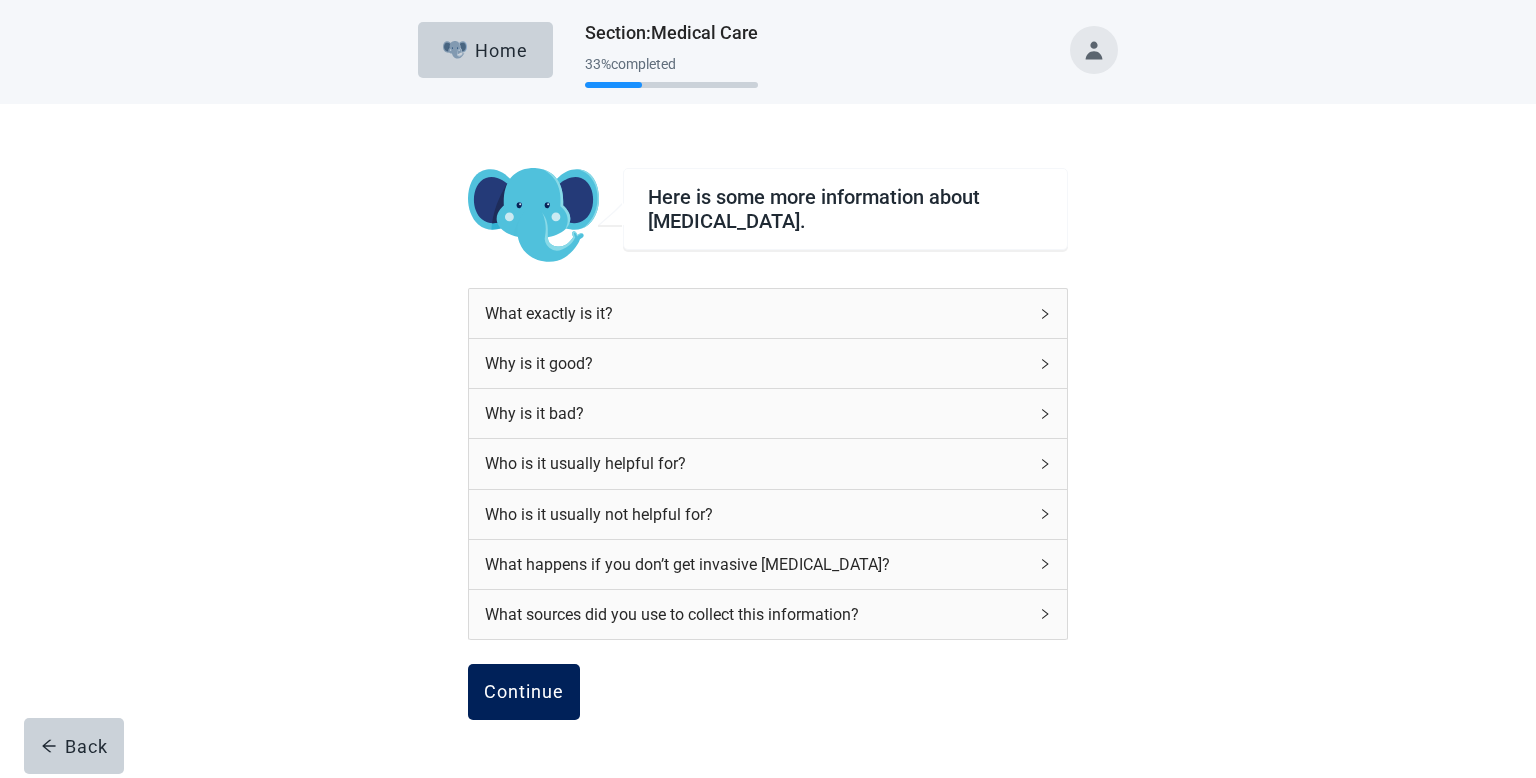 click on "Continue" at bounding box center (524, 692) 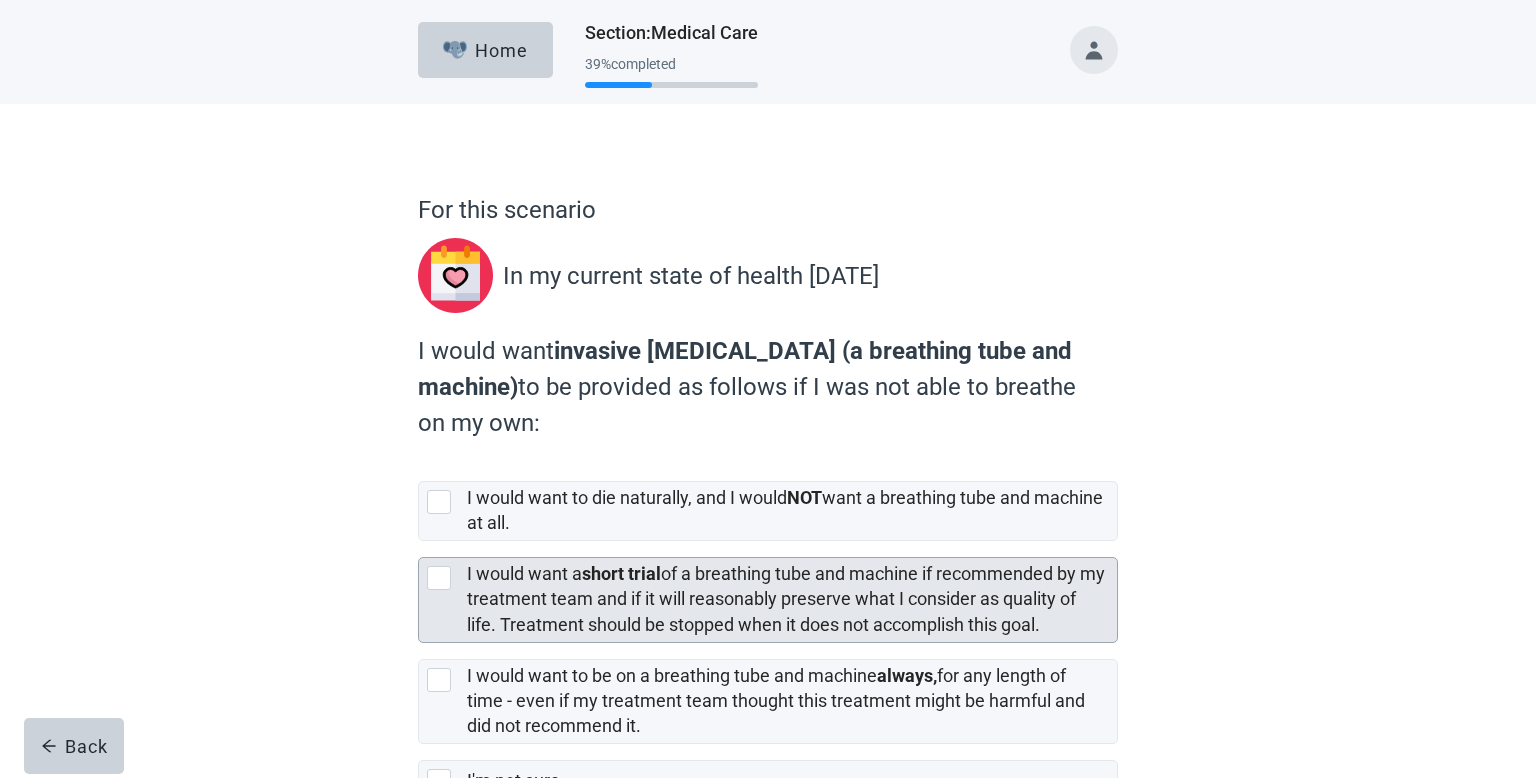 click at bounding box center (439, 578) 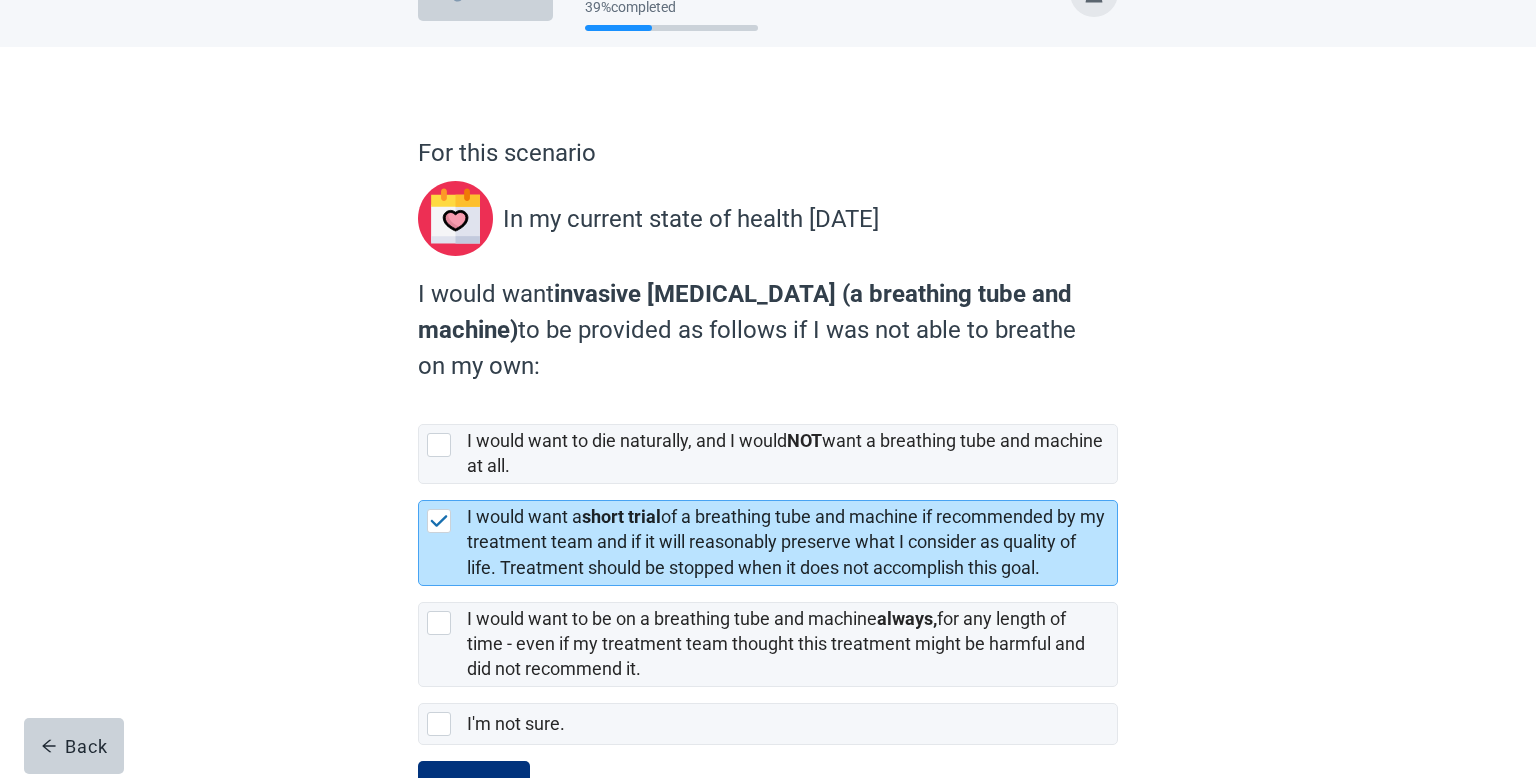 scroll, scrollTop: 139, scrollLeft: 0, axis: vertical 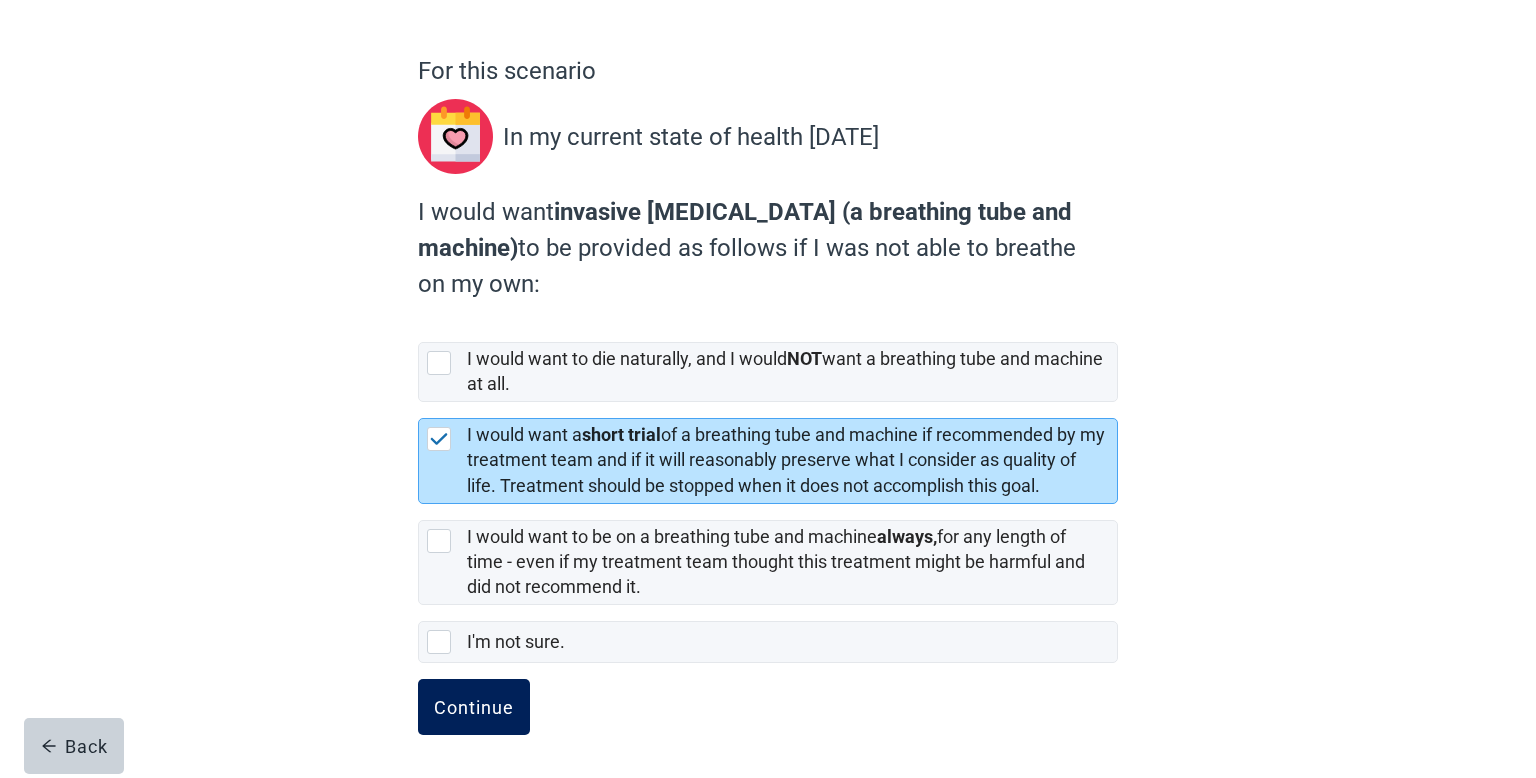 click on "Continue" at bounding box center (474, 707) 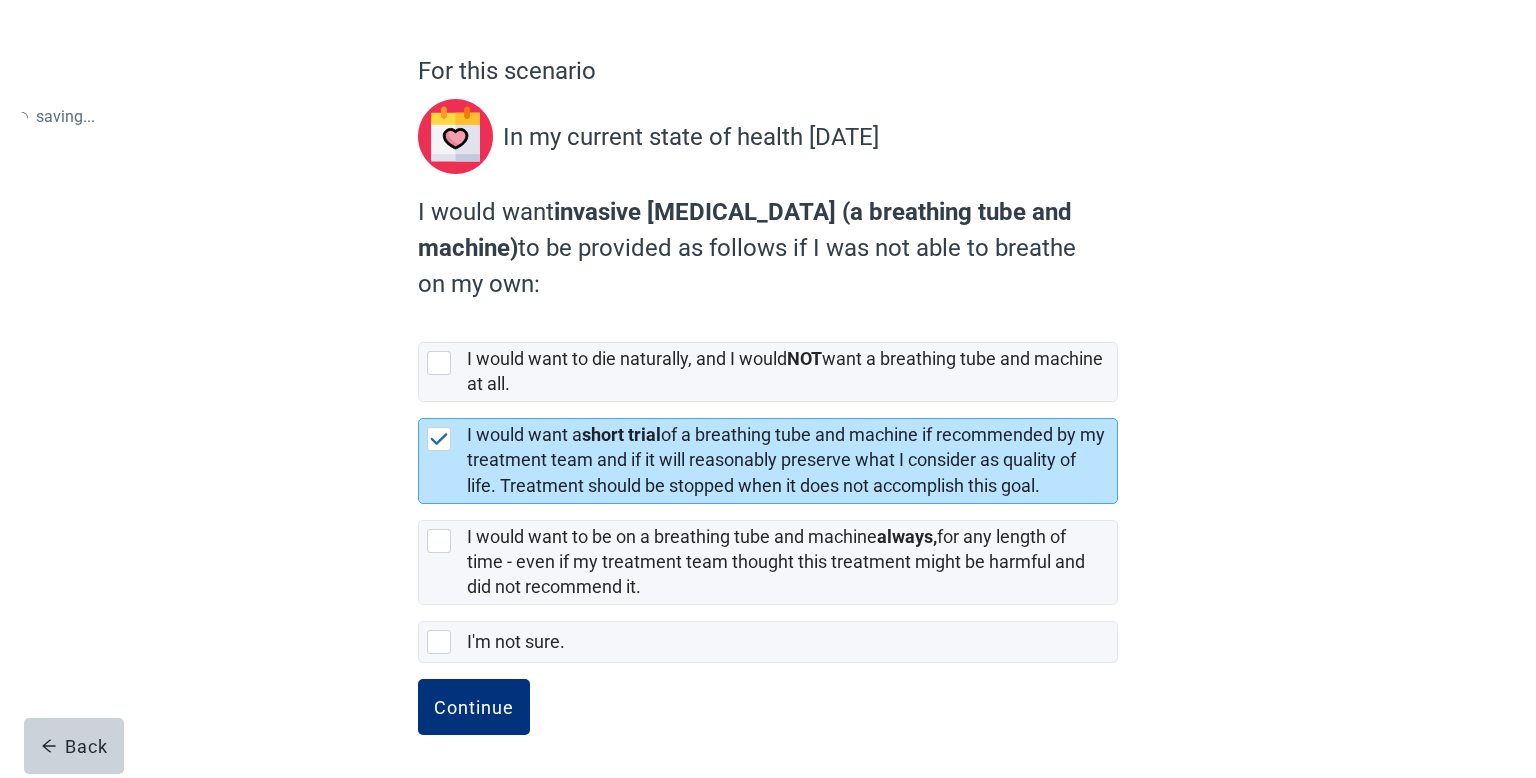click on "Continue" at bounding box center (768, 729) 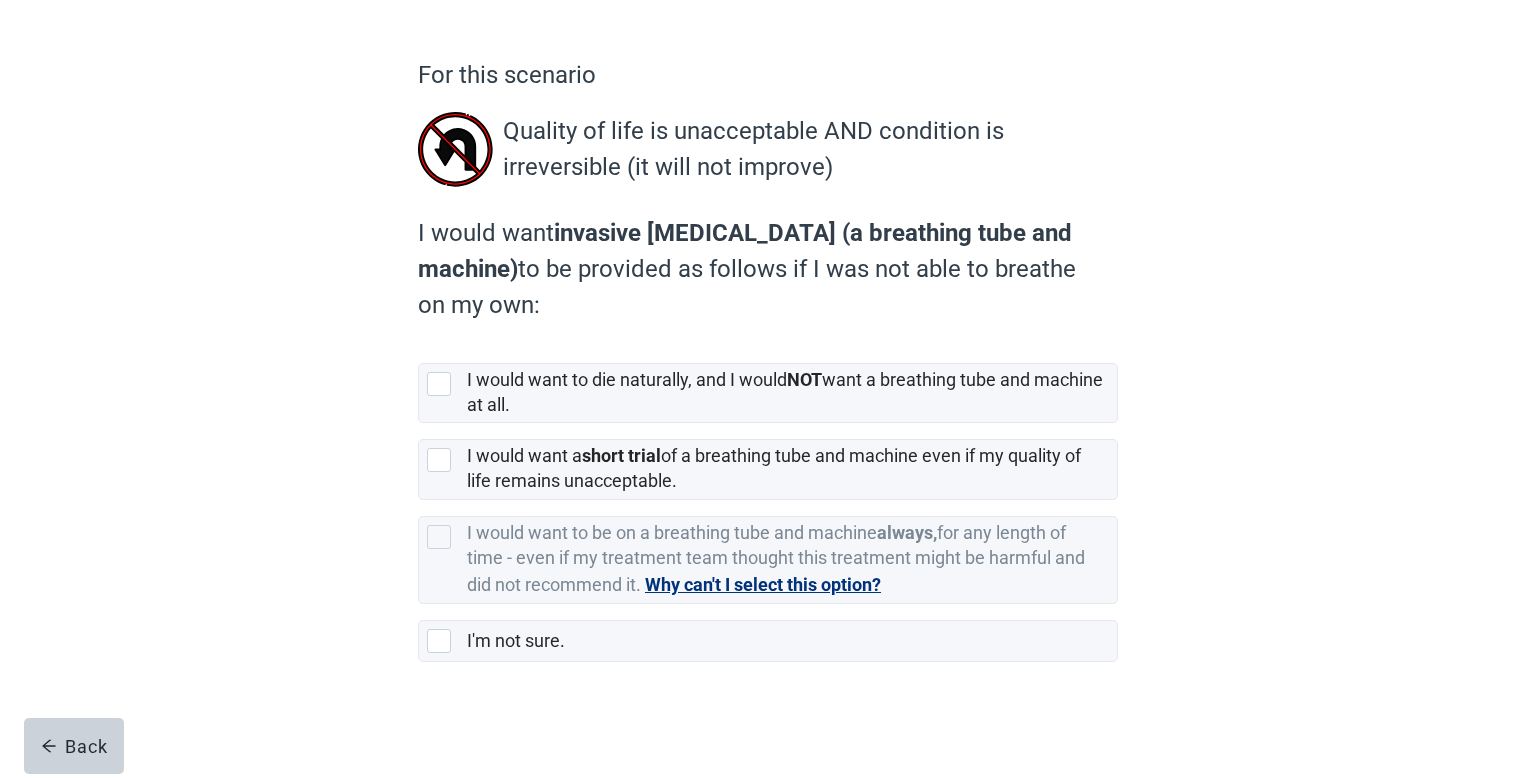 scroll, scrollTop: 0, scrollLeft: 0, axis: both 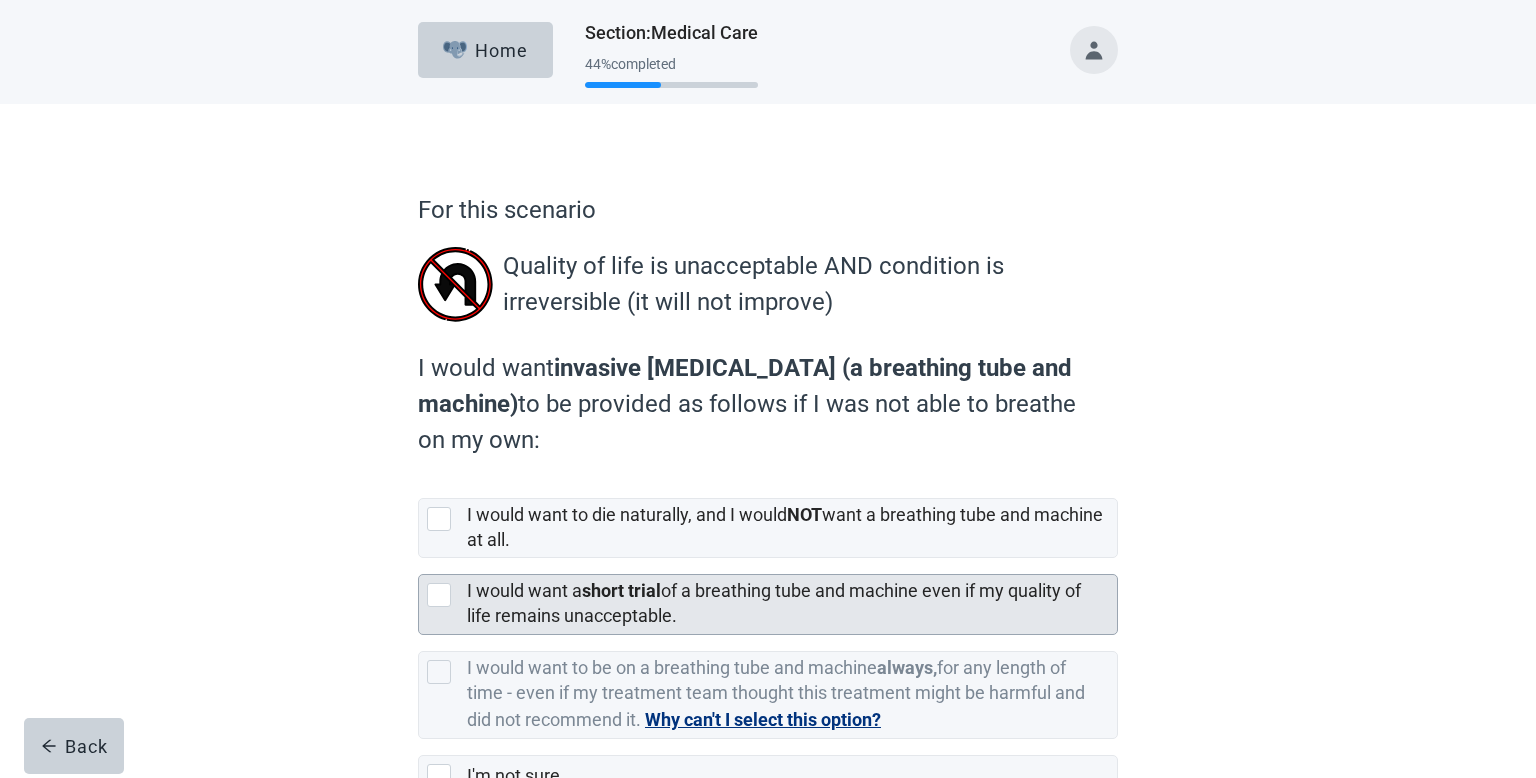 click at bounding box center (439, 595) 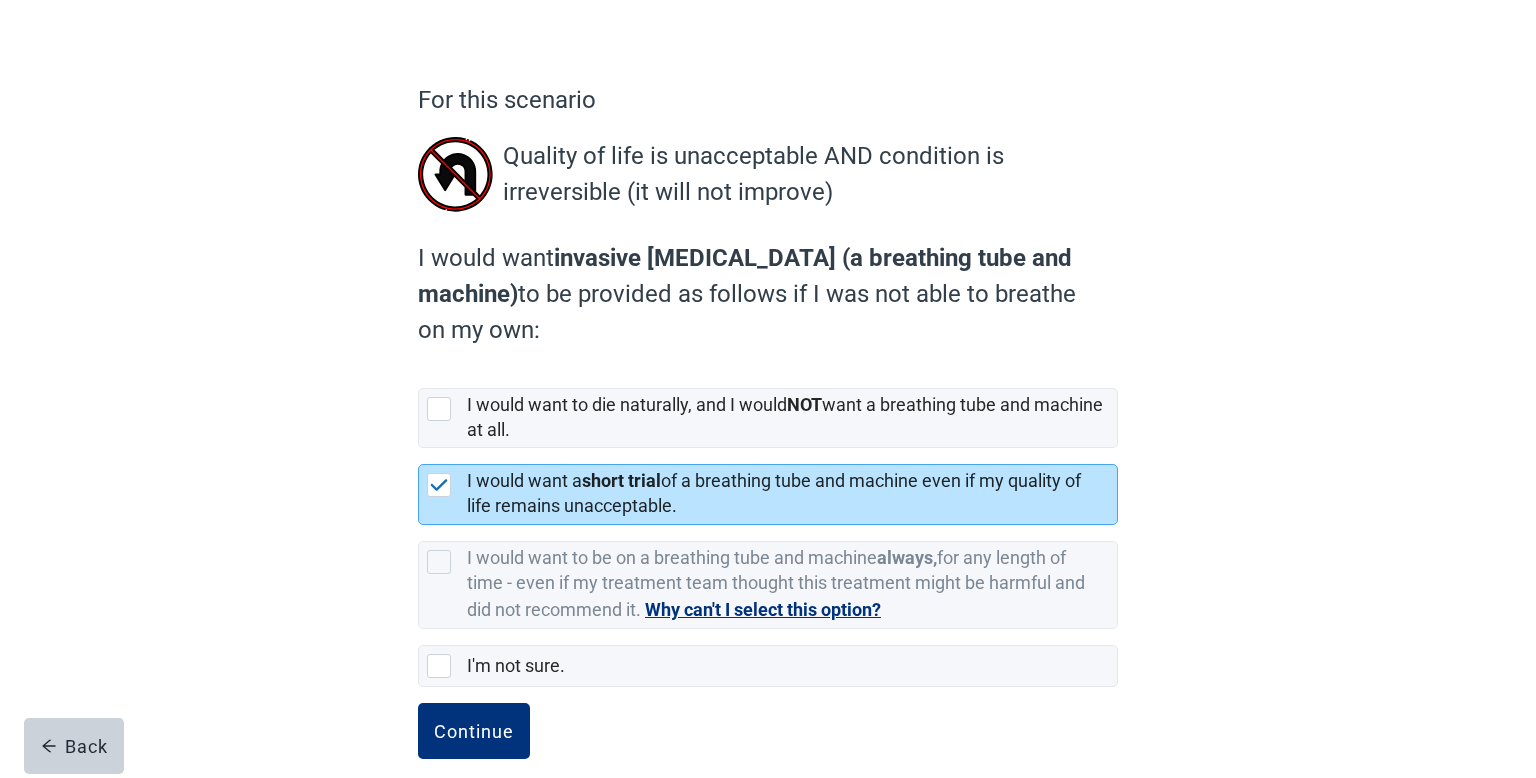 scroll, scrollTop: 133, scrollLeft: 0, axis: vertical 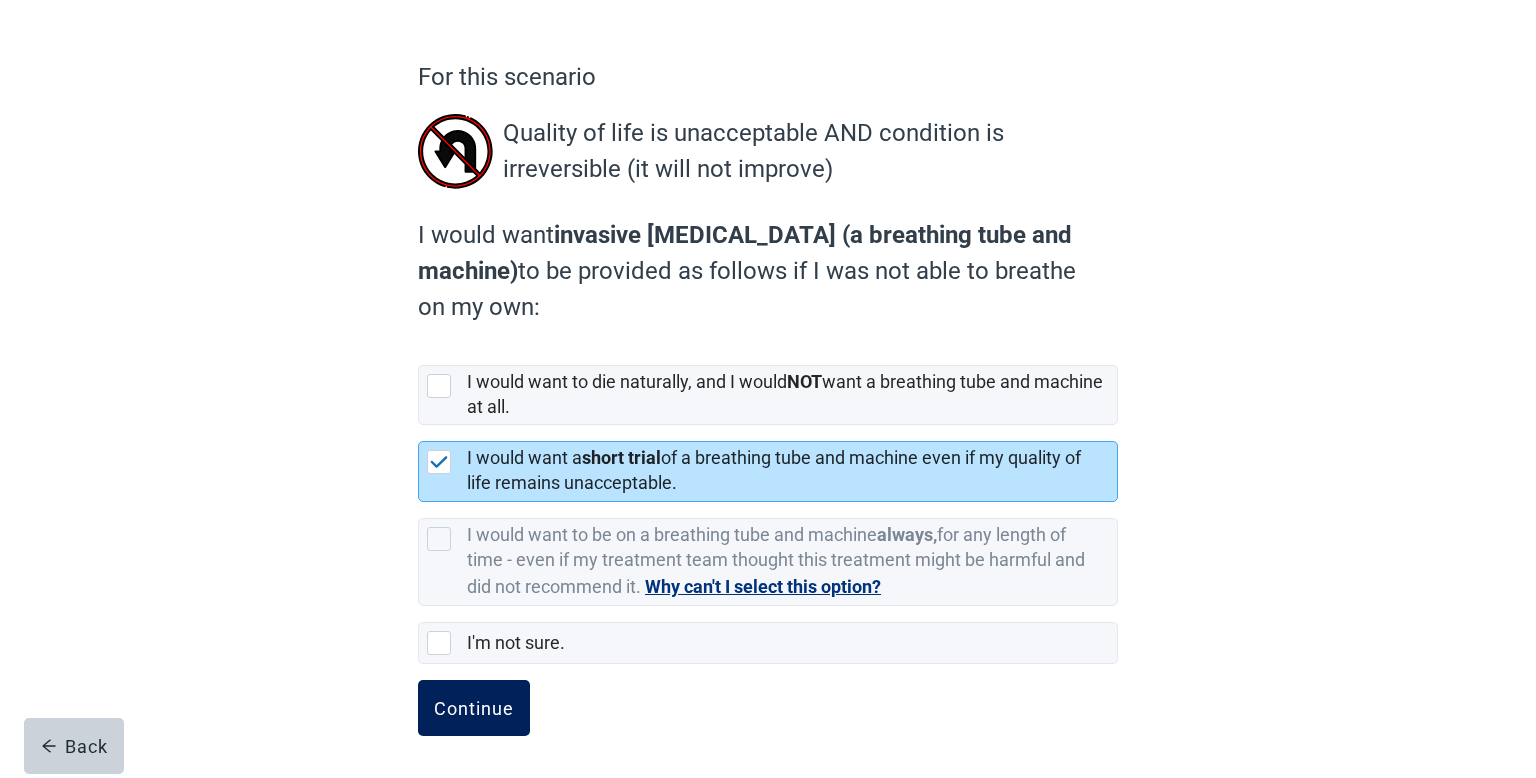 click on "Continue" at bounding box center (474, 708) 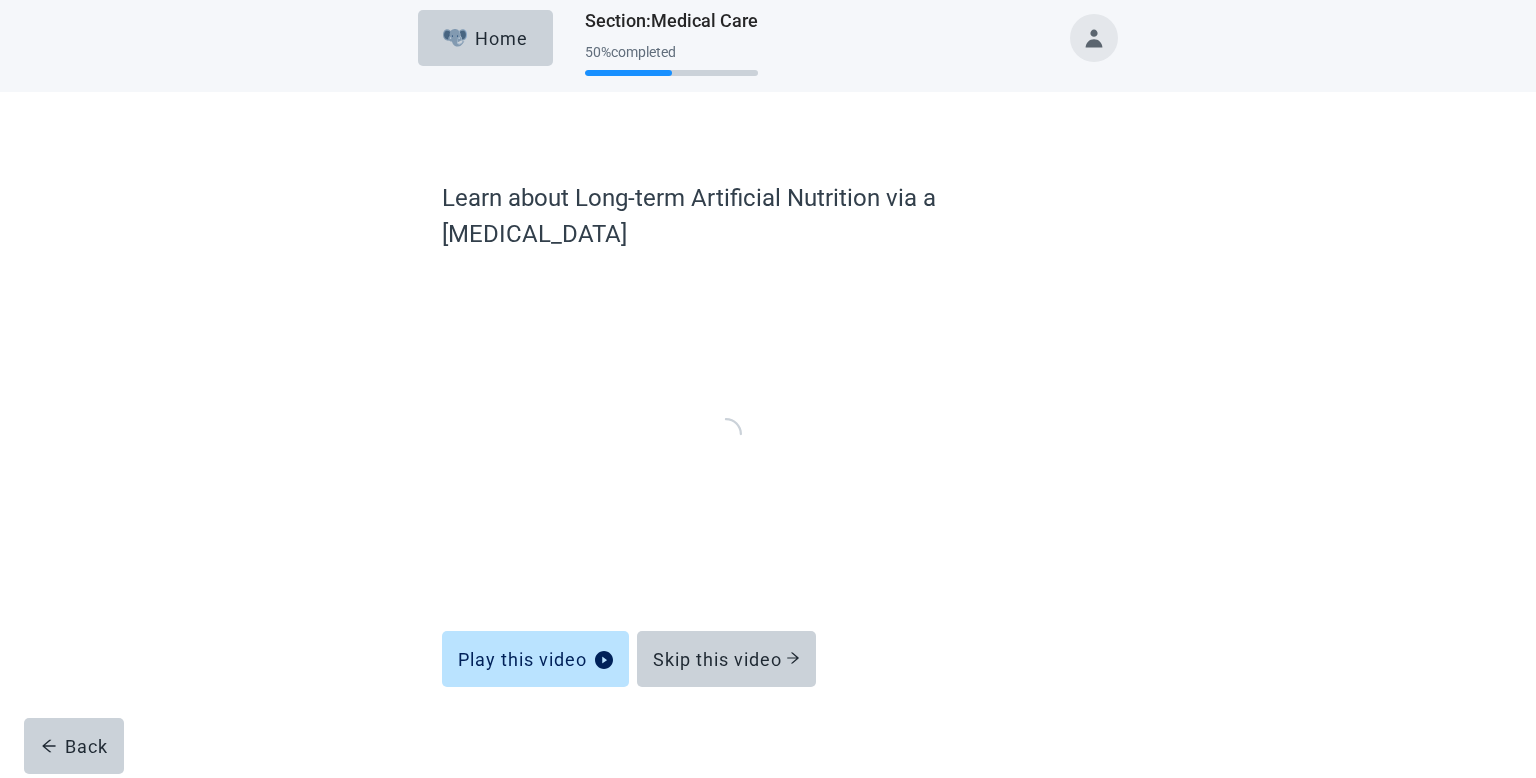 scroll, scrollTop: 0, scrollLeft: 0, axis: both 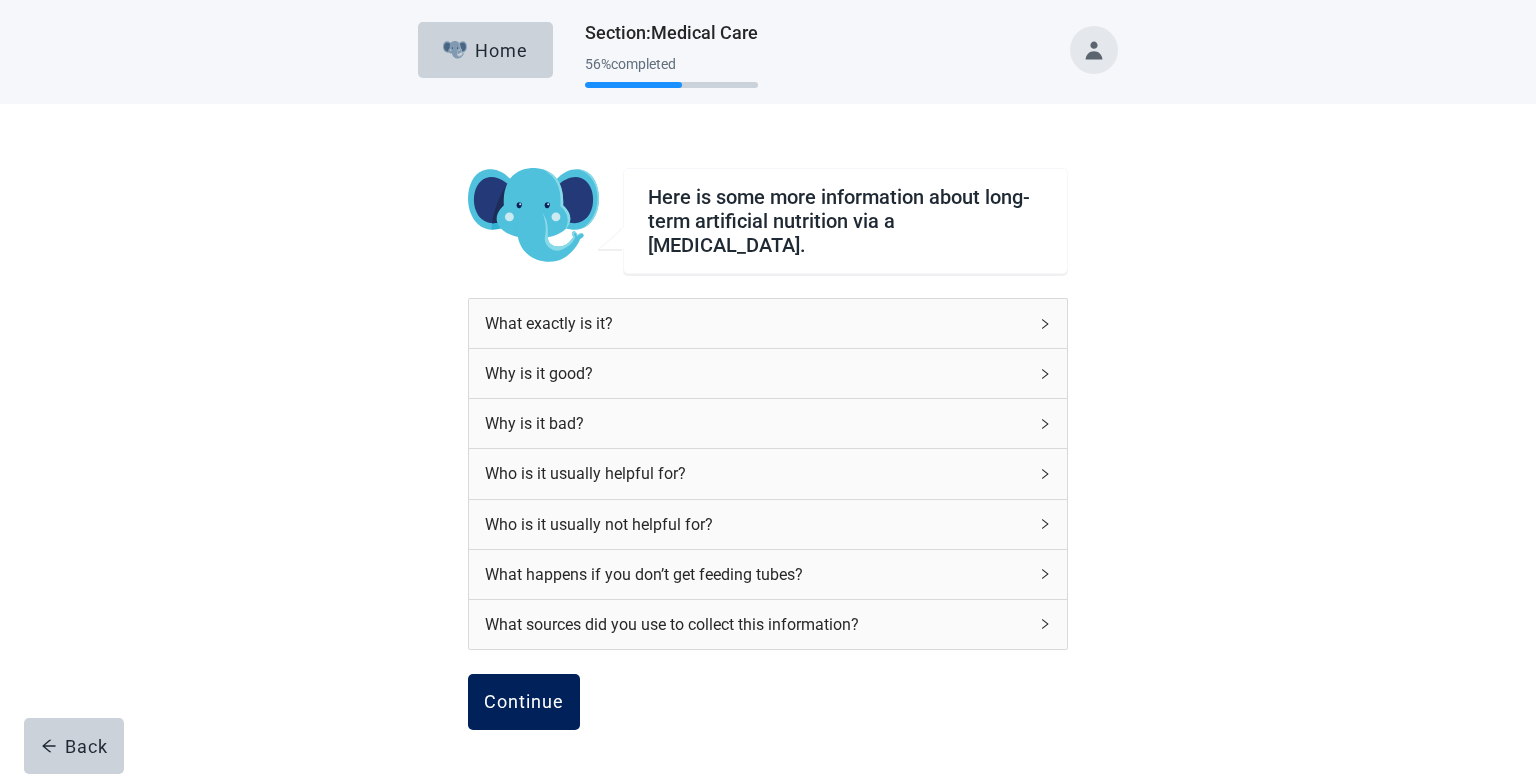 click on "Continue" at bounding box center (524, 702) 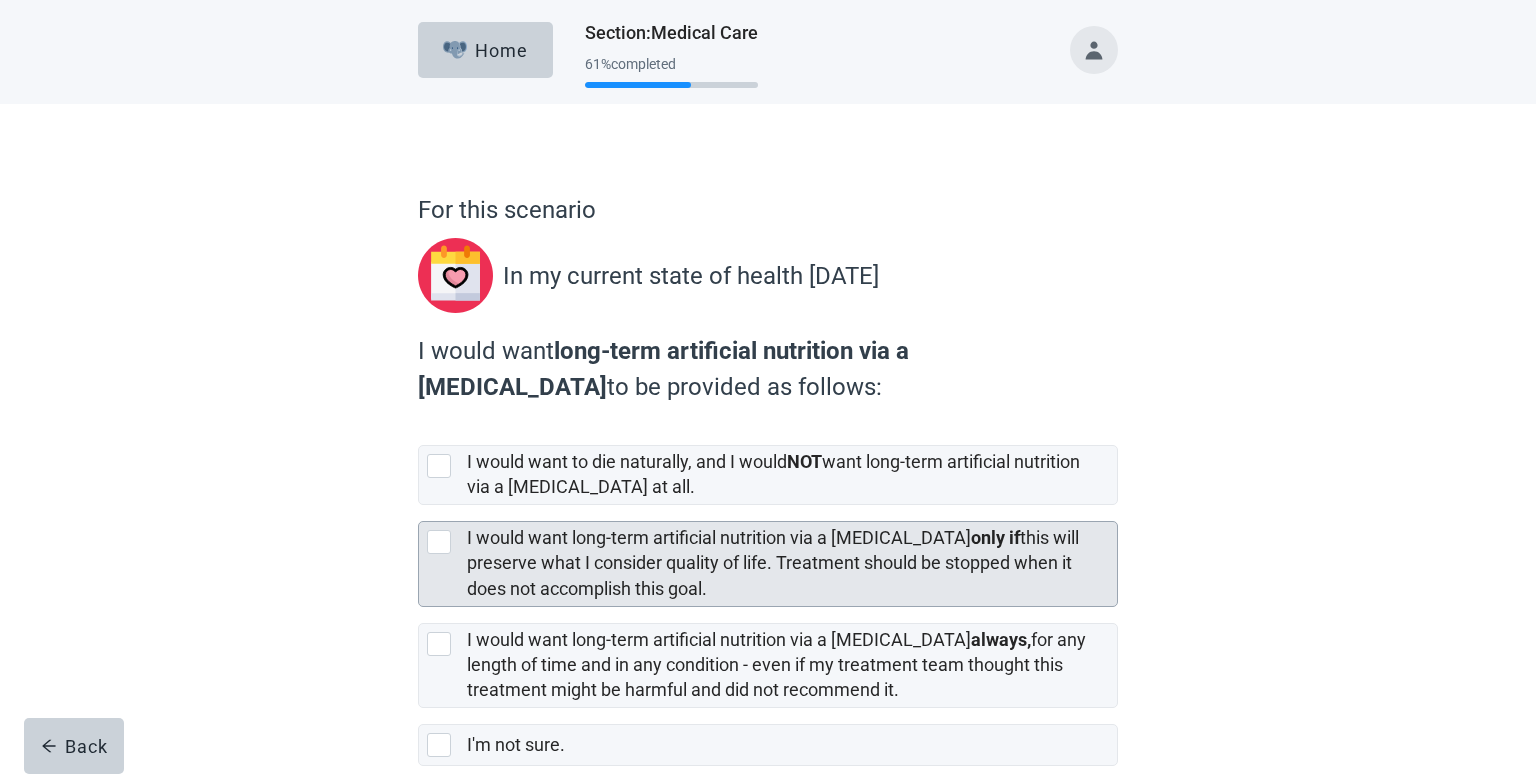 click at bounding box center [439, 542] 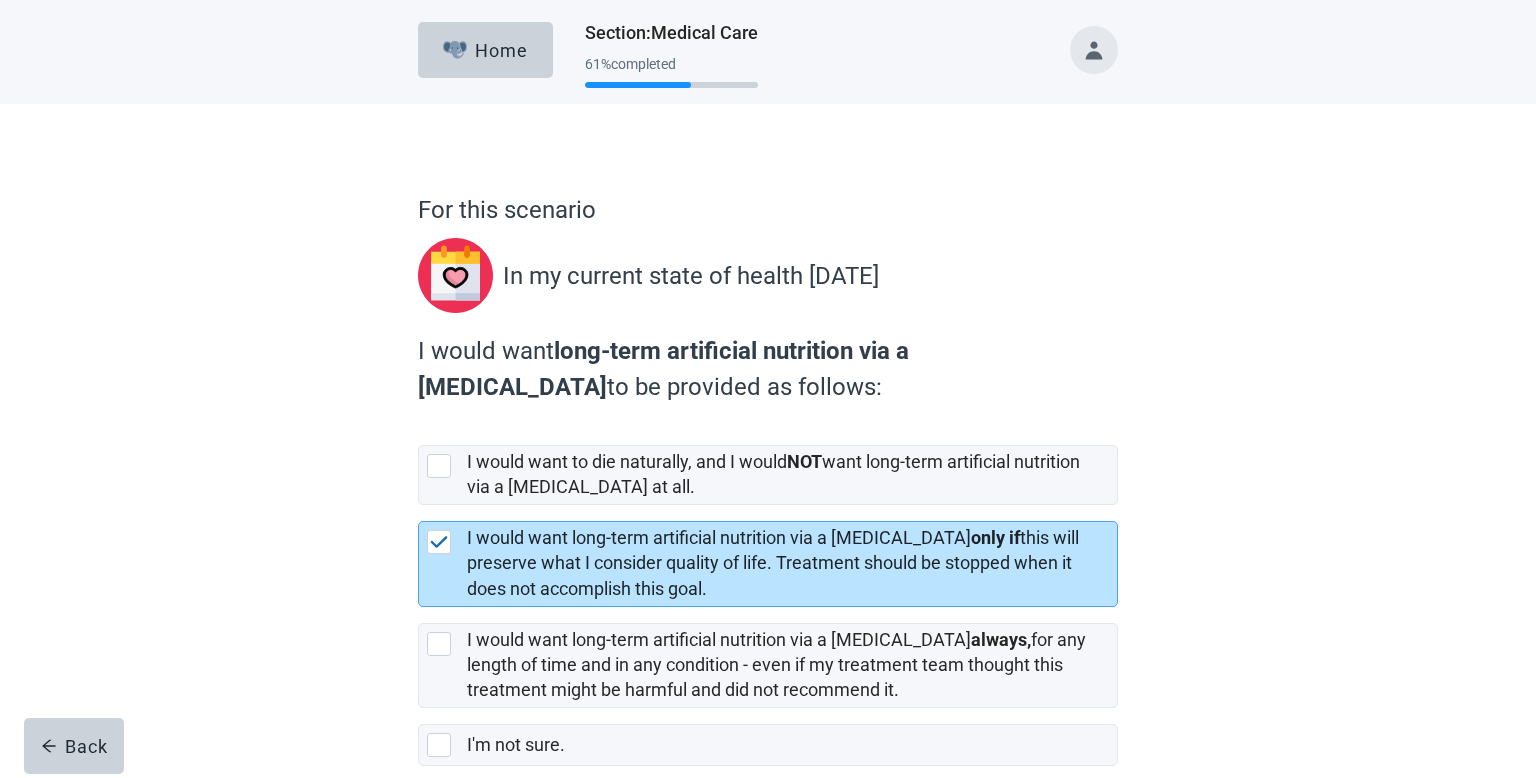 scroll, scrollTop: 103, scrollLeft: 0, axis: vertical 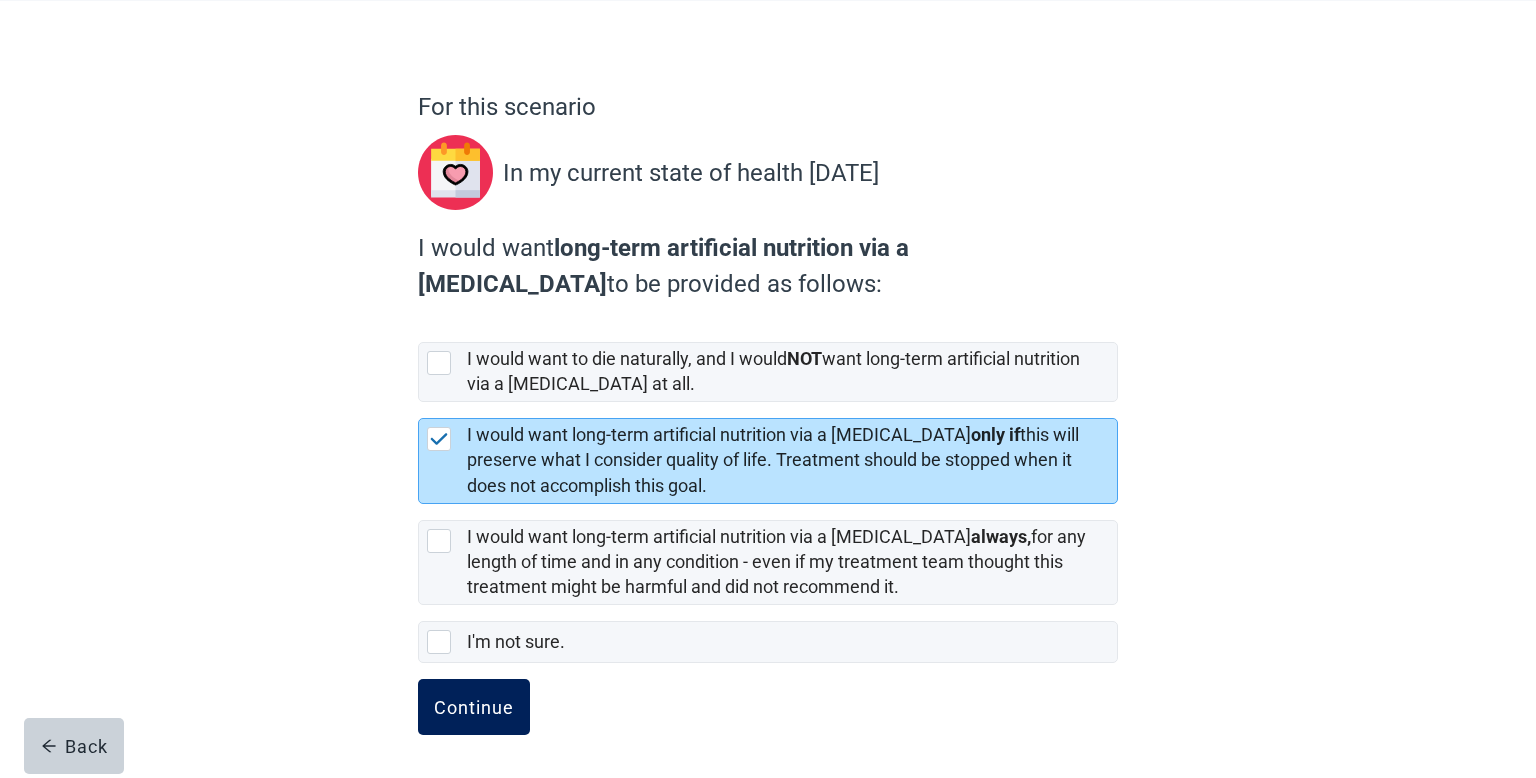 click on "Continue" at bounding box center [474, 707] 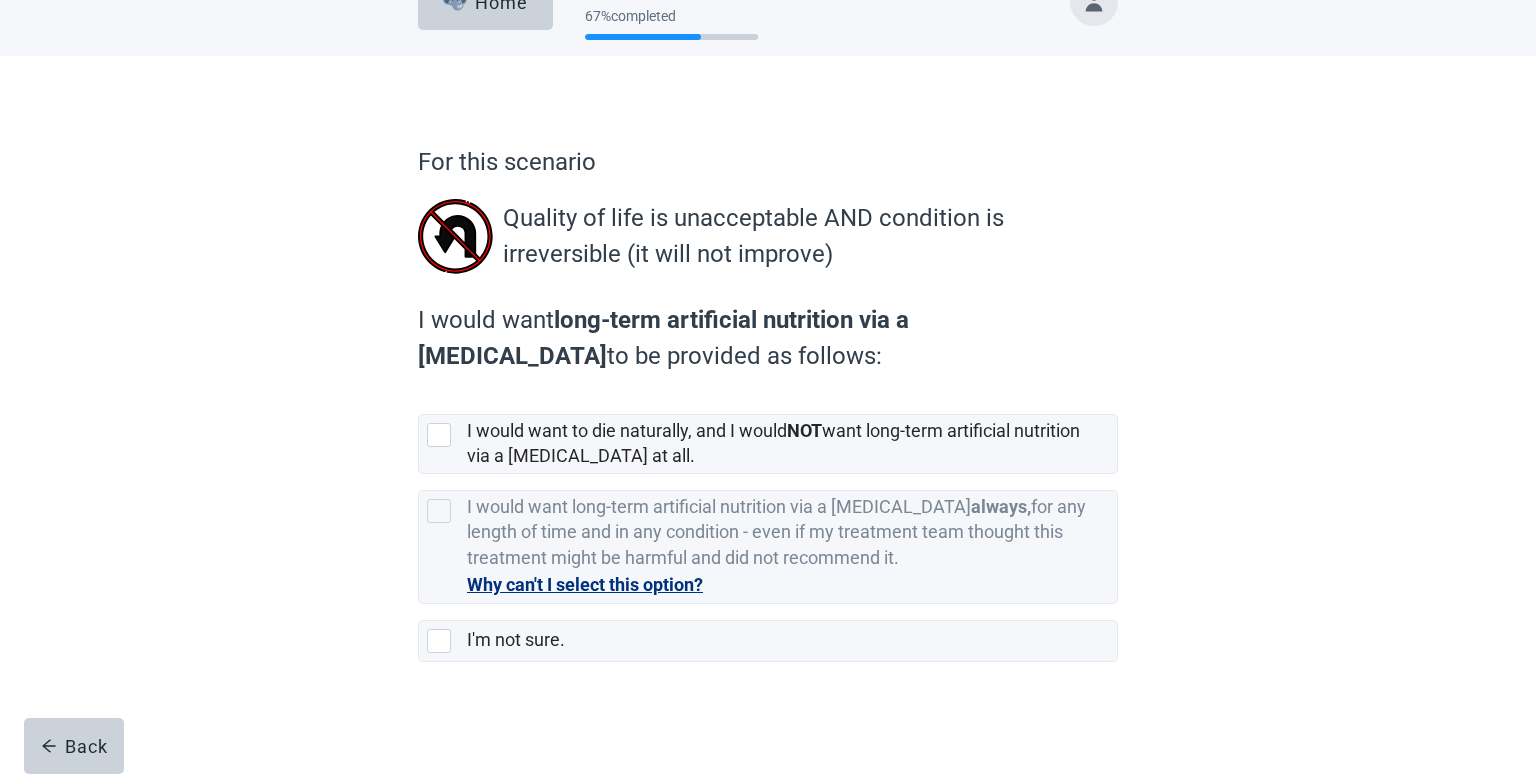 scroll, scrollTop: 0, scrollLeft: 0, axis: both 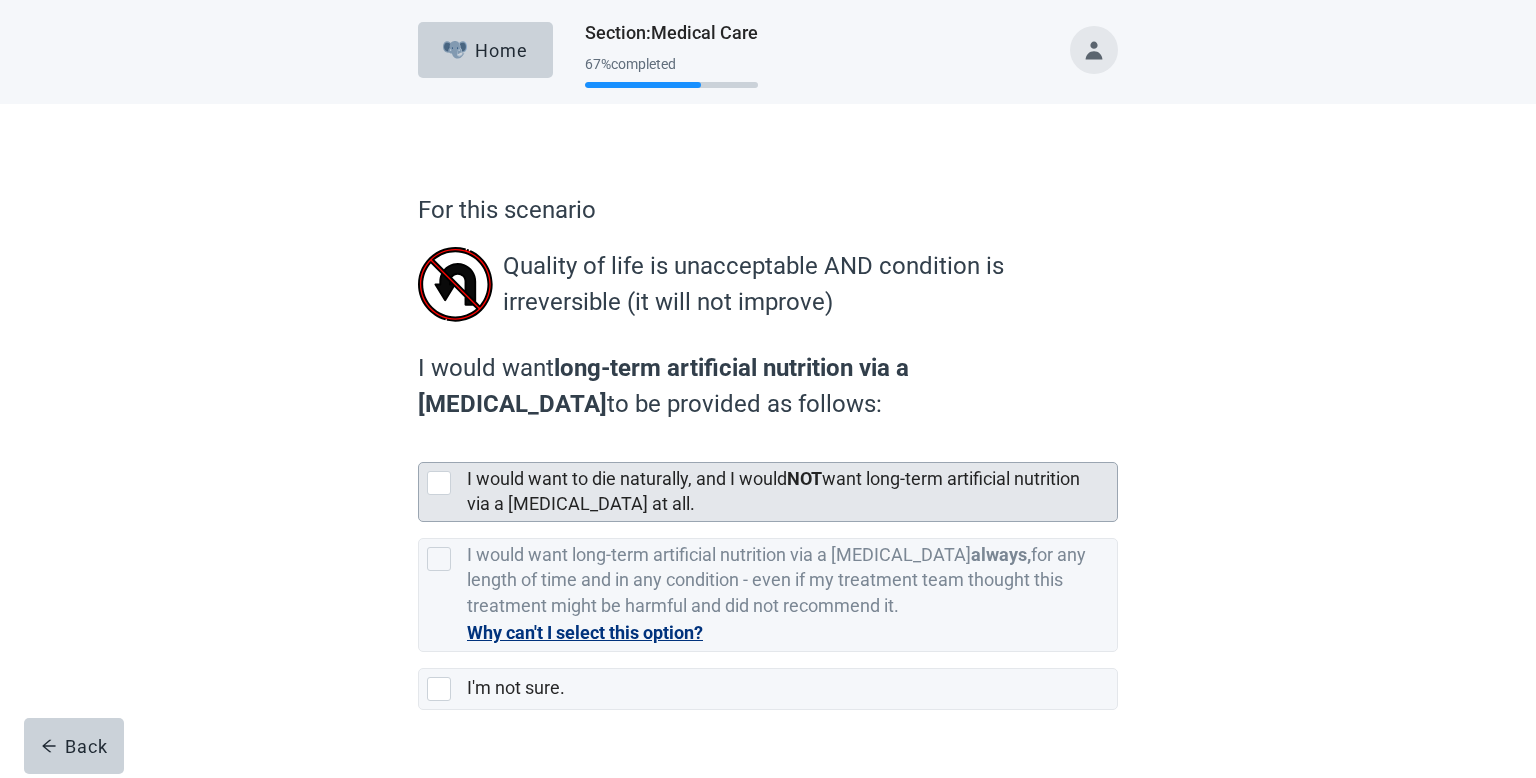 click at bounding box center [439, 483] 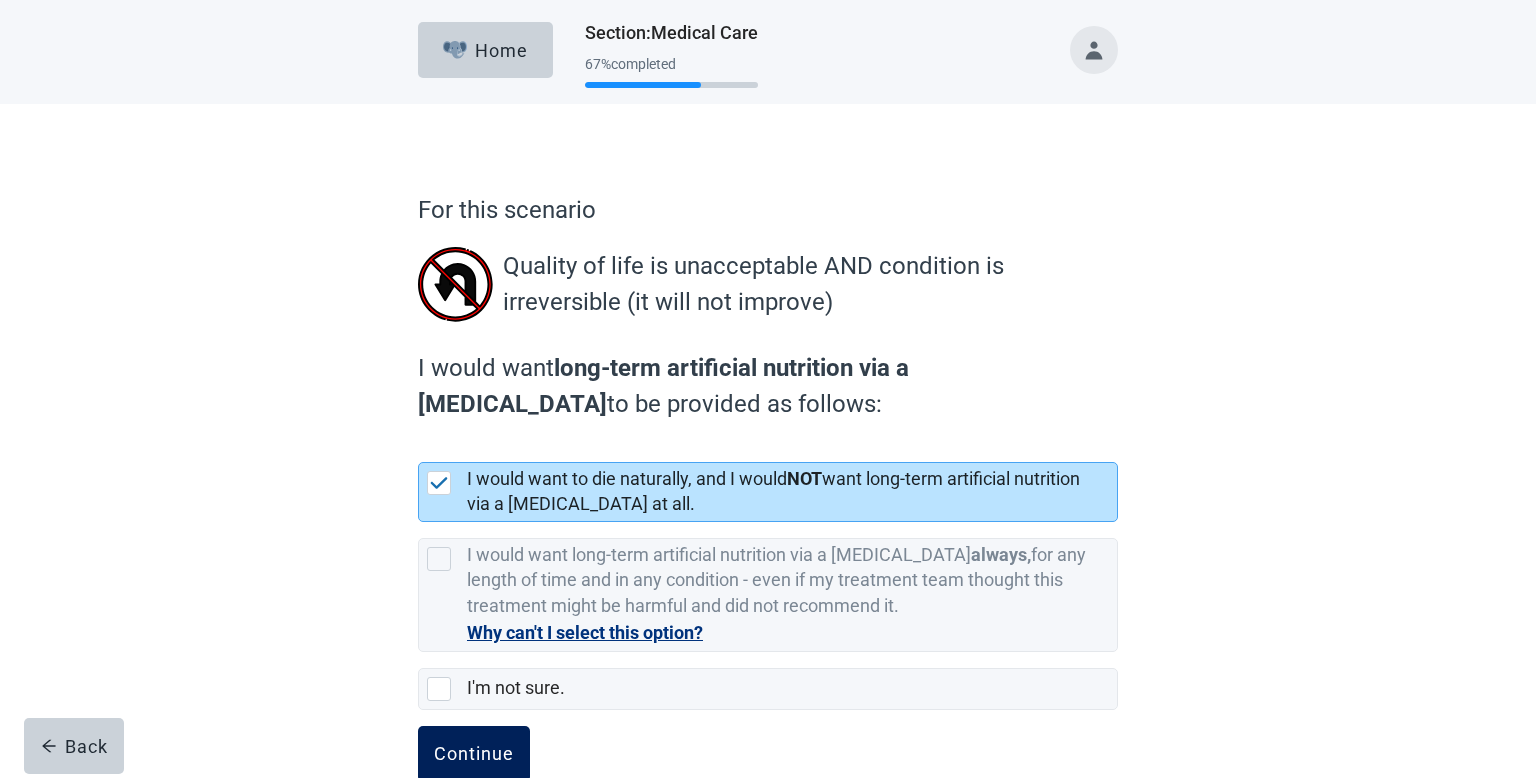 click on "Continue" at bounding box center (474, 754) 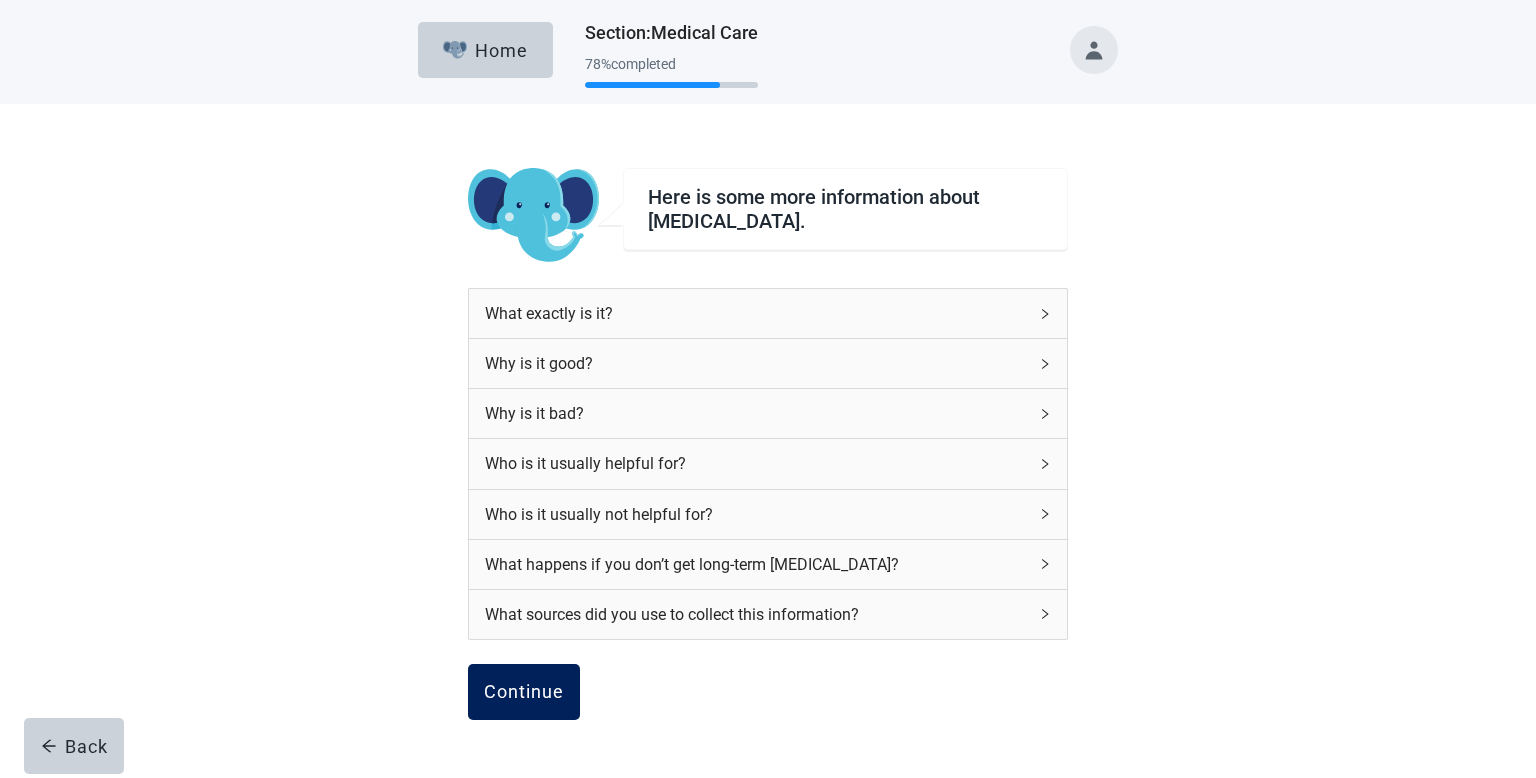 click on "Continue" at bounding box center [524, 692] 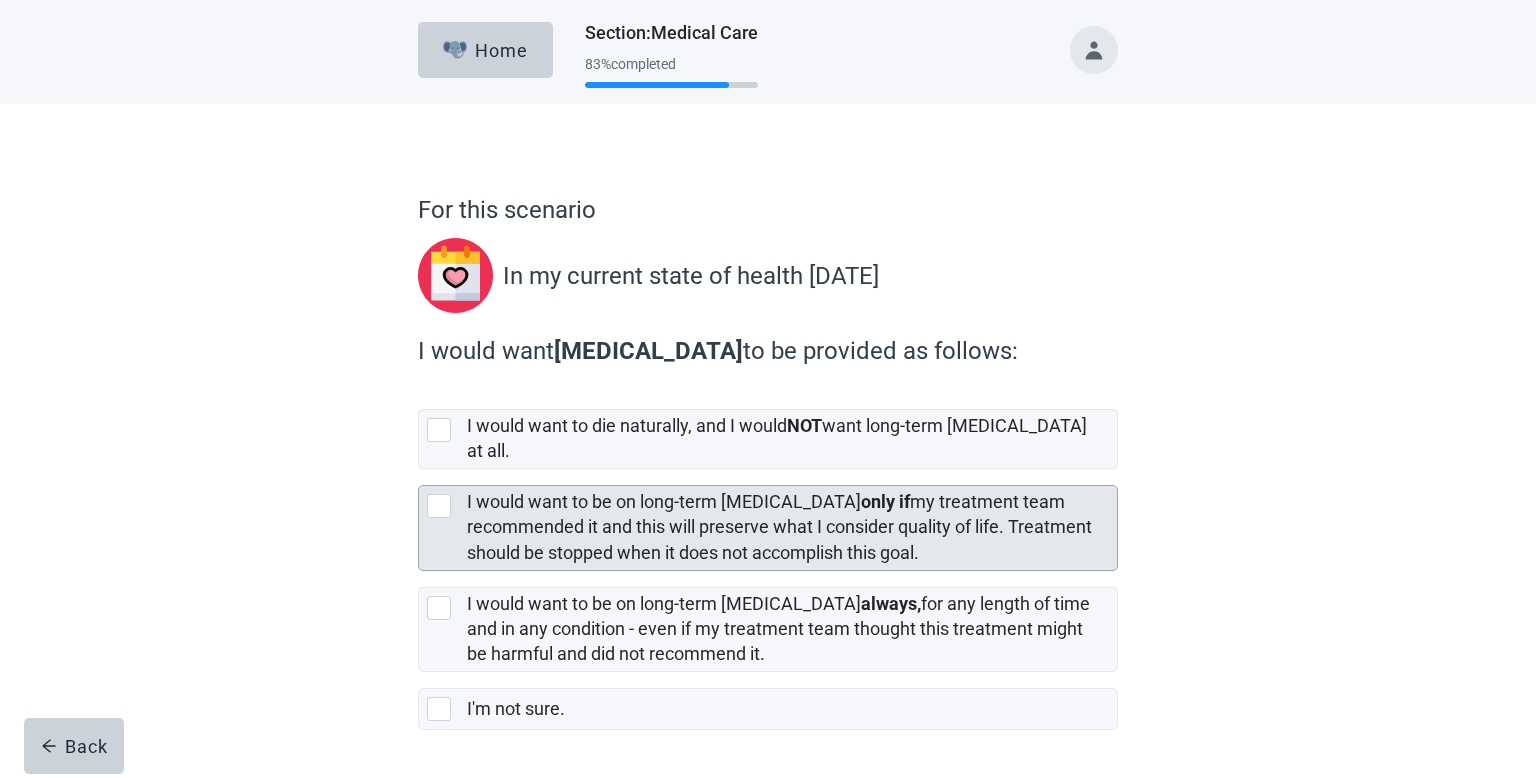 click at bounding box center (439, 506) 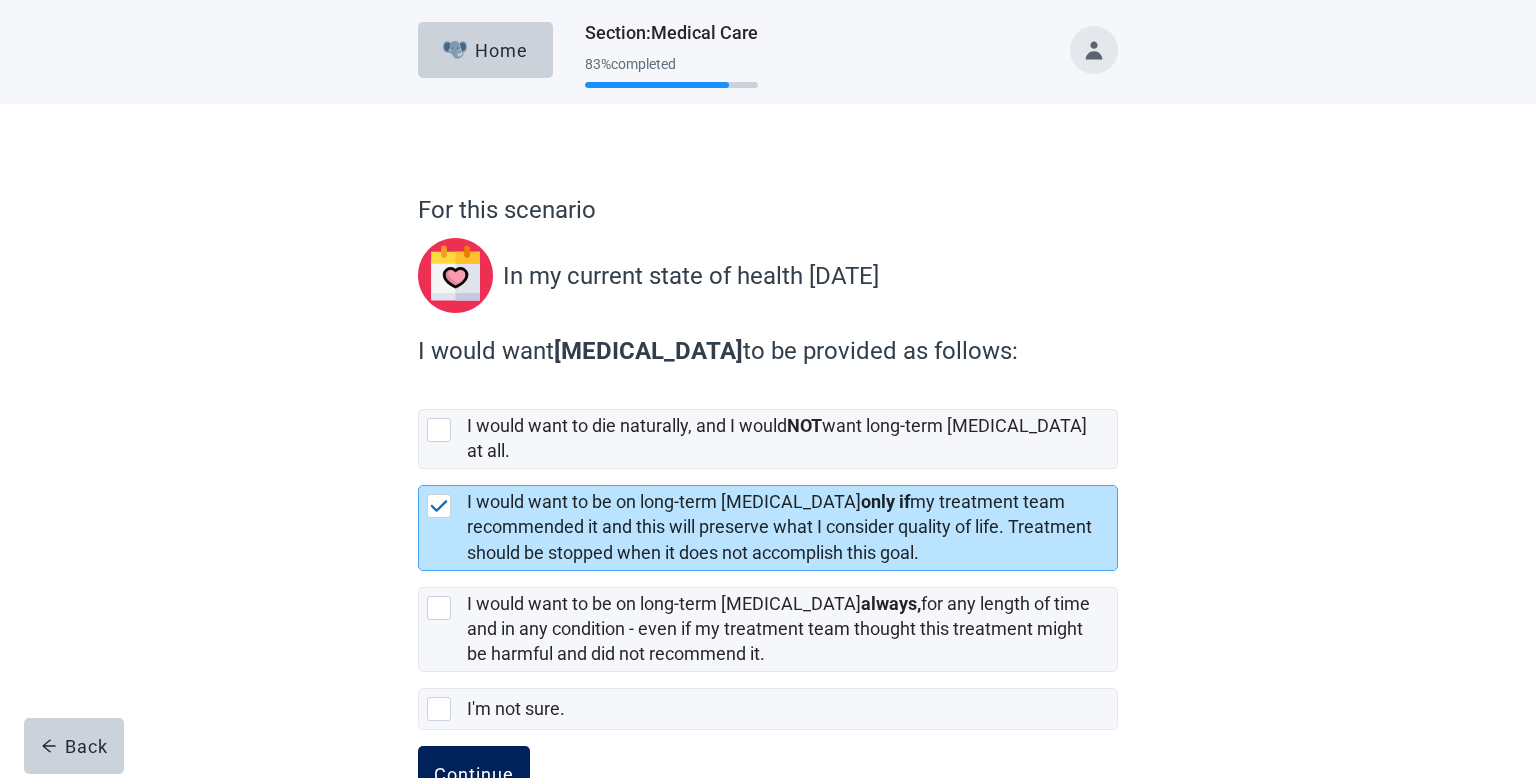 click on "Continue" at bounding box center (474, 774) 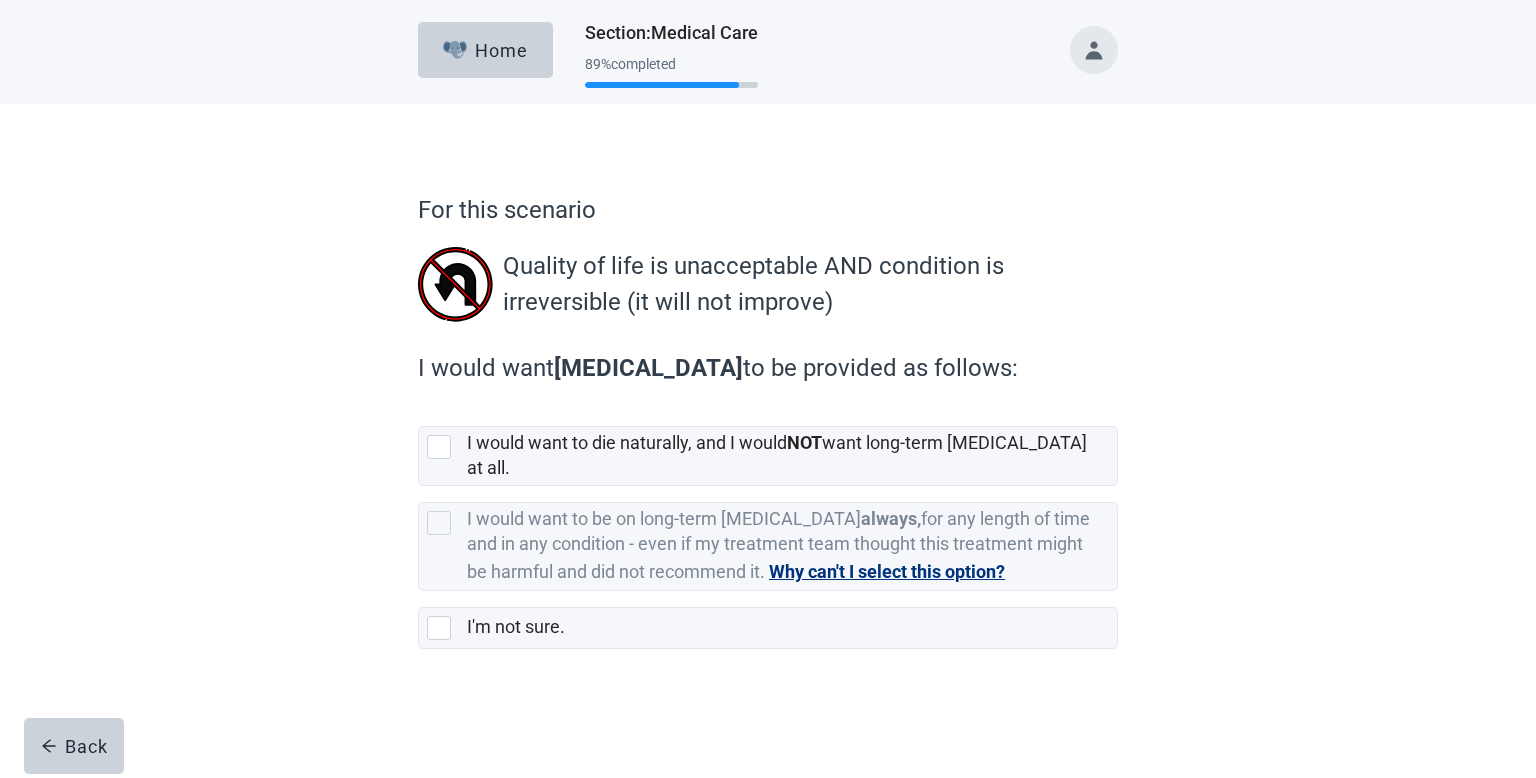 click on "For this scenario Quality of life is unacceptable AND condition is irreversible (it will not improve) I would want  [MEDICAL_DATA]  to be provided as follows:   I would want to die naturally, and I would  NOT  want long-term [MEDICAL_DATA] at all.   I would want to be on long-term [MEDICAL_DATA]  always,  for any length of time and in any condition - even if my treatment team thought this treatment might be harmful and did not recommend it.   Why can't I select this option? I'm not sure.   Back" at bounding box center [768, 434] 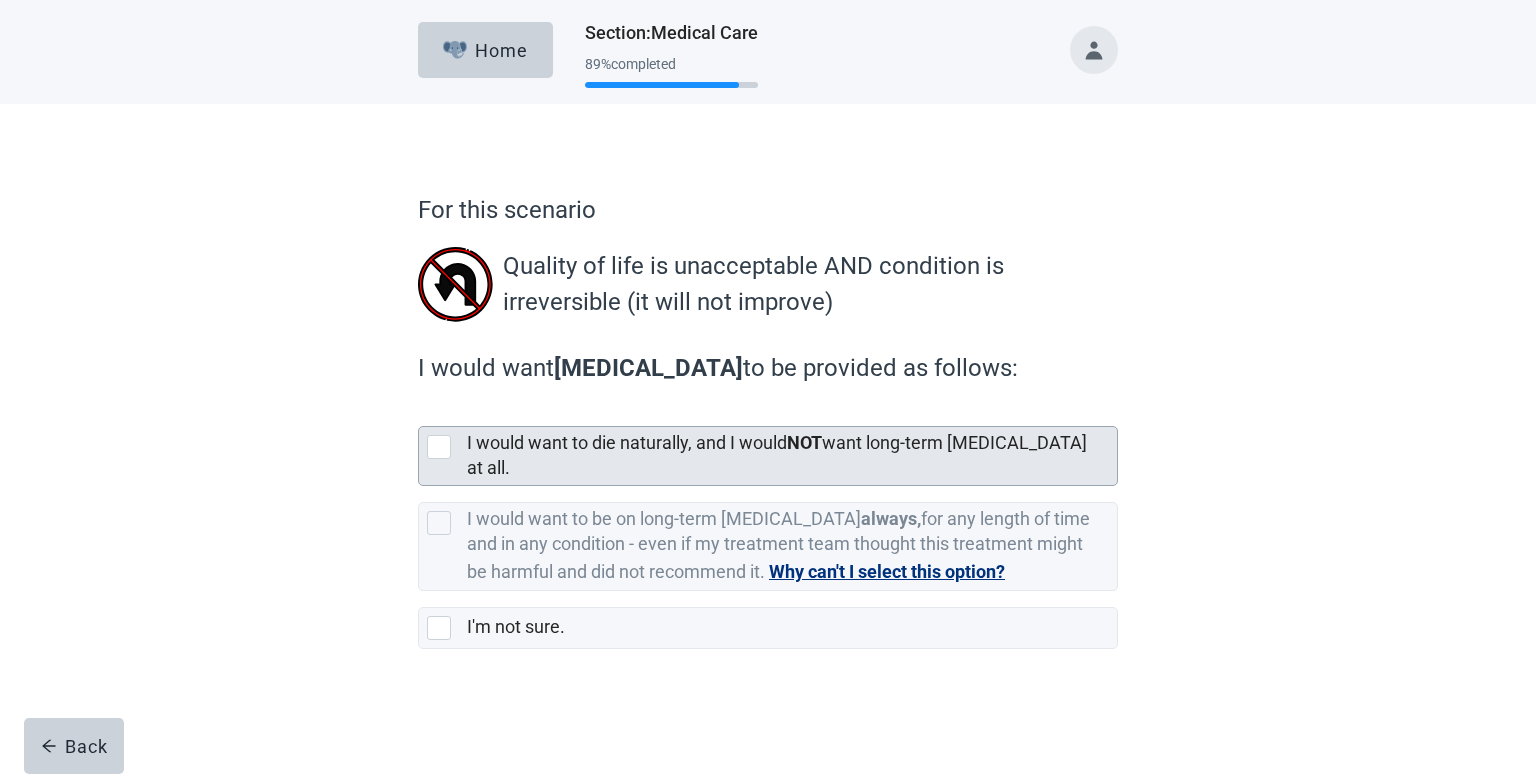 click on "I would want to die naturally, and I would  NOT  want long-term [MEDICAL_DATA] at all." at bounding box center (768, 456) 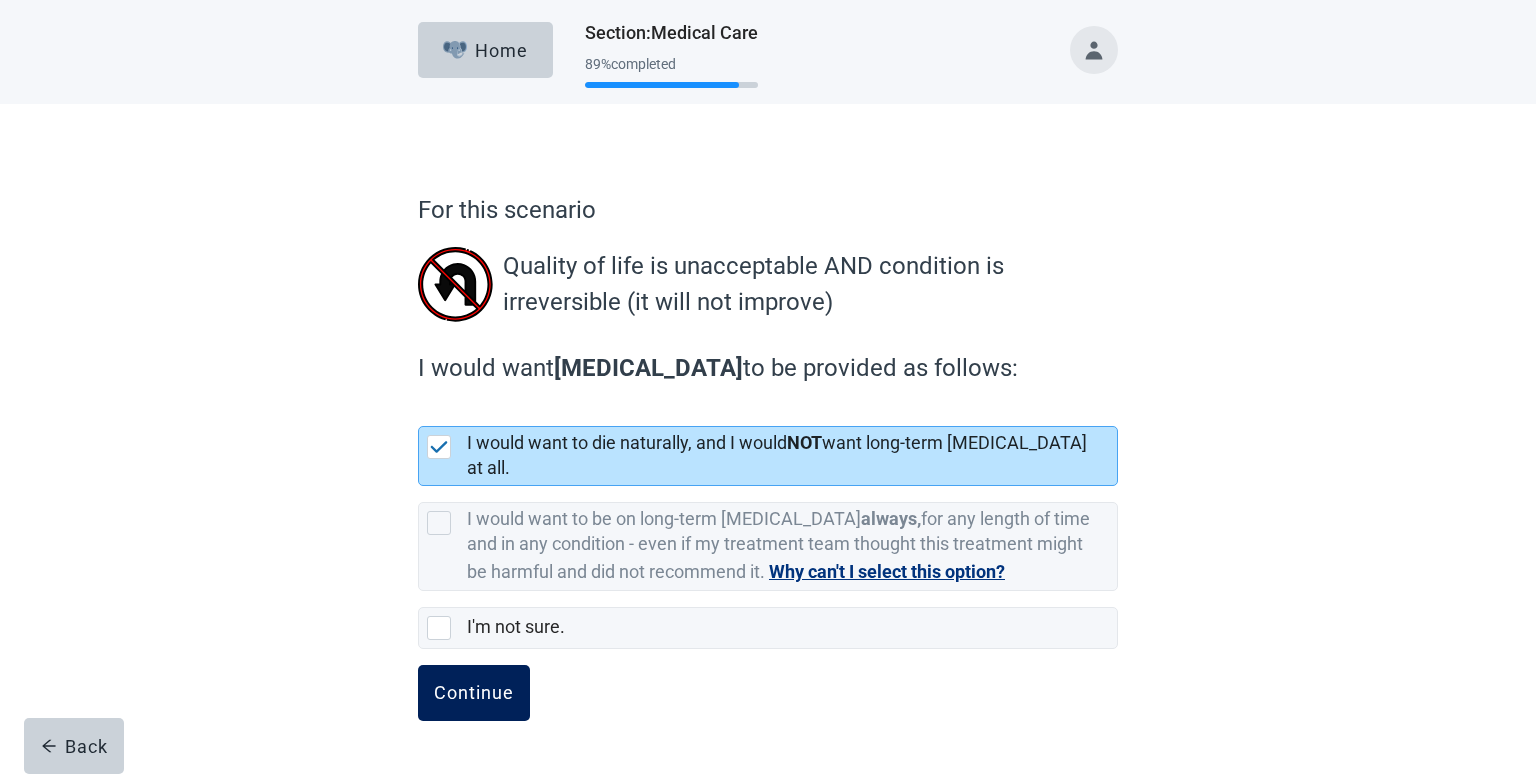 click on "Continue" at bounding box center [474, 693] 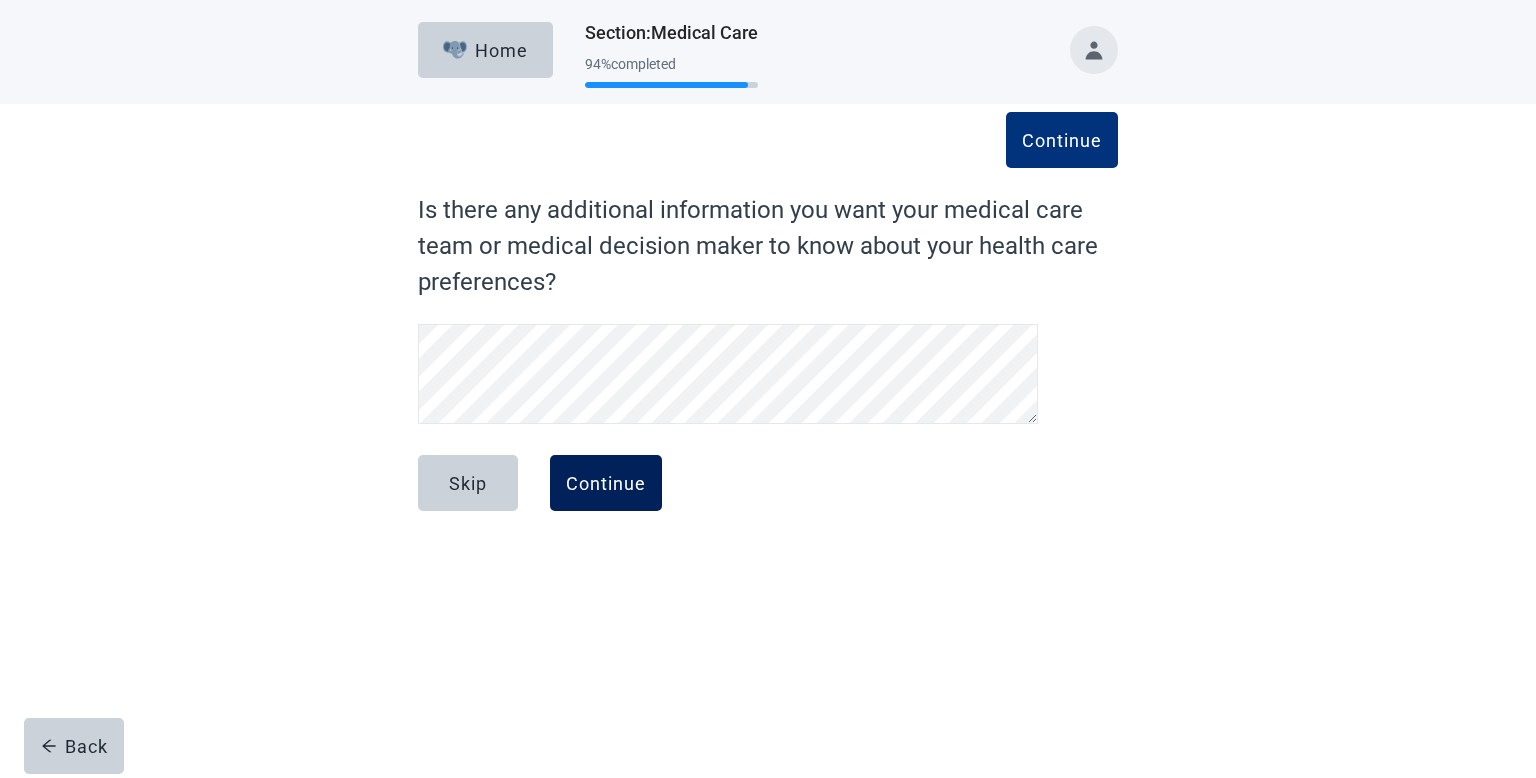 click on "Continue" at bounding box center (606, 483) 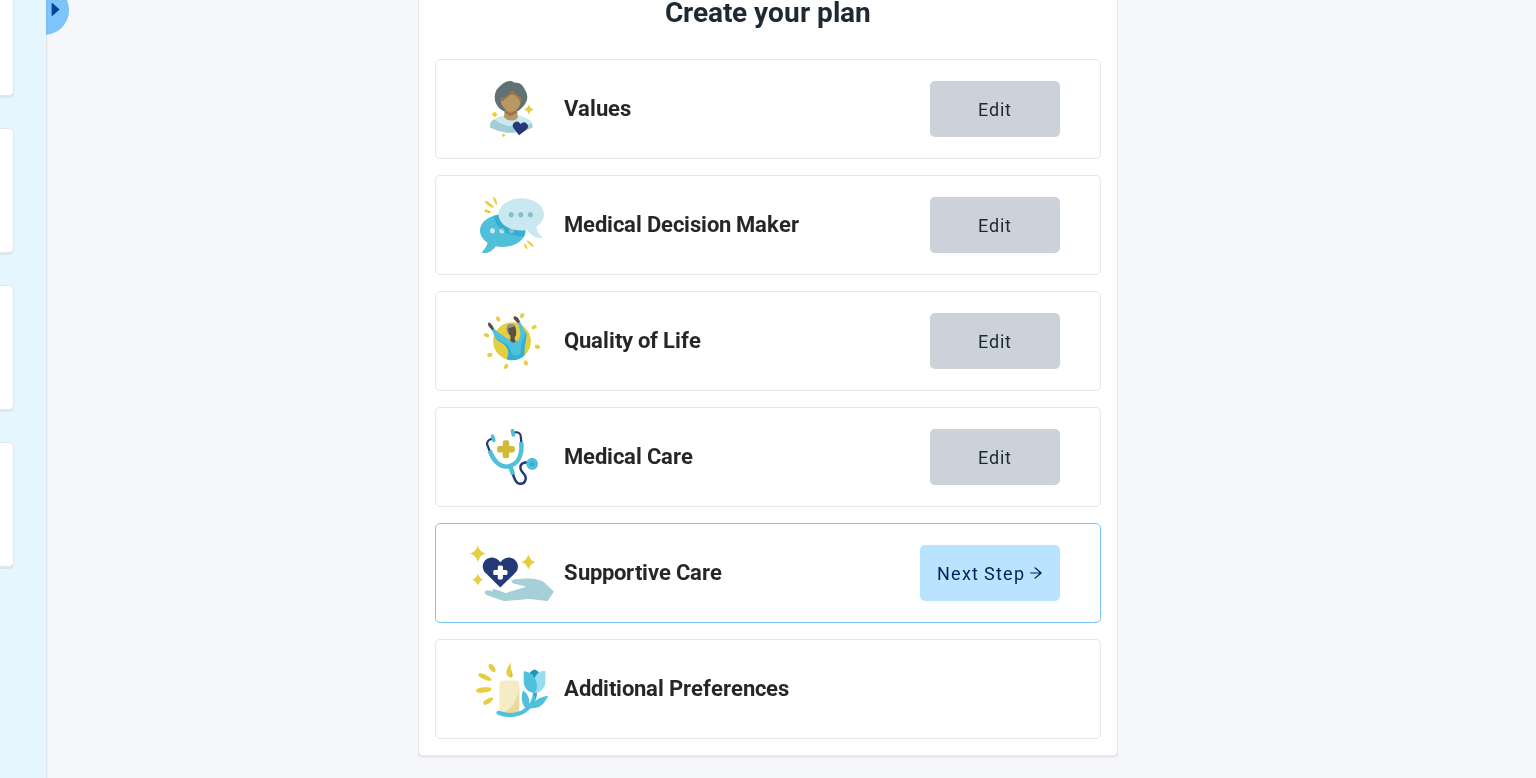 scroll, scrollTop: 284, scrollLeft: 0, axis: vertical 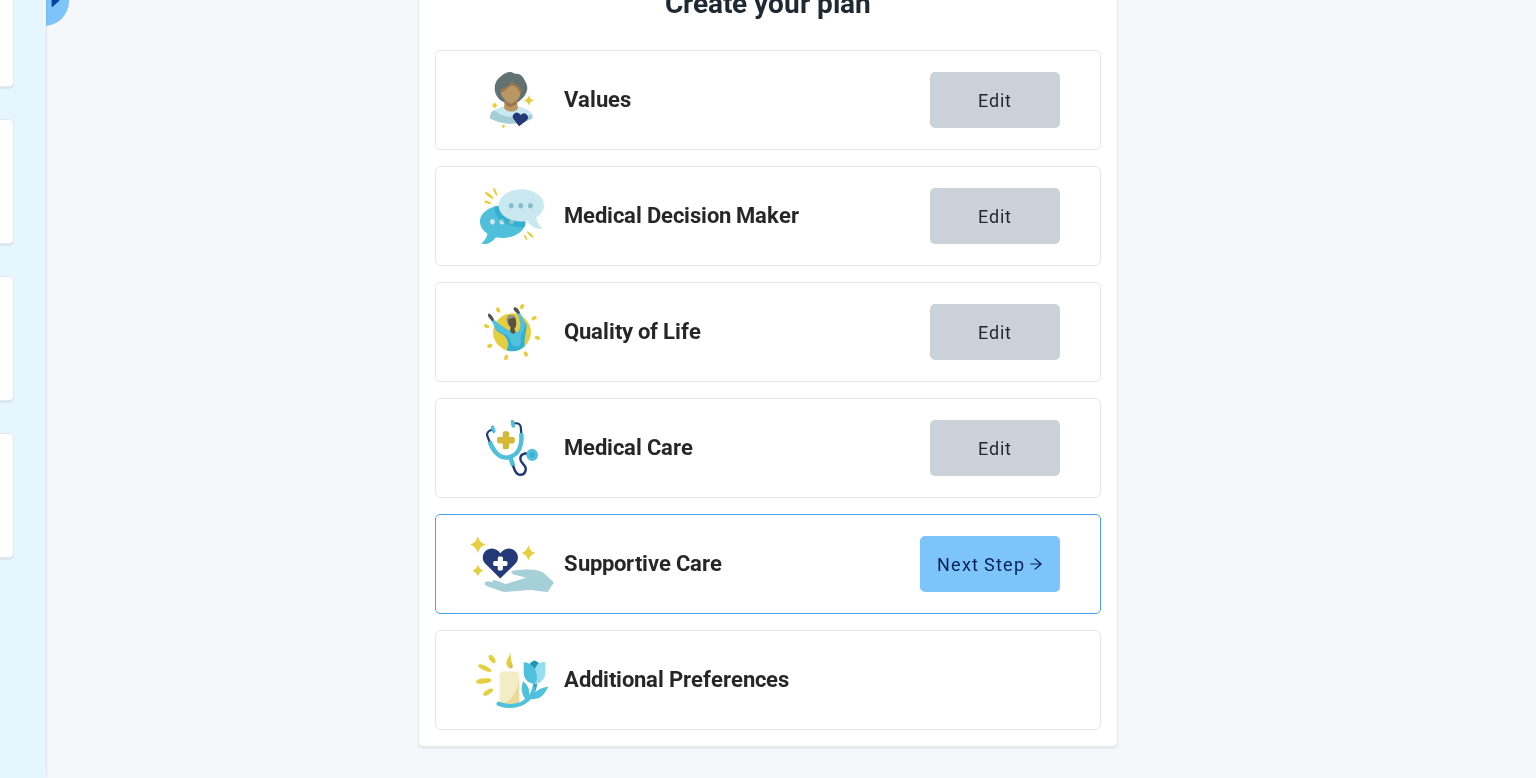 click on "Next Step" at bounding box center [990, 564] 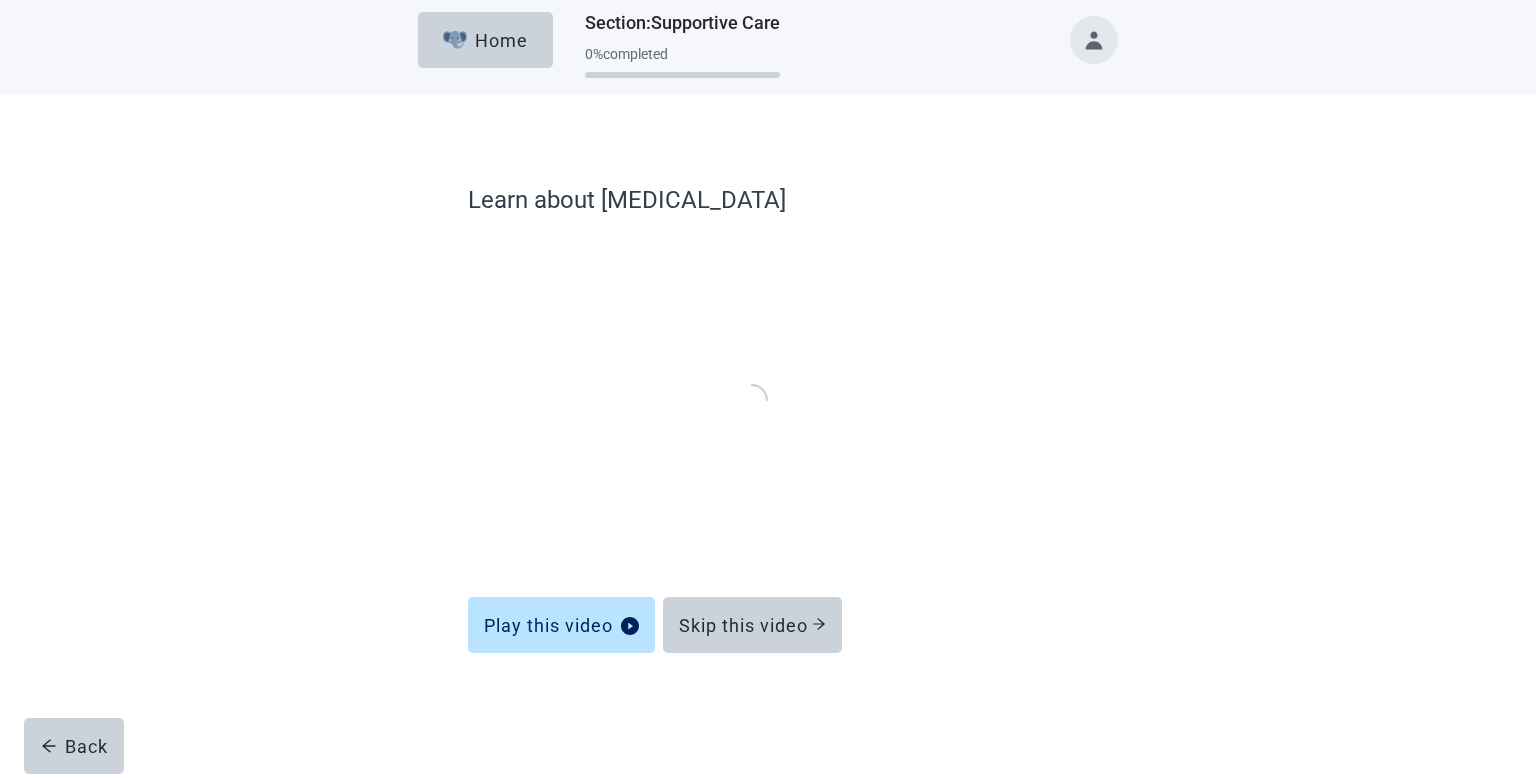 scroll, scrollTop: 0, scrollLeft: 0, axis: both 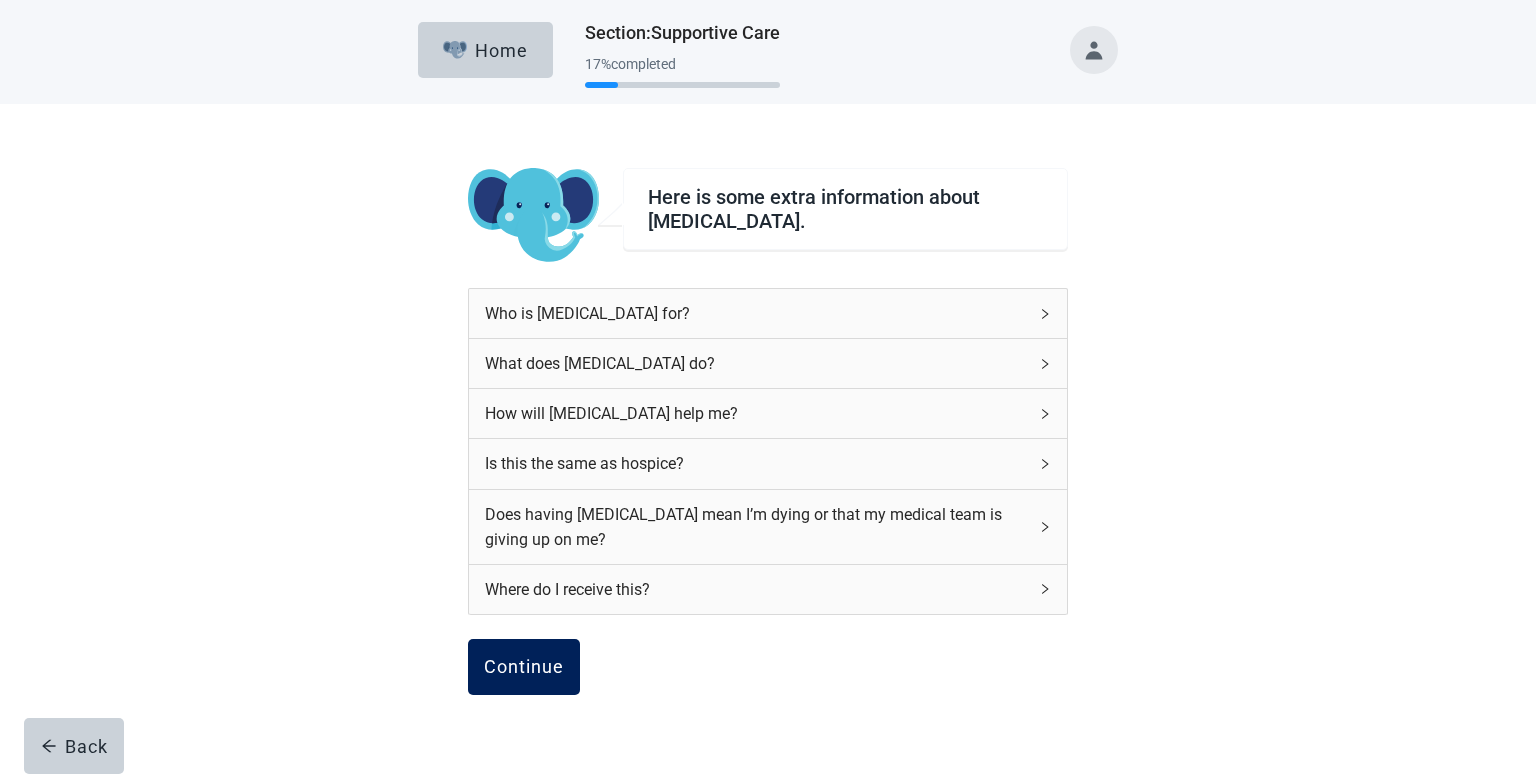 click on "Continue" at bounding box center [524, 667] 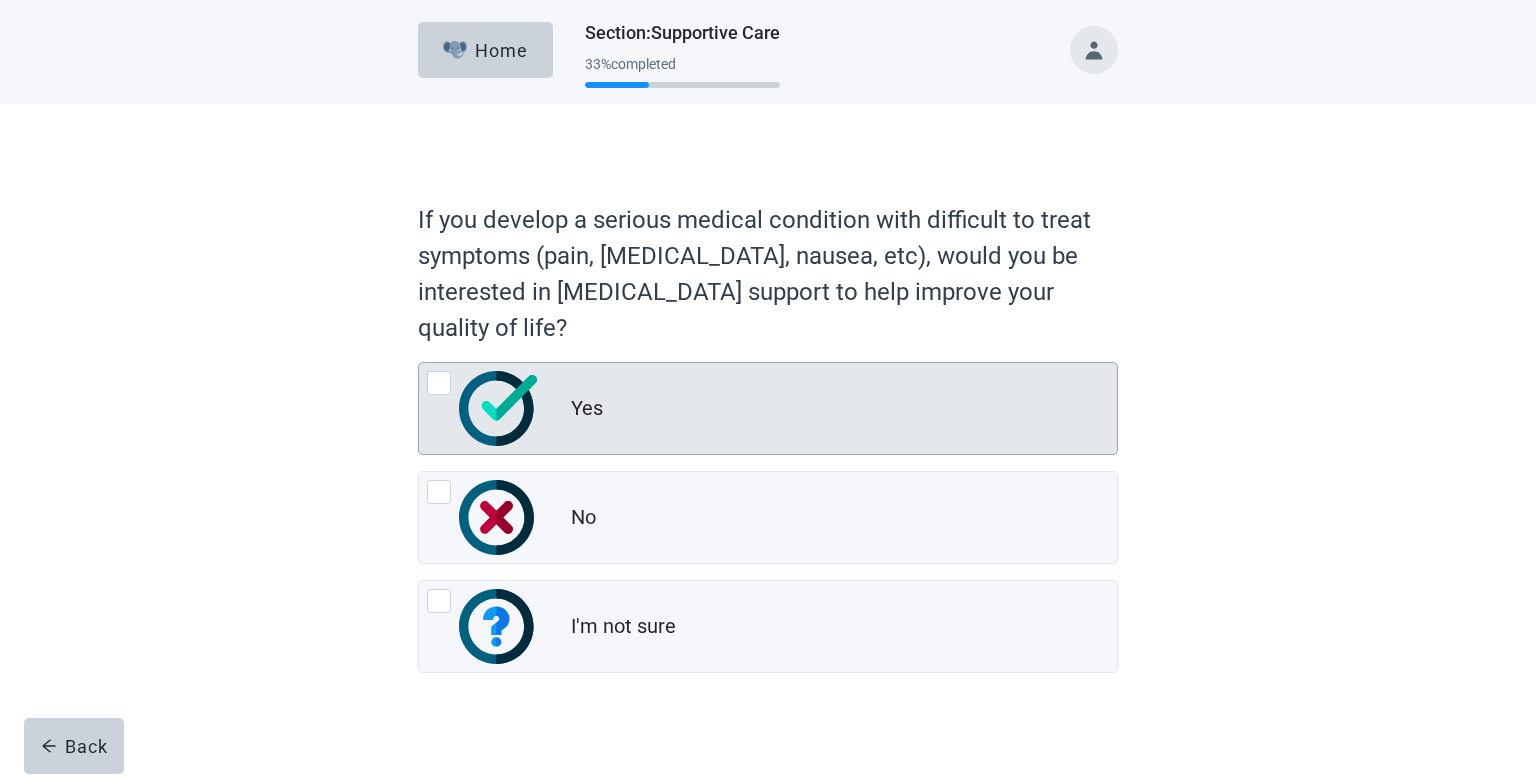click at bounding box center (439, 383) 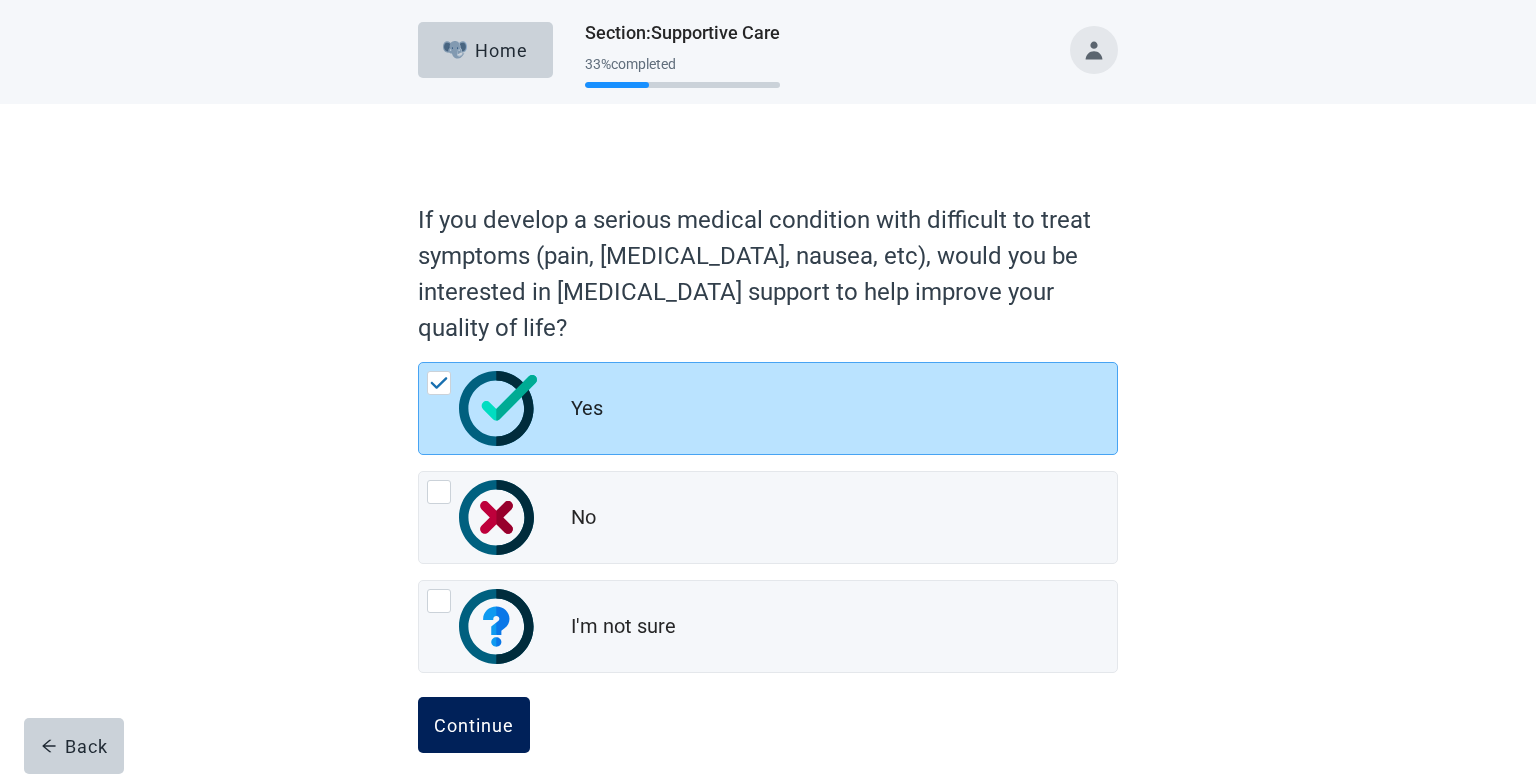 click on "Continue" at bounding box center (474, 725) 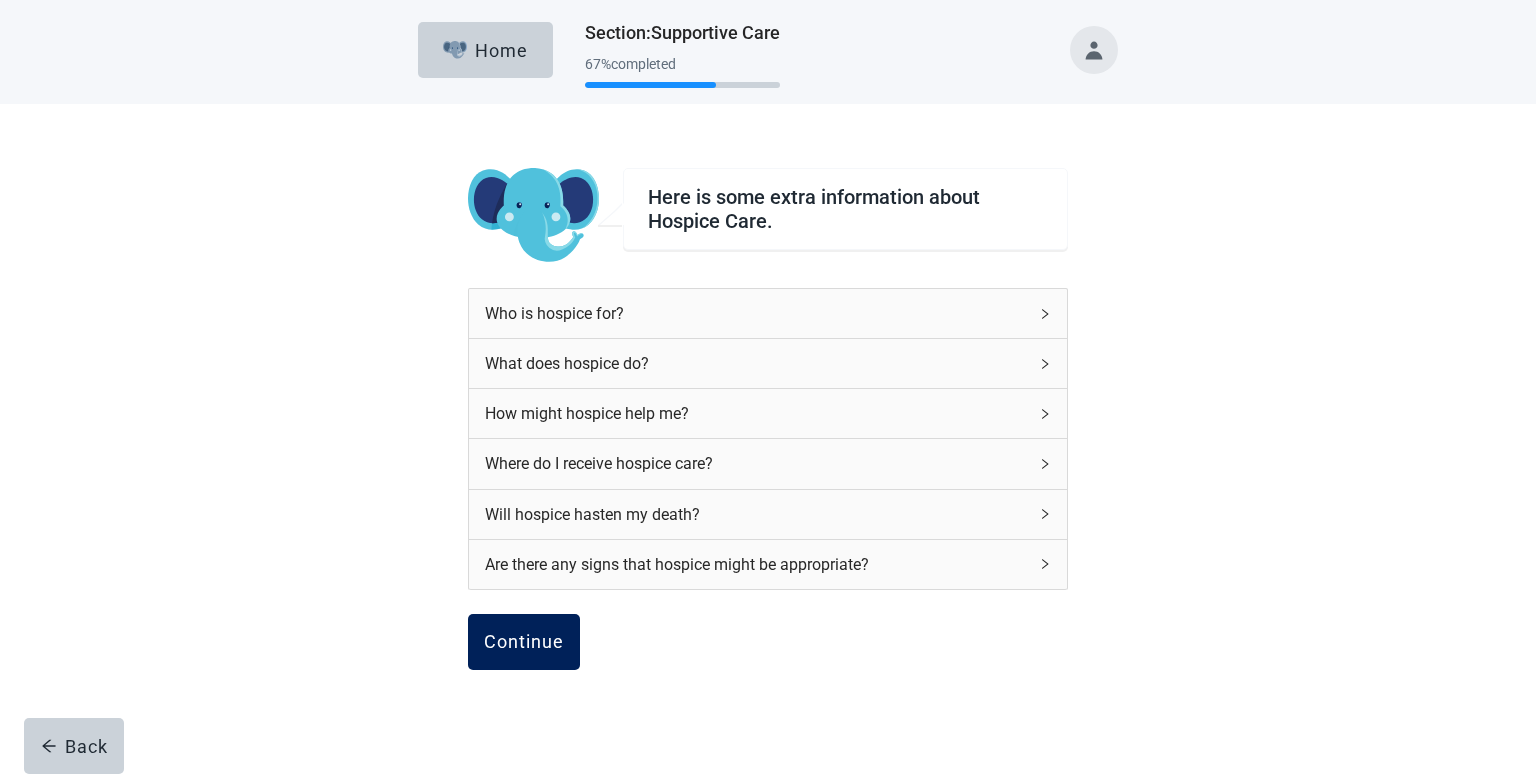 click on "Continue" at bounding box center (524, 642) 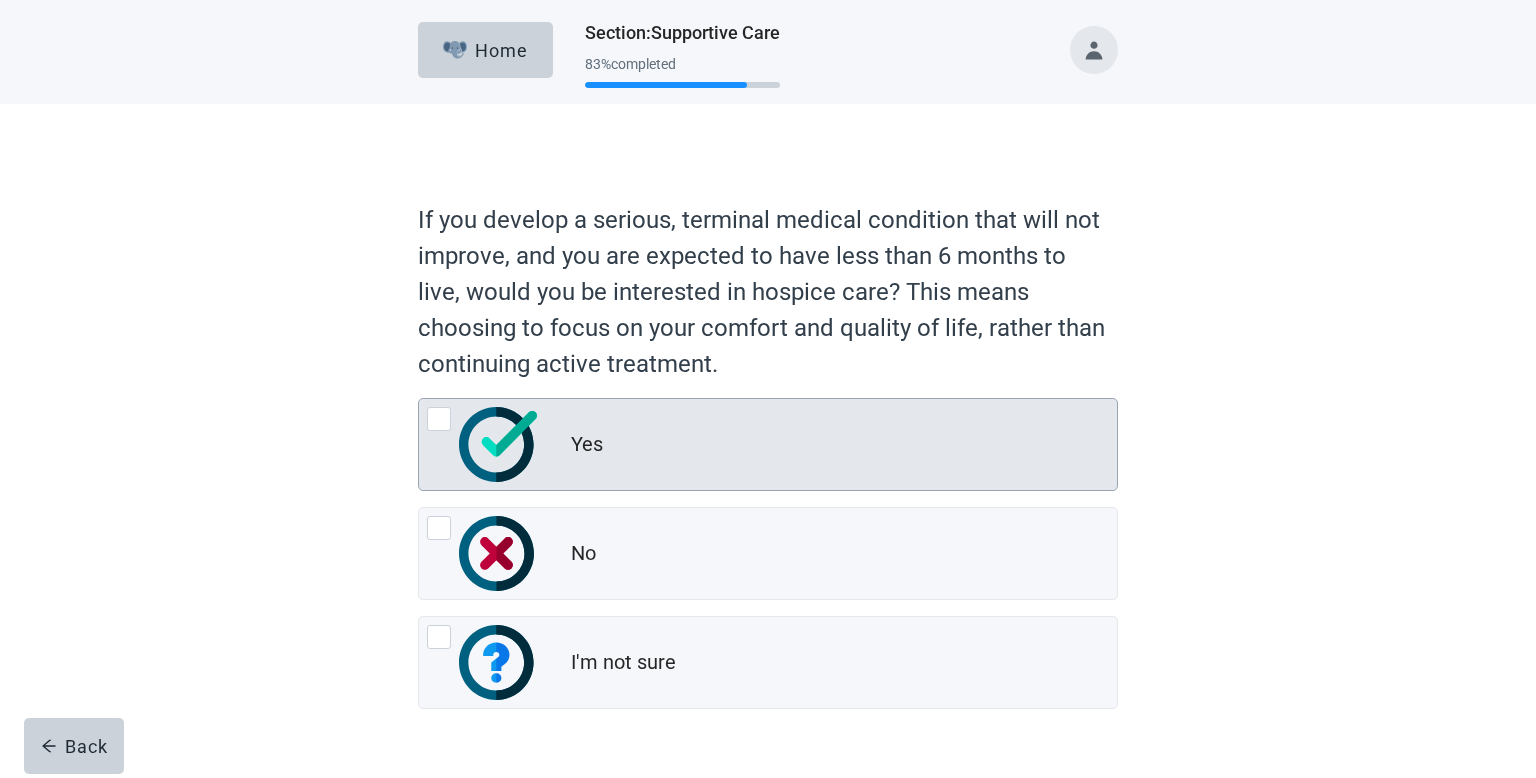 click at bounding box center (439, 419) 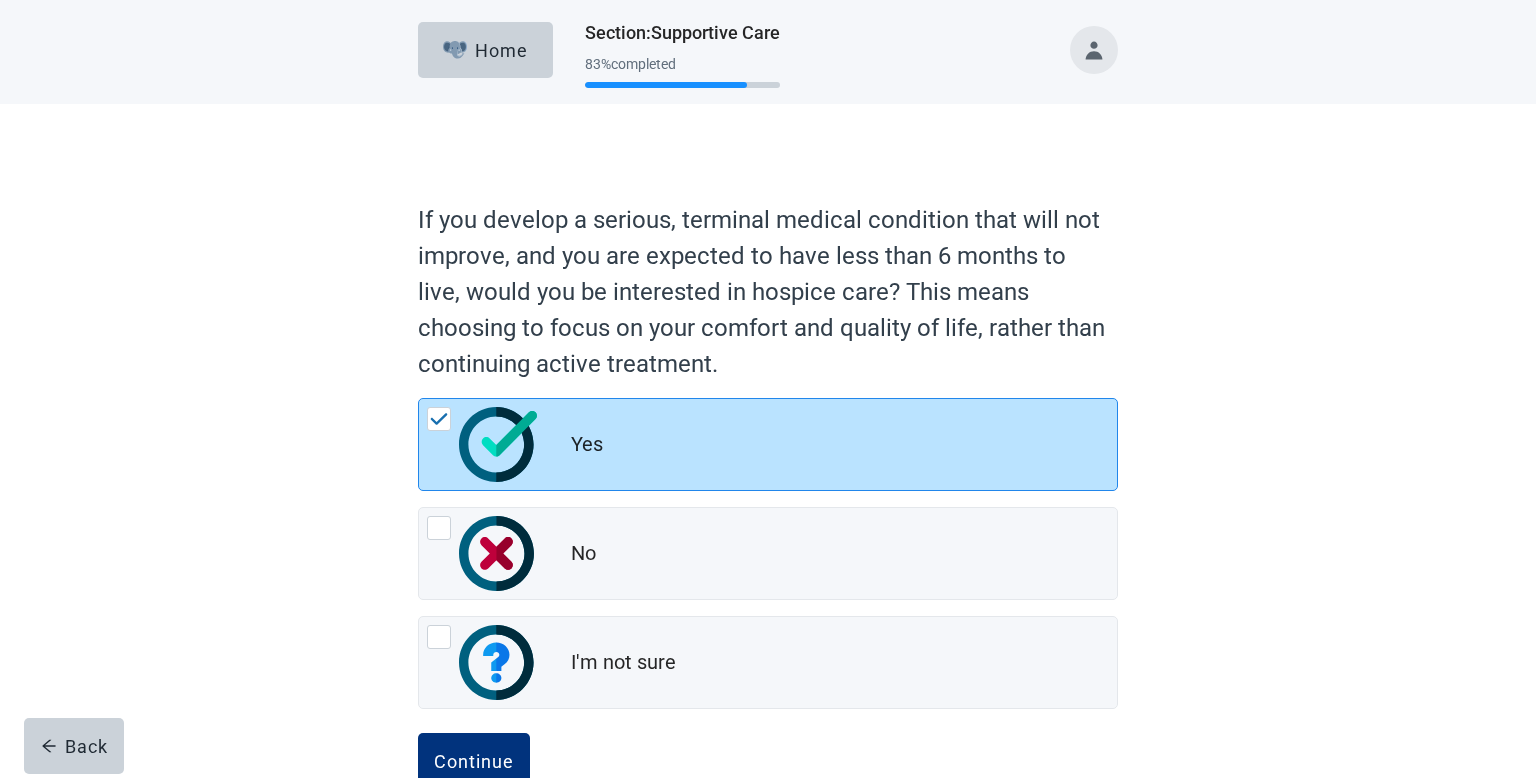 click at bounding box center [483, 444] 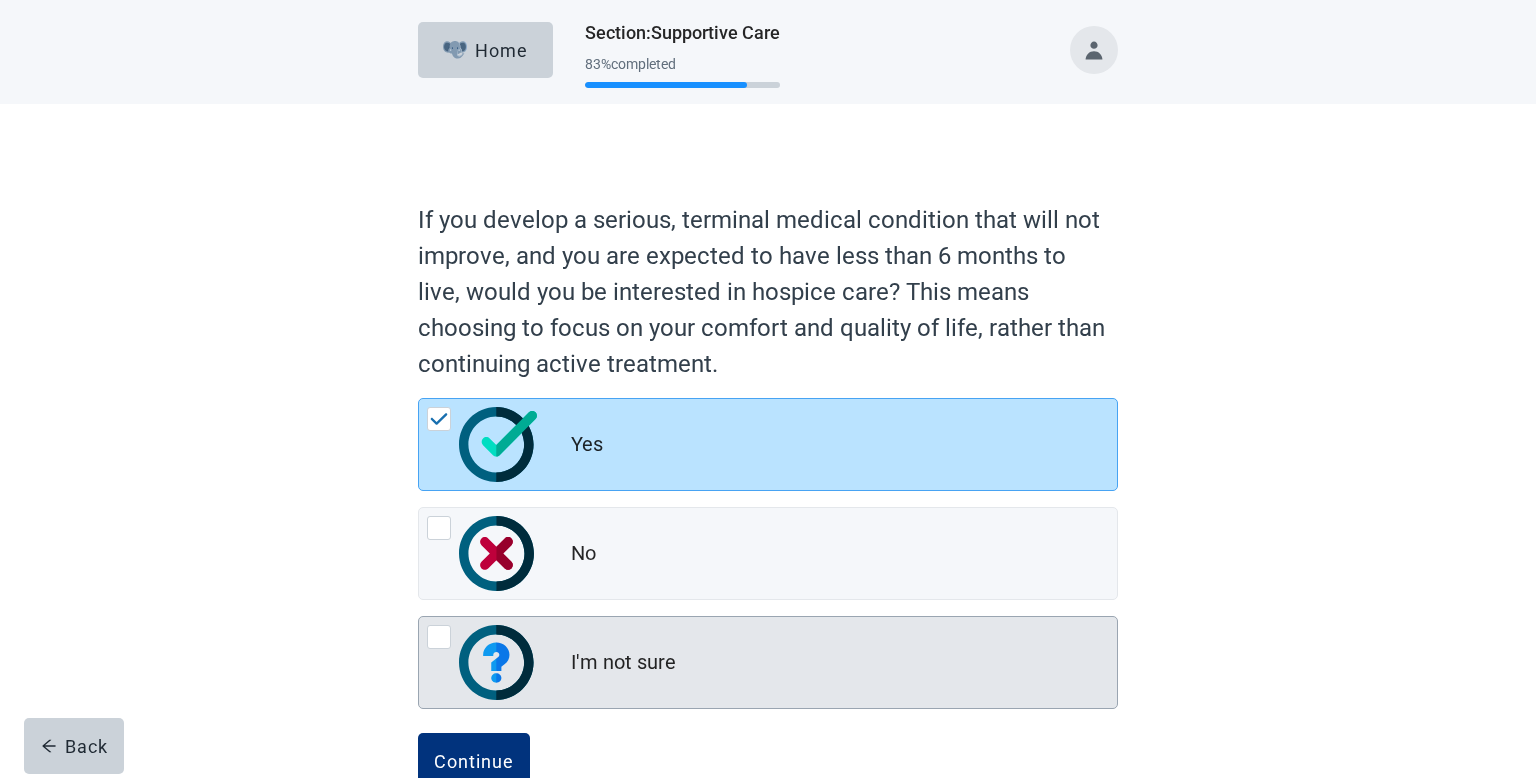 click at bounding box center (439, 637) 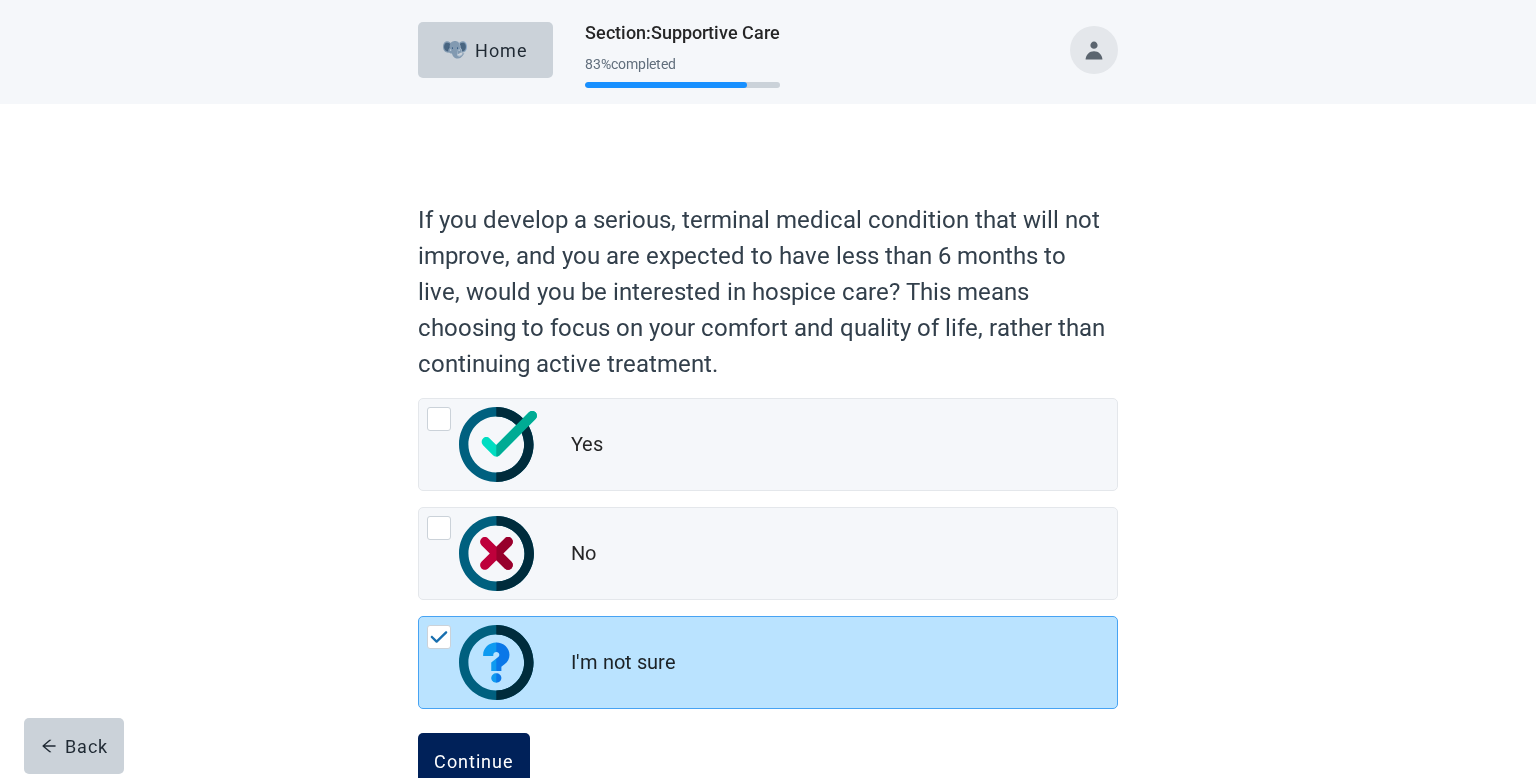 click on "Continue" at bounding box center (474, 761) 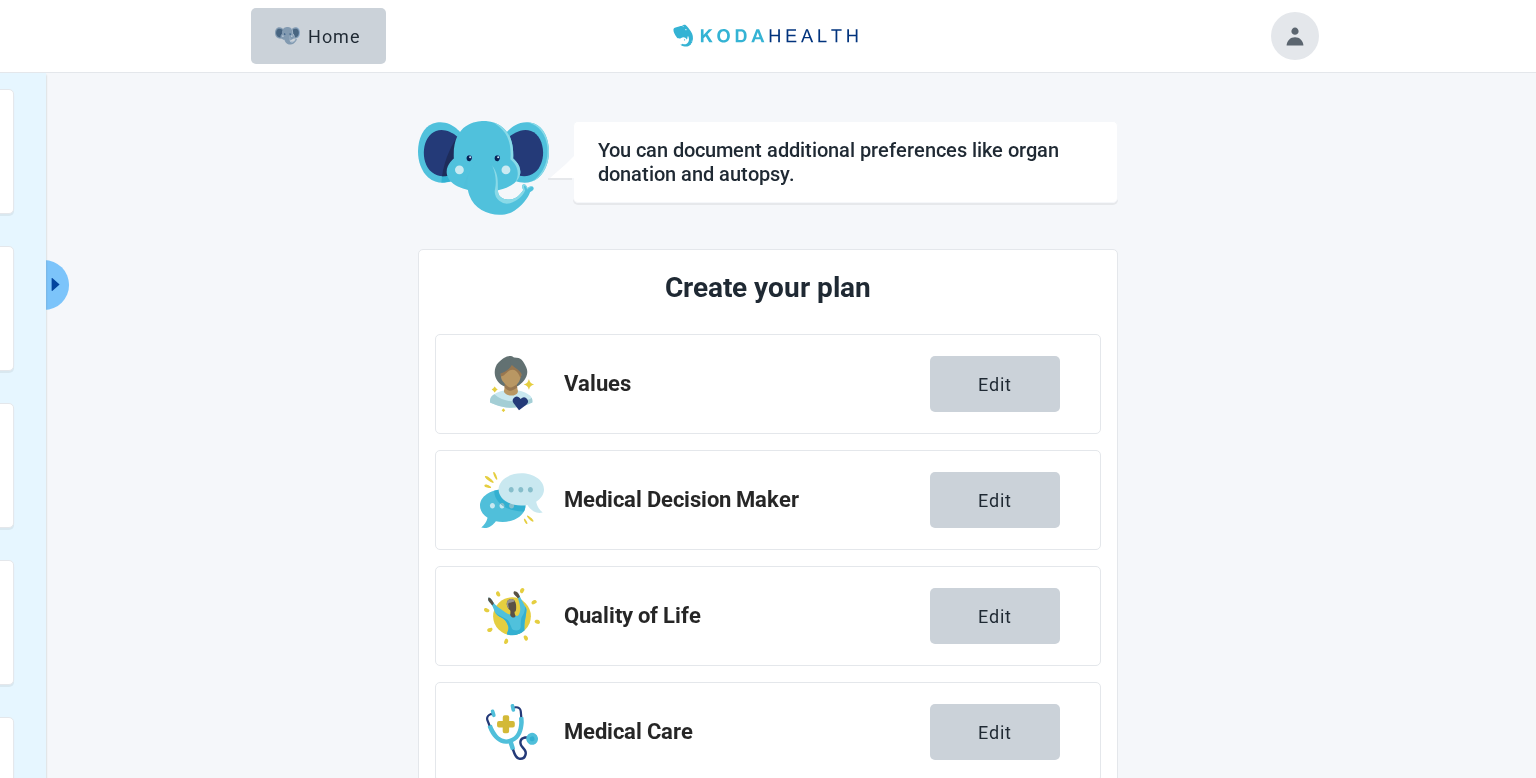 scroll, scrollTop: 284, scrollLeft: 0, axis: vertical 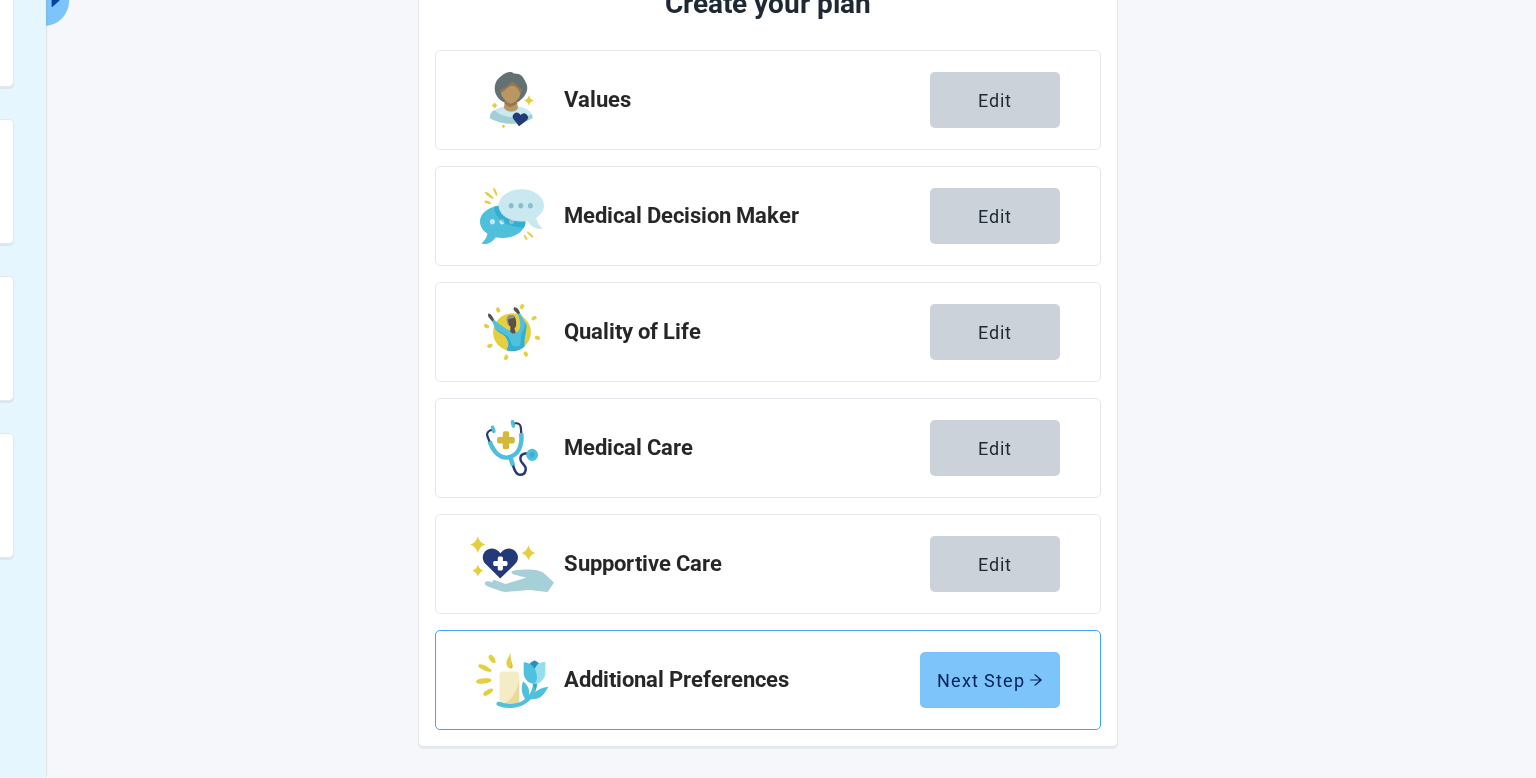 click on "Next Step" at bounding box center [990, 680] 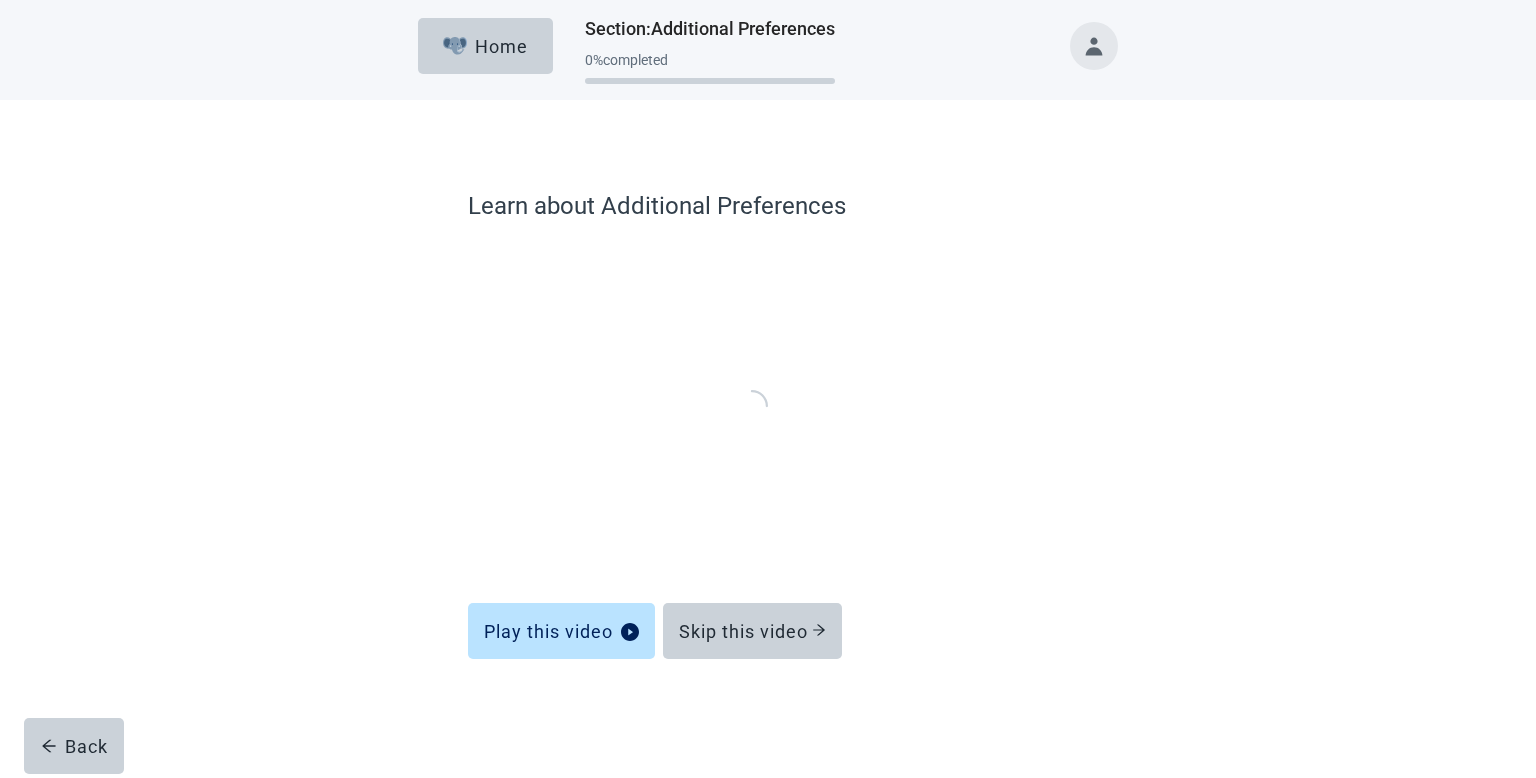 scroll, scrollTop: 0, scrollLeft: 0, axis: both 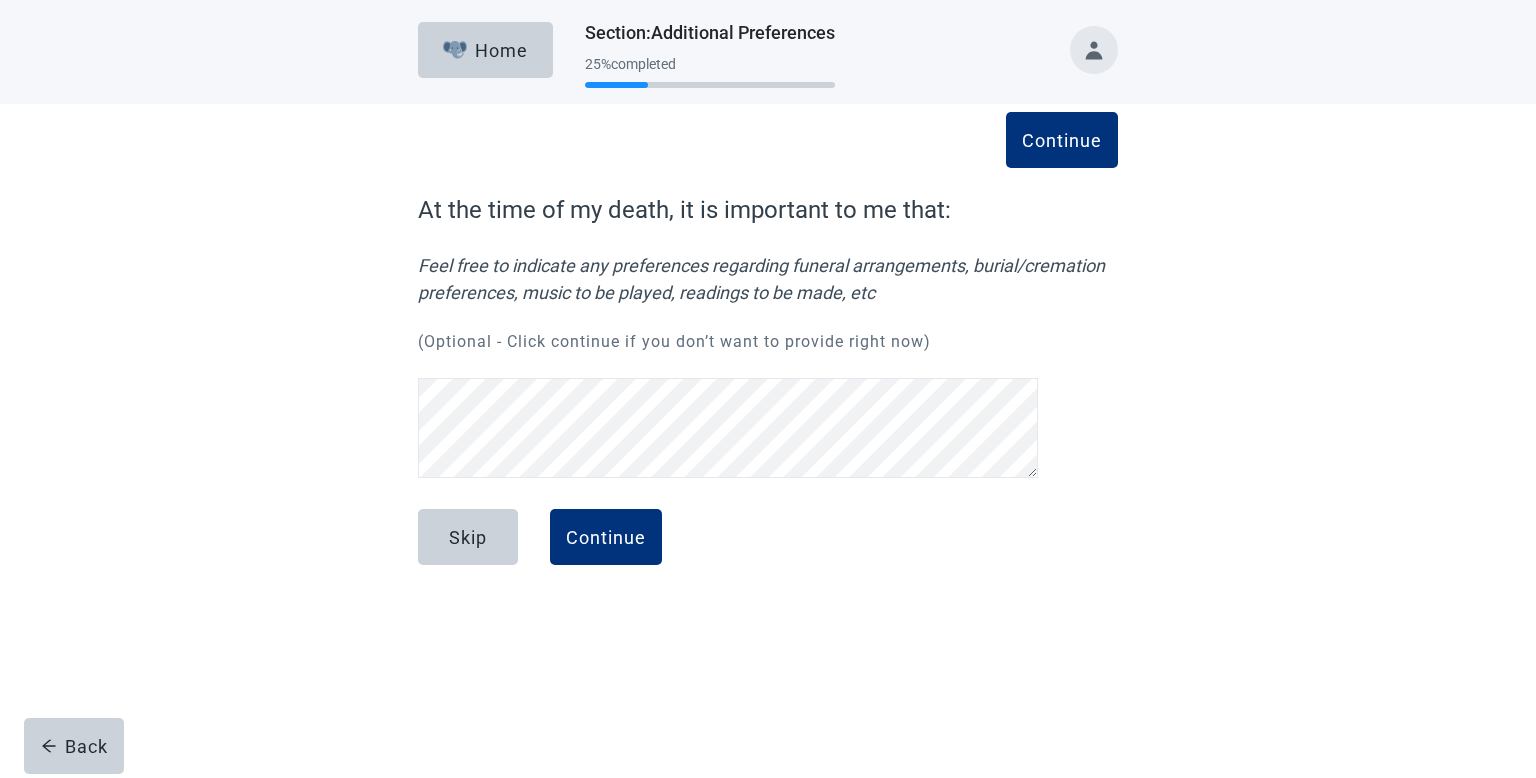 click on "Continue At the time of my death, it is important to me that: Feel free to indicate any preferences regarding funeral arrangements, burial/cremation preferences, music to be played, readings to be made, etc (Optional - Click continue if you don’t want to provide right now) Back Skip Continue" at bounding box center [768, 400] 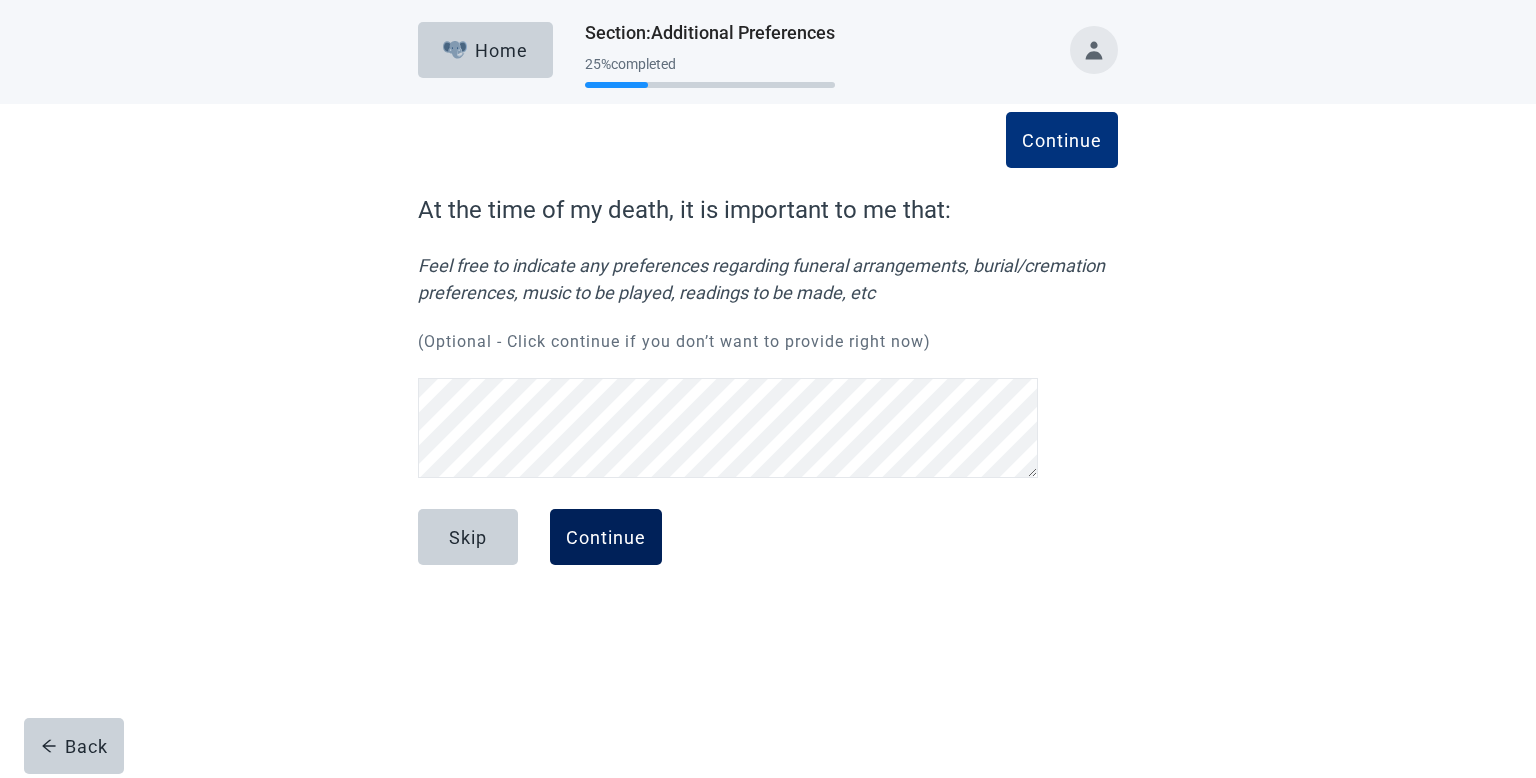 click on "Continue" at bounding box center [606, 537] 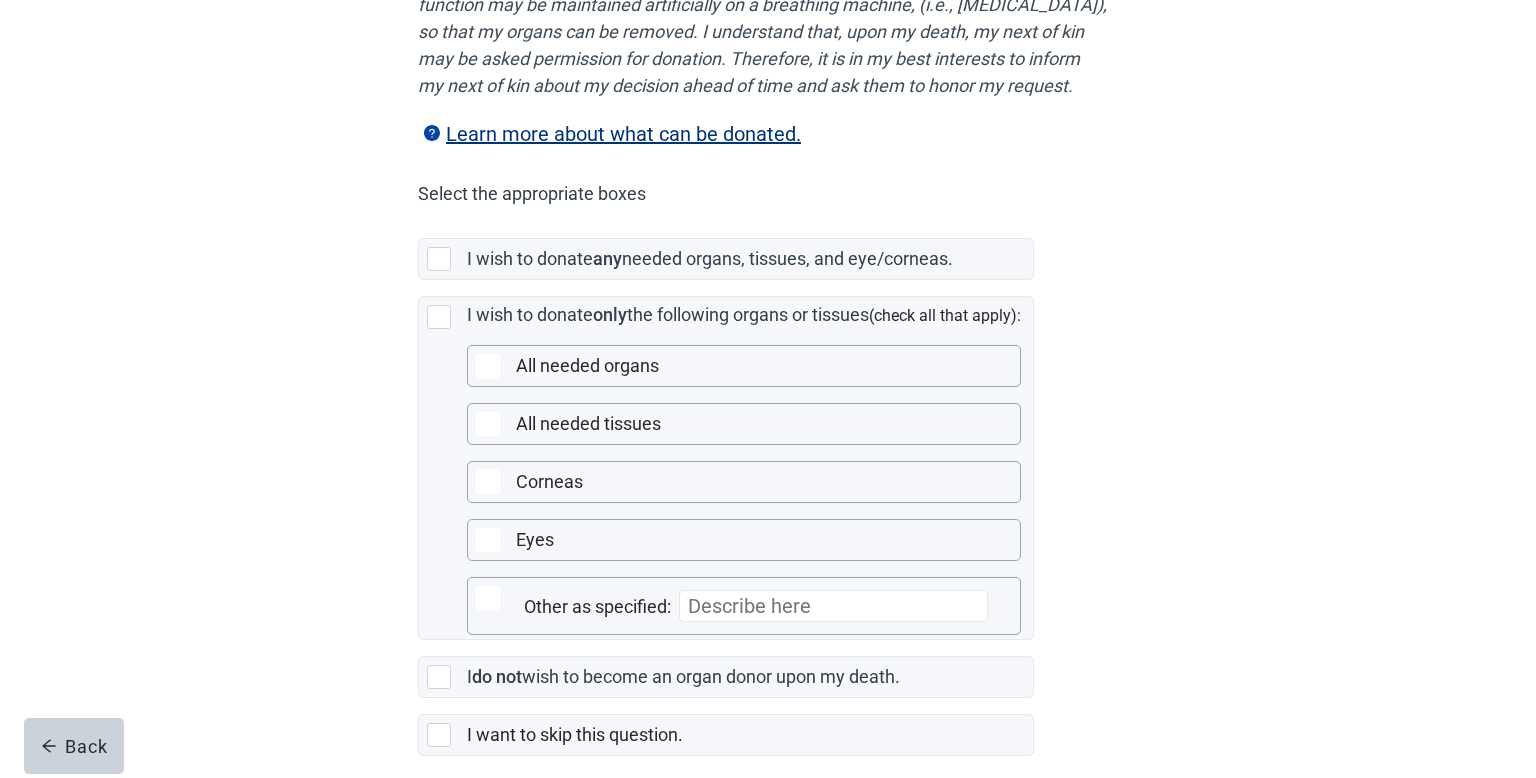 scroll, scrollTop: 343, scrollLeft: 0, axis: vertical 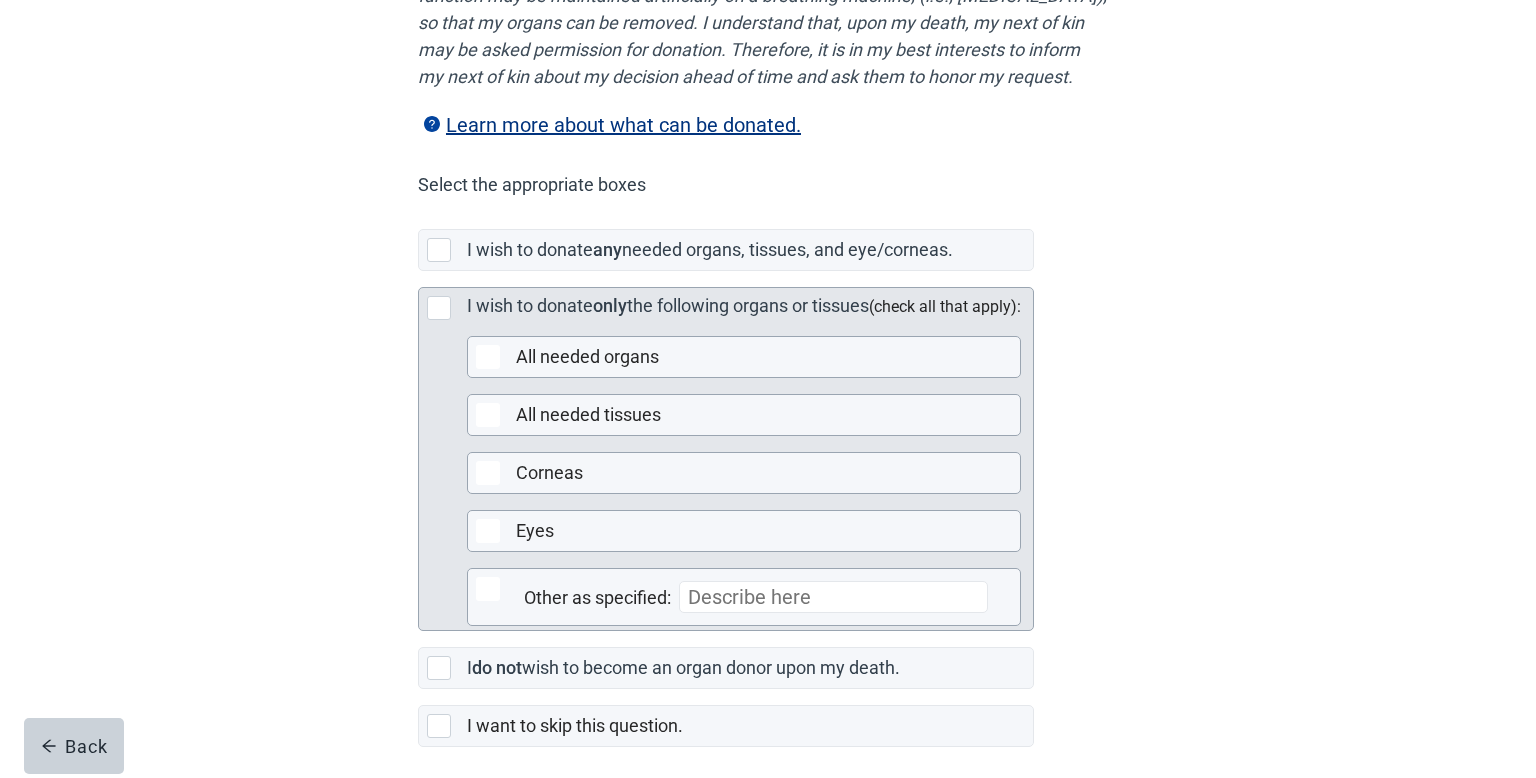 click at bounding box center [439, 308] 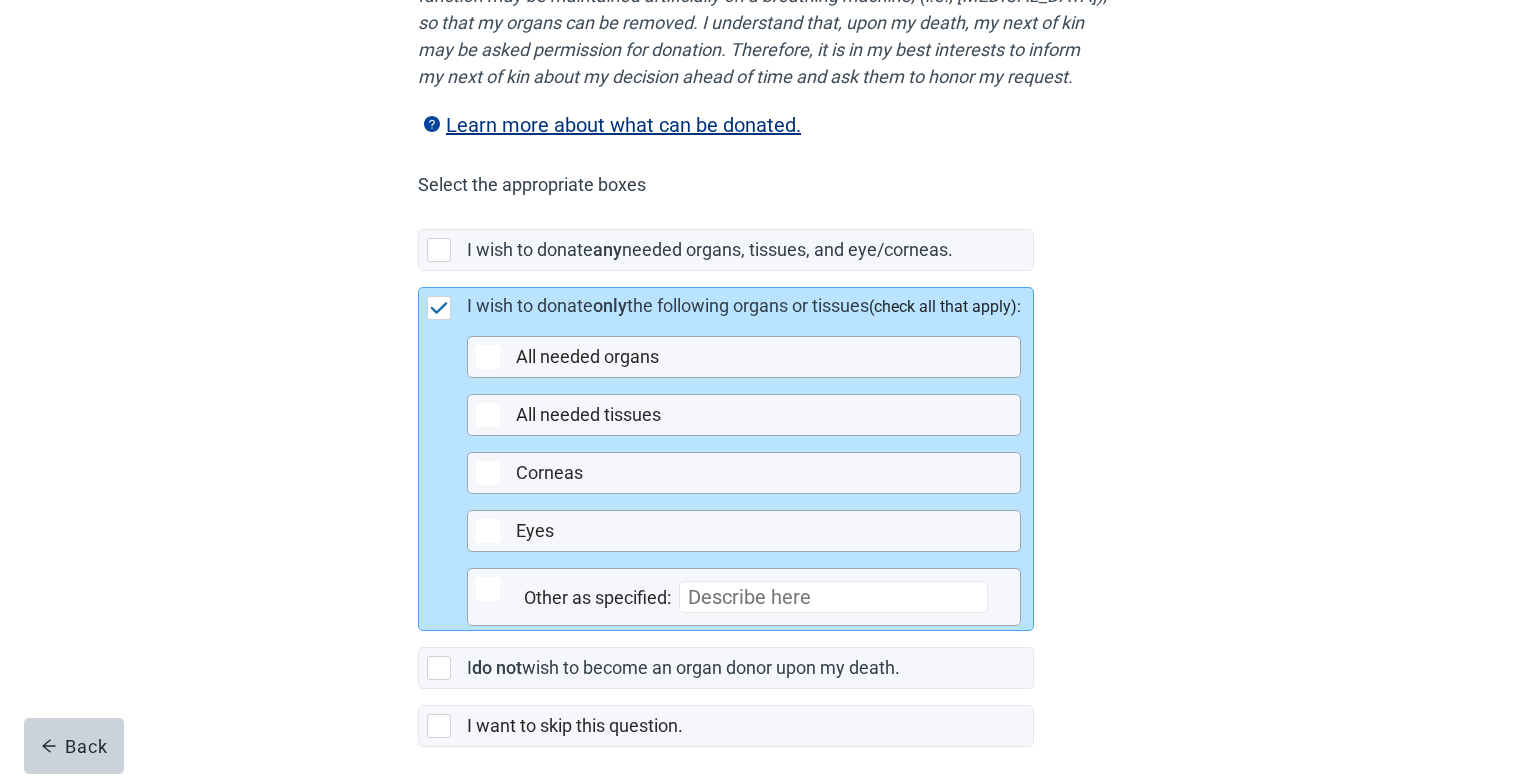 scroll, scrollTop: 452, scrollLeft: 0, axis: vertical 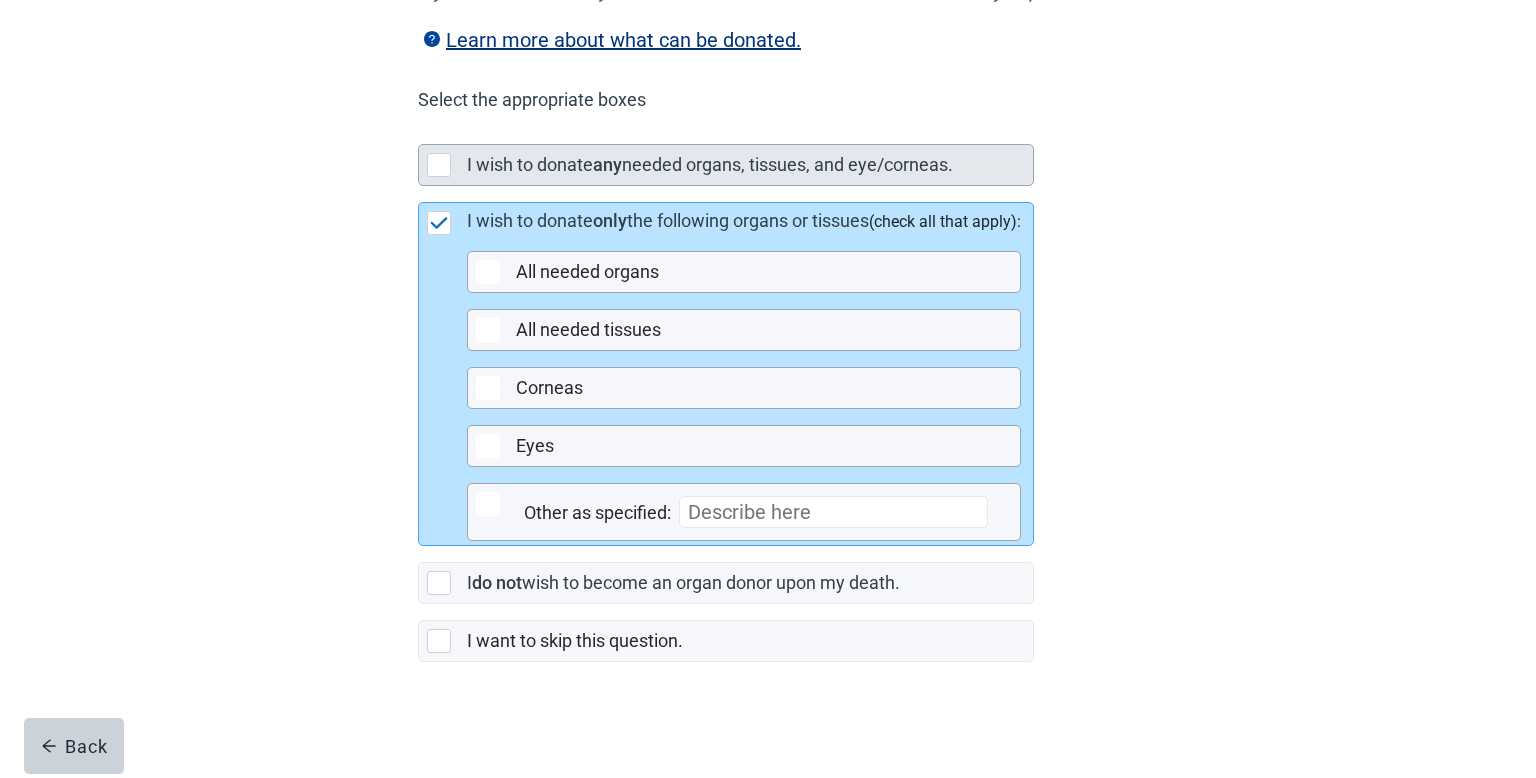 click at bounding box center (439, 165) 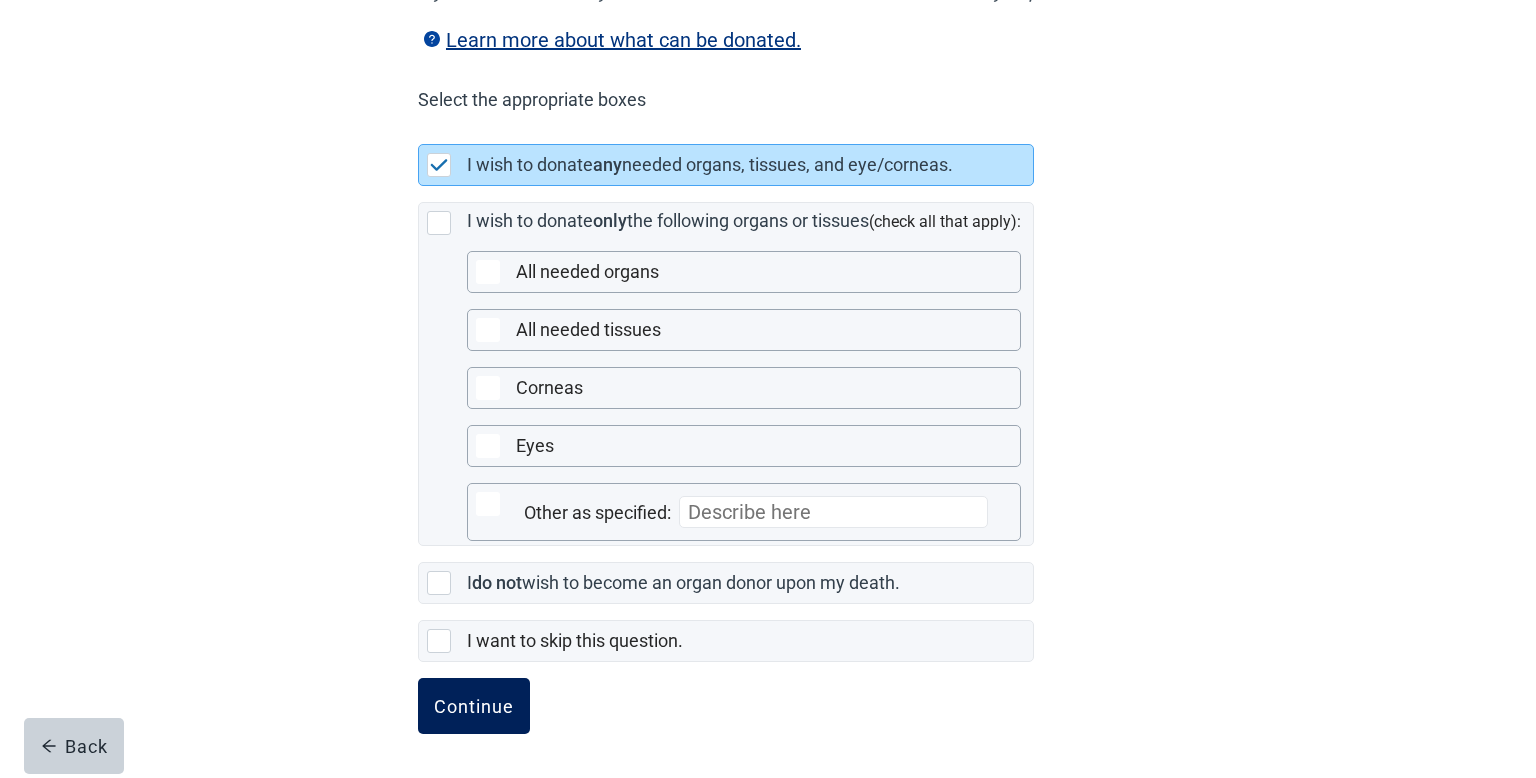 click on "Continue" at bounding box center (474, 706) 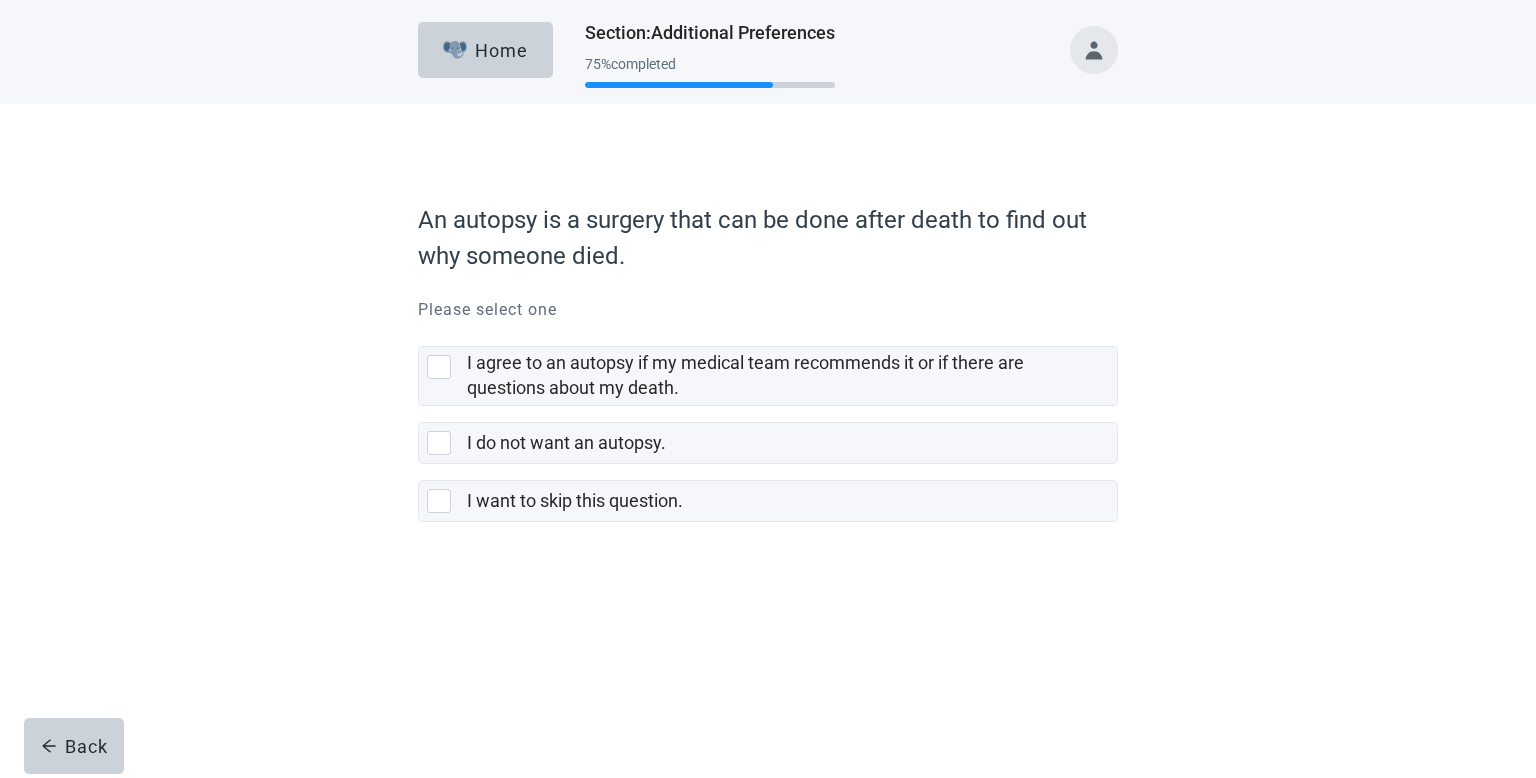 scroll, scrollTop: 0, scrollLeft: 0, axis: both 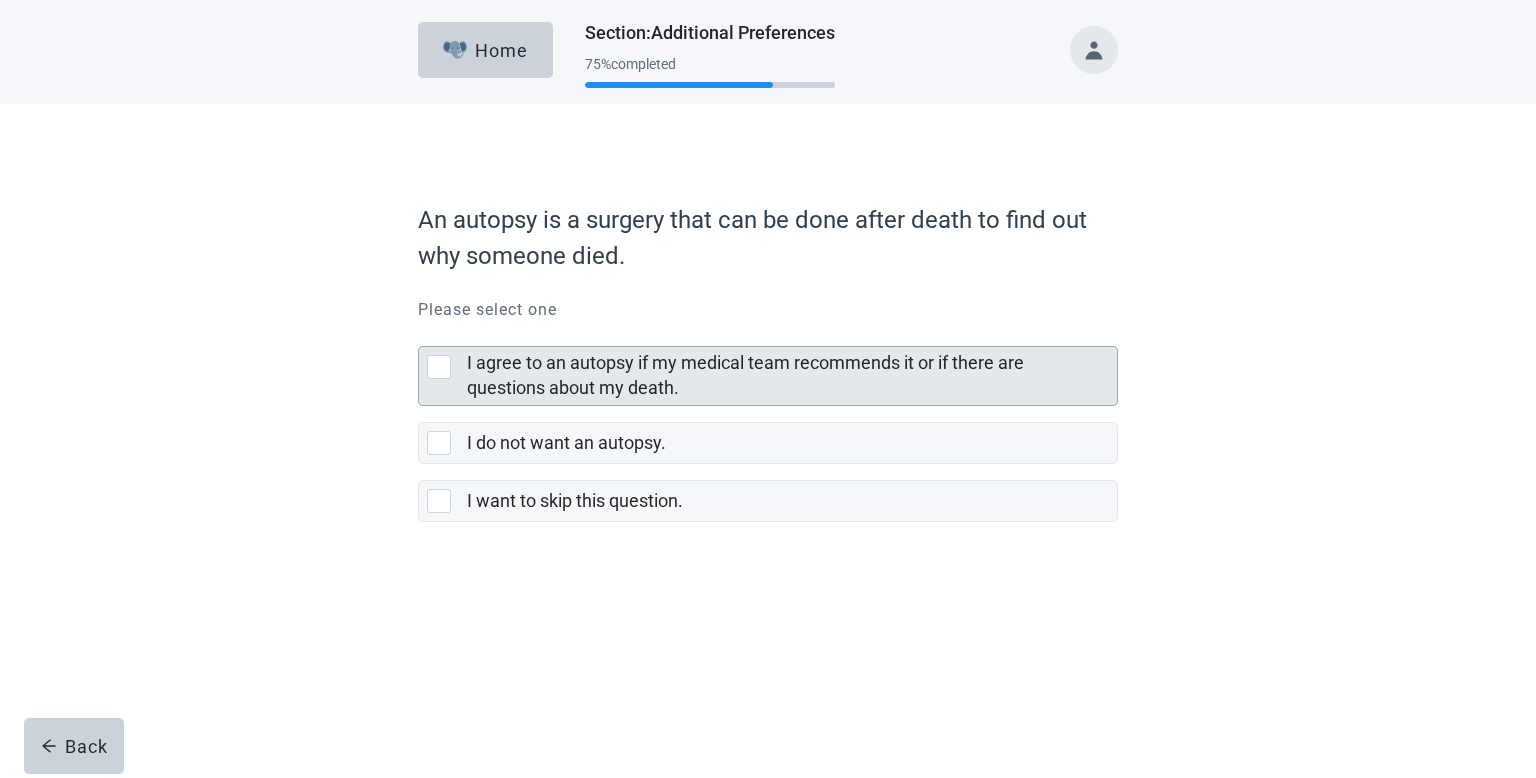 click at bounding box center [439, 367] 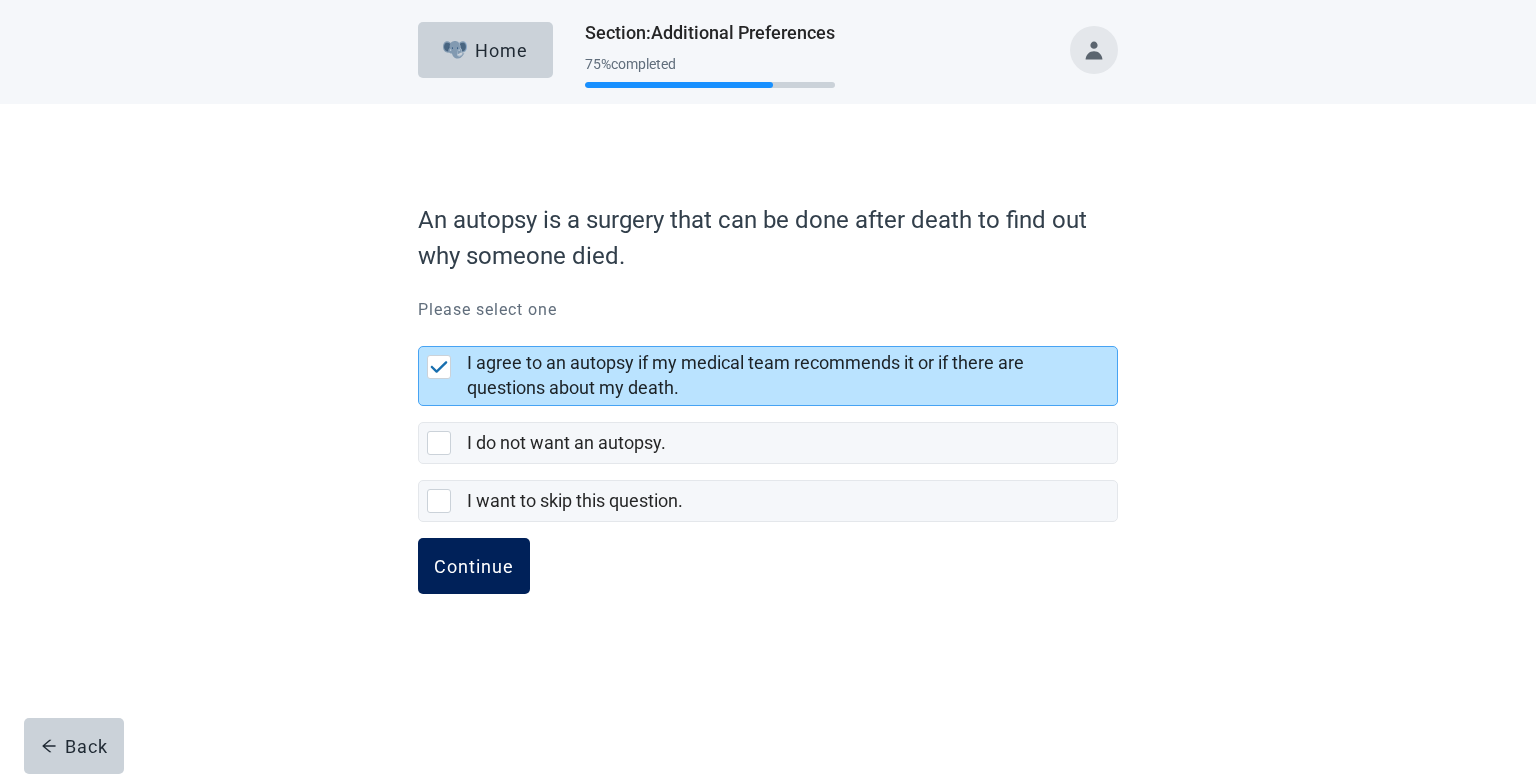 click on "Continue" at bounding box center [474, 566] 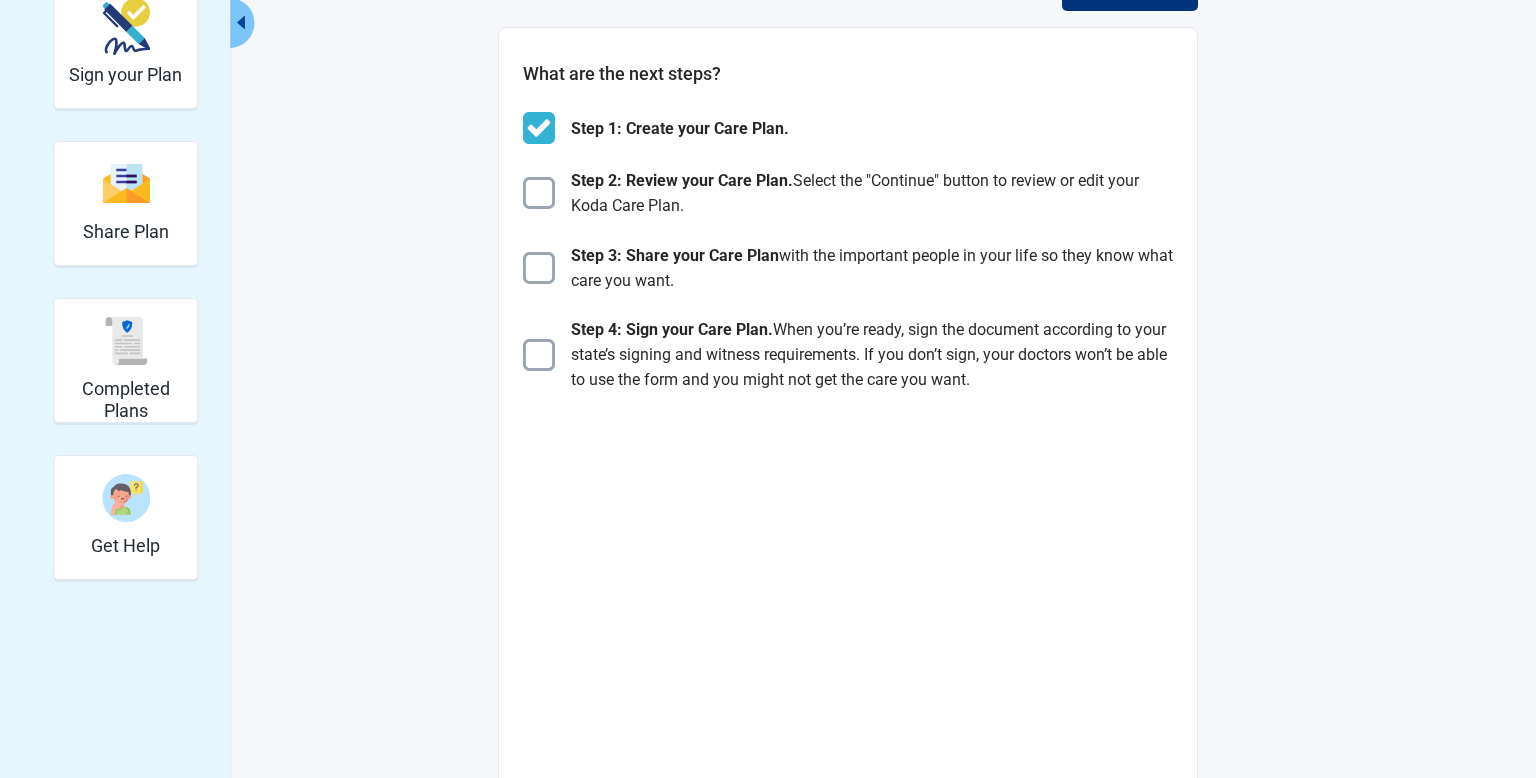 scroll, scrollTop: 259, scrollLeft: 0, axis: vertical 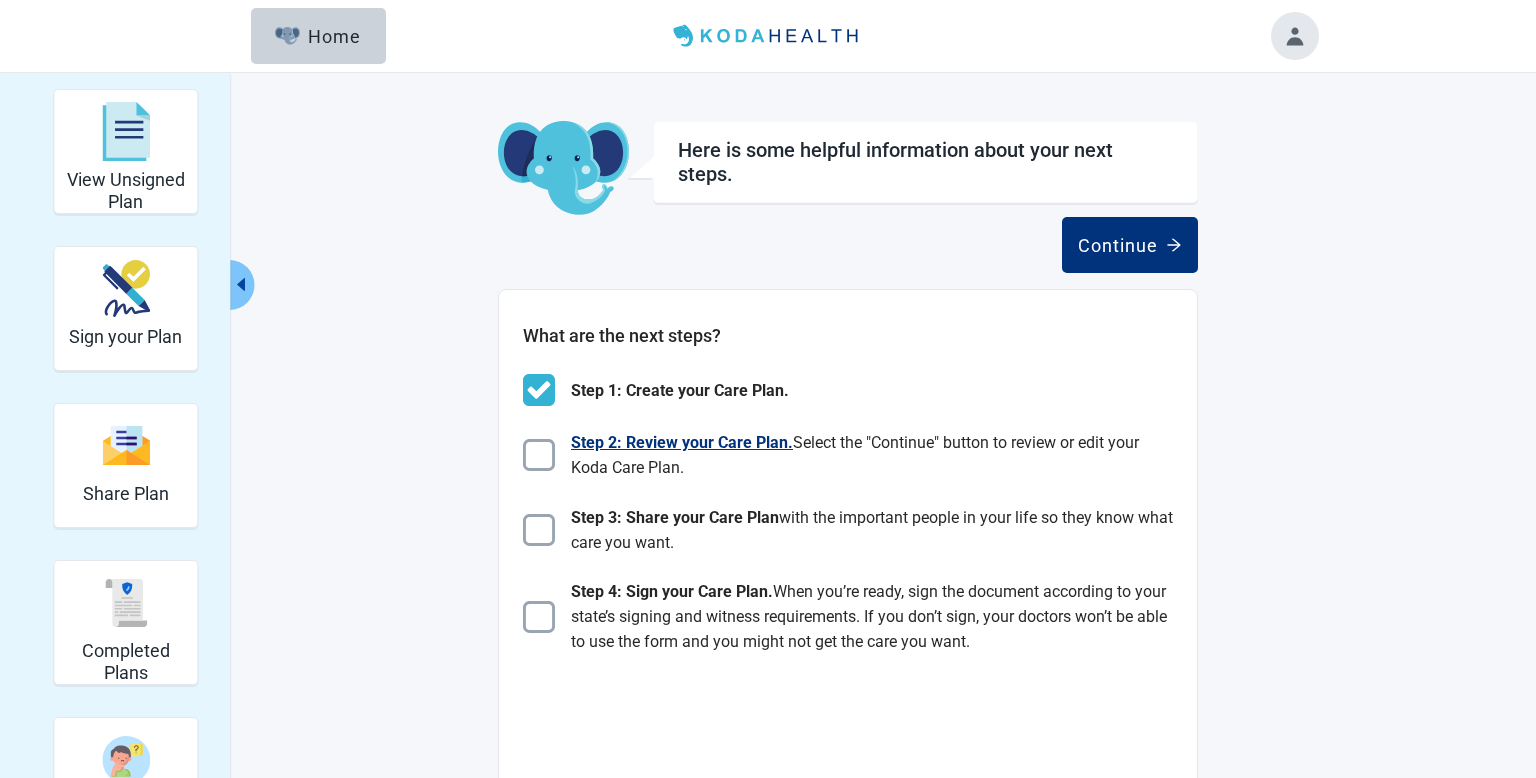 click at bounding box center (539, 455) 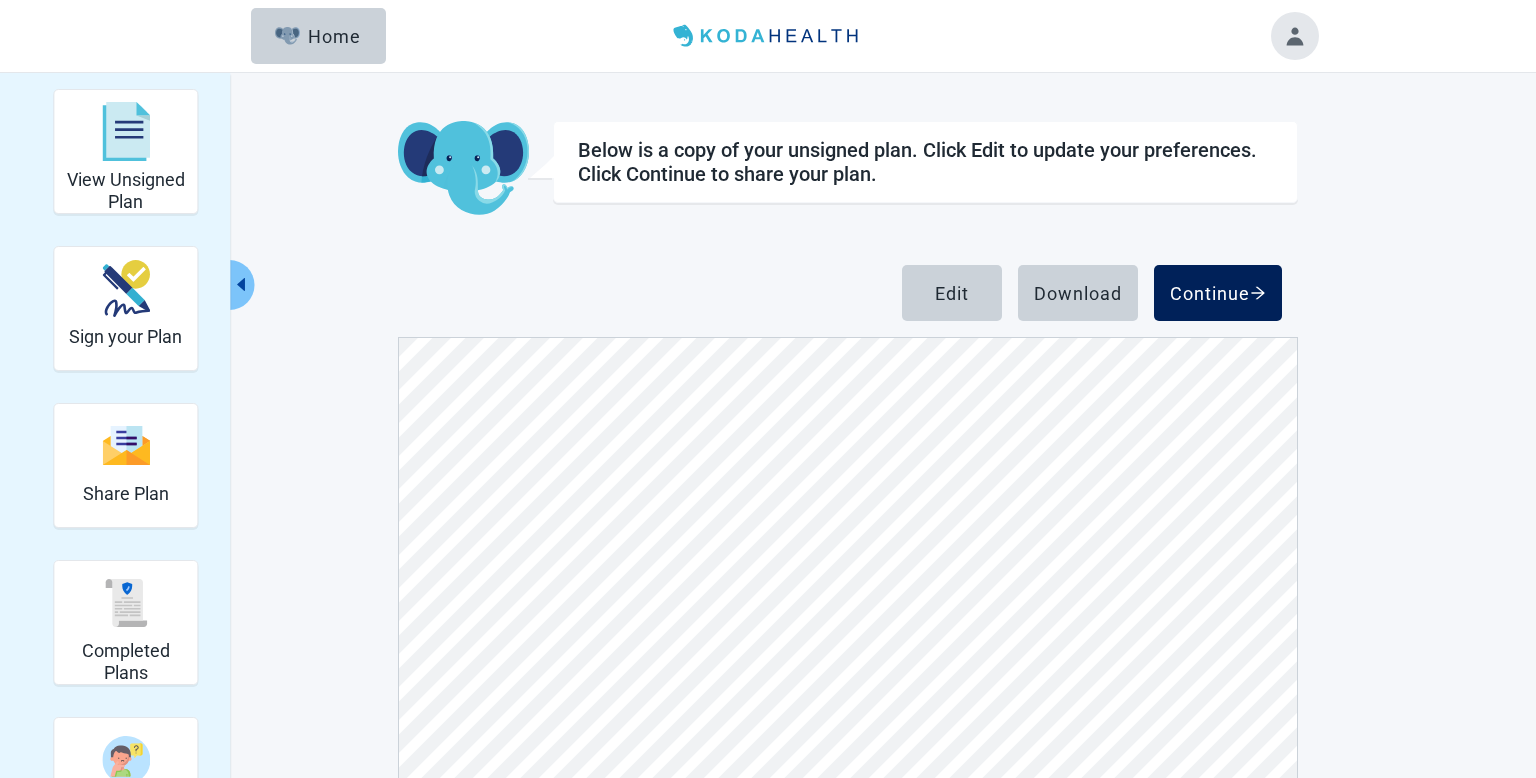 click on "Continue" at bounding box center (1218, 293) 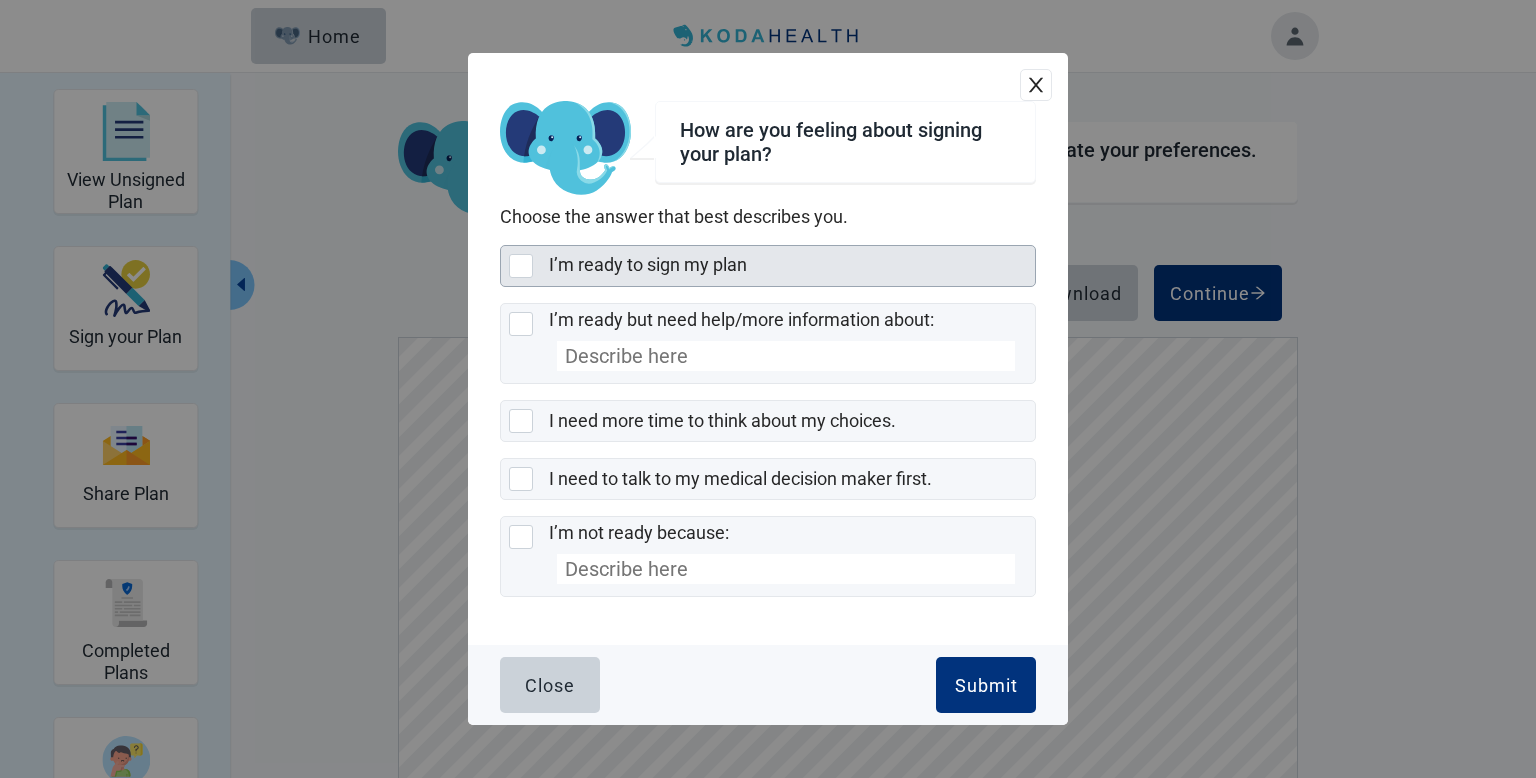 click at bounding box center [521, 266] 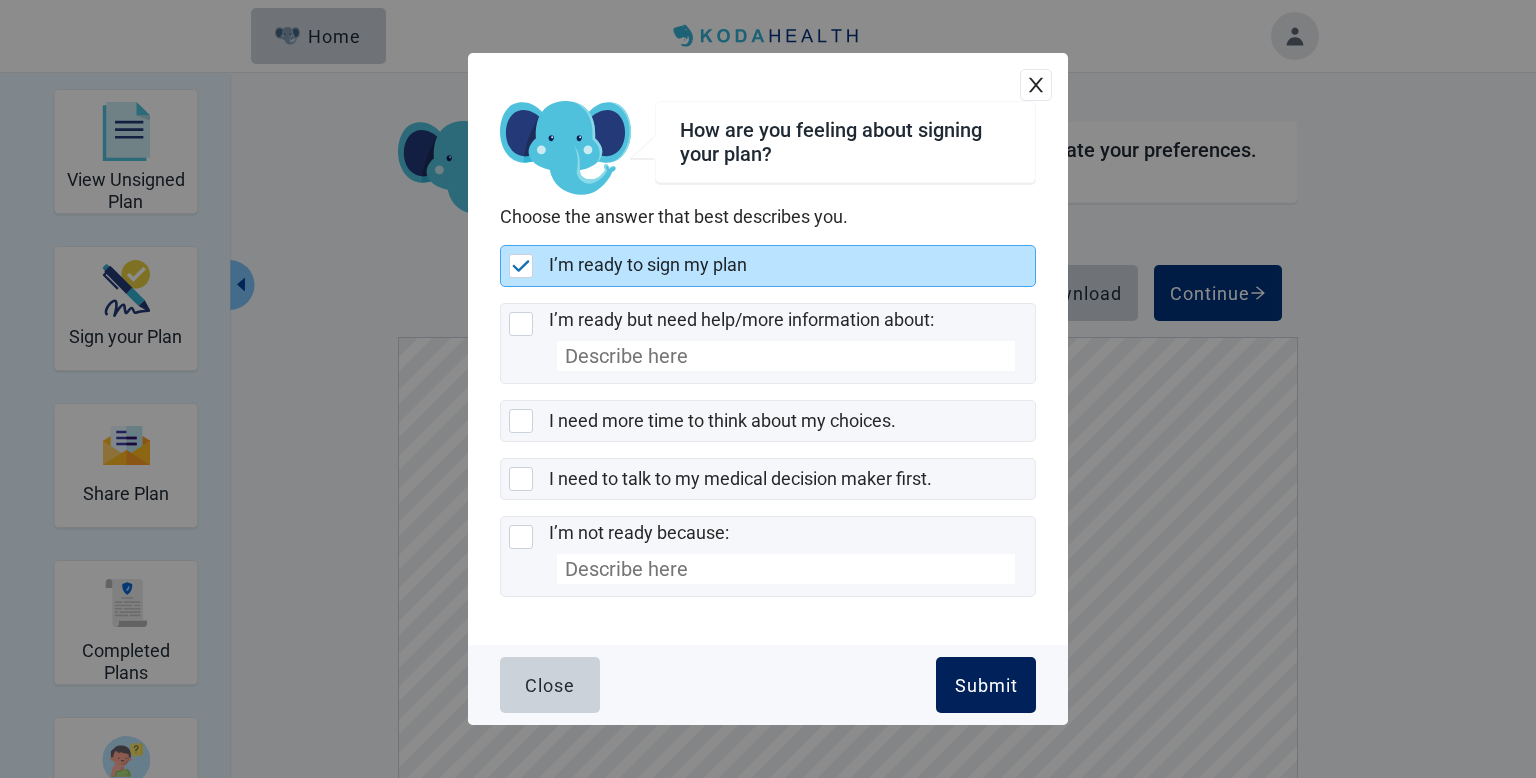 click on "Submit" at bounding box center (986, 685) 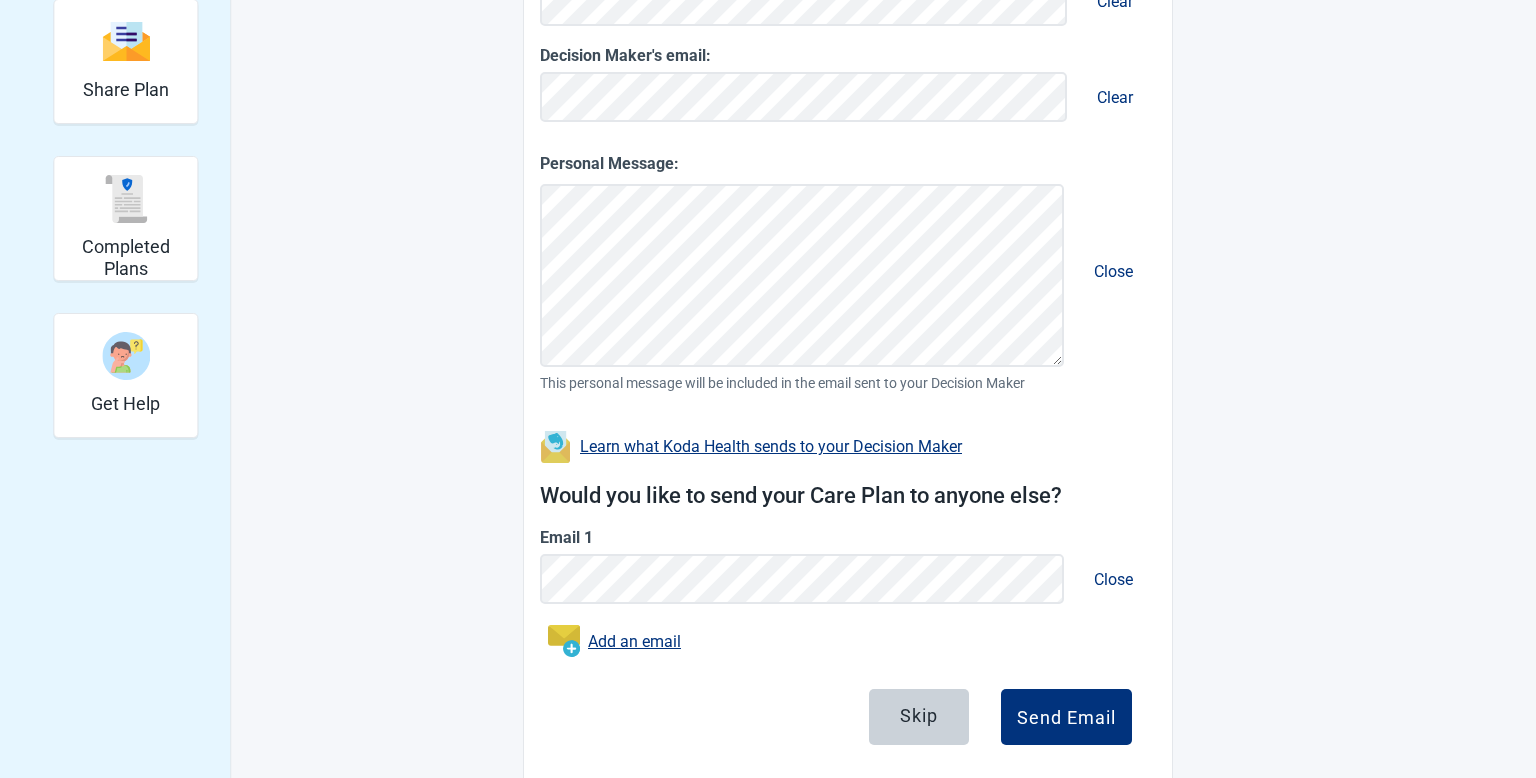 scroll, scrollTop: 411, scrollLeft: 0, axis: vertical 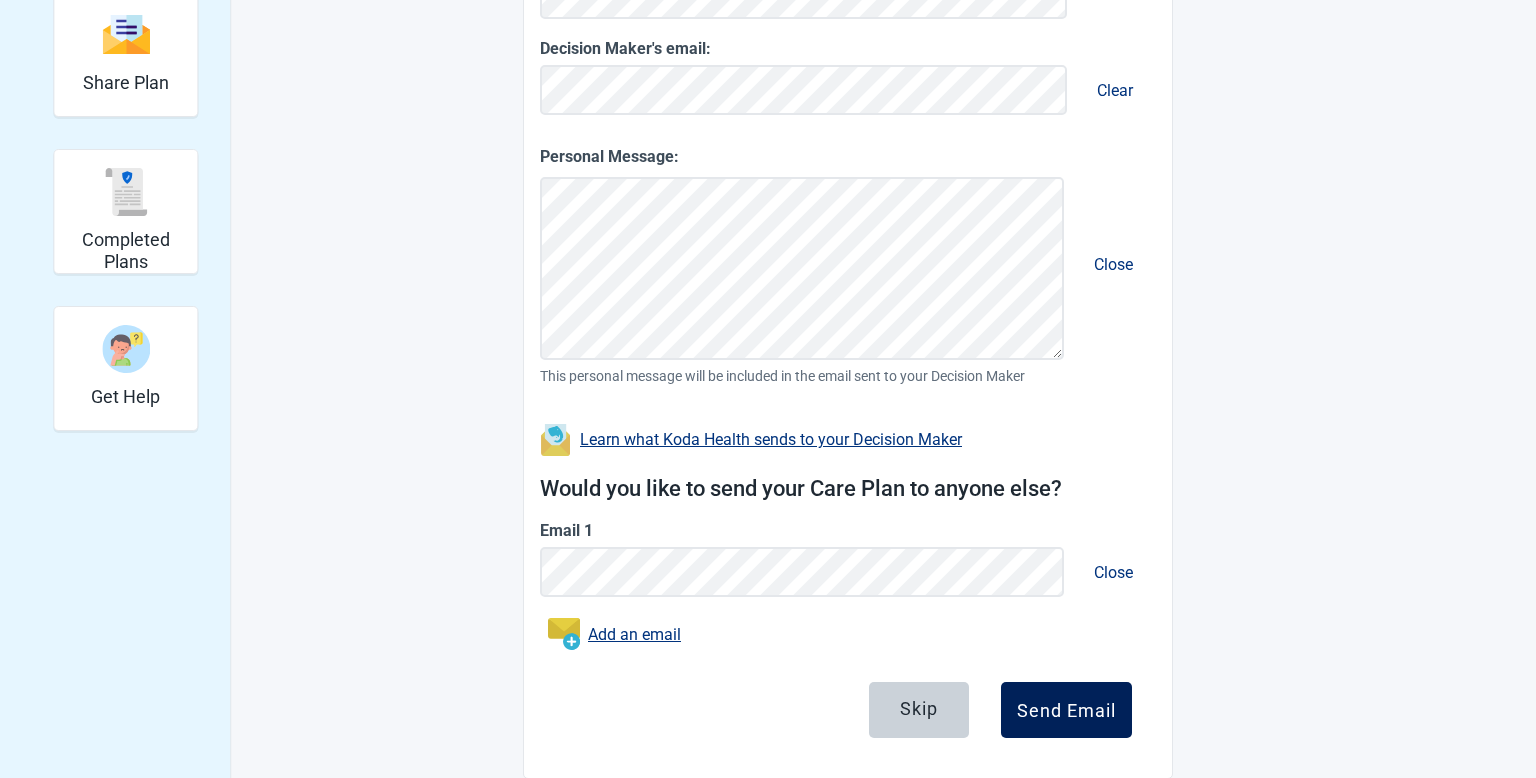 click on "Send Email" at bounding box center (1066, 710) 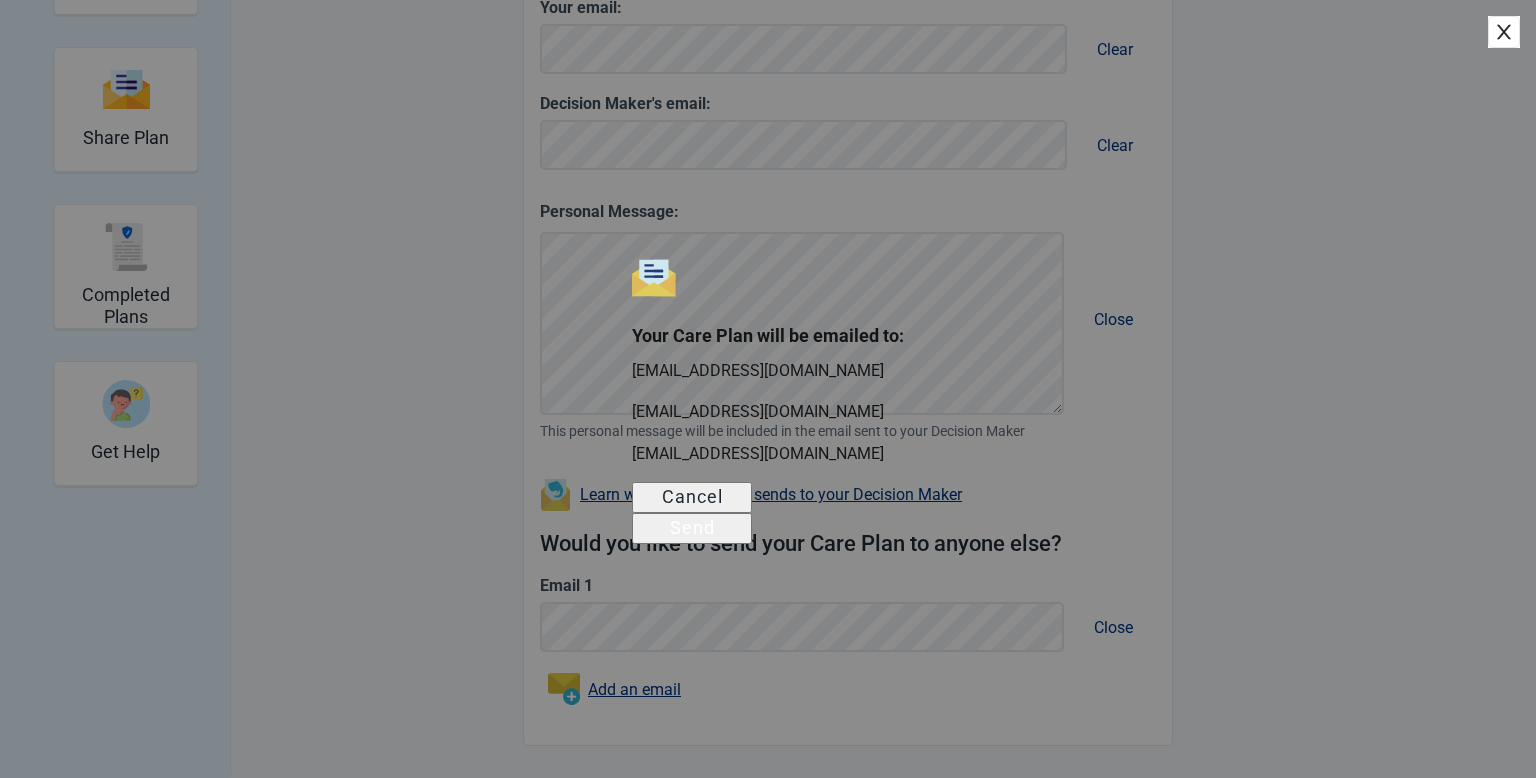 scroll, scrollTop: 356, scrollLeft: 0, axis: vertical 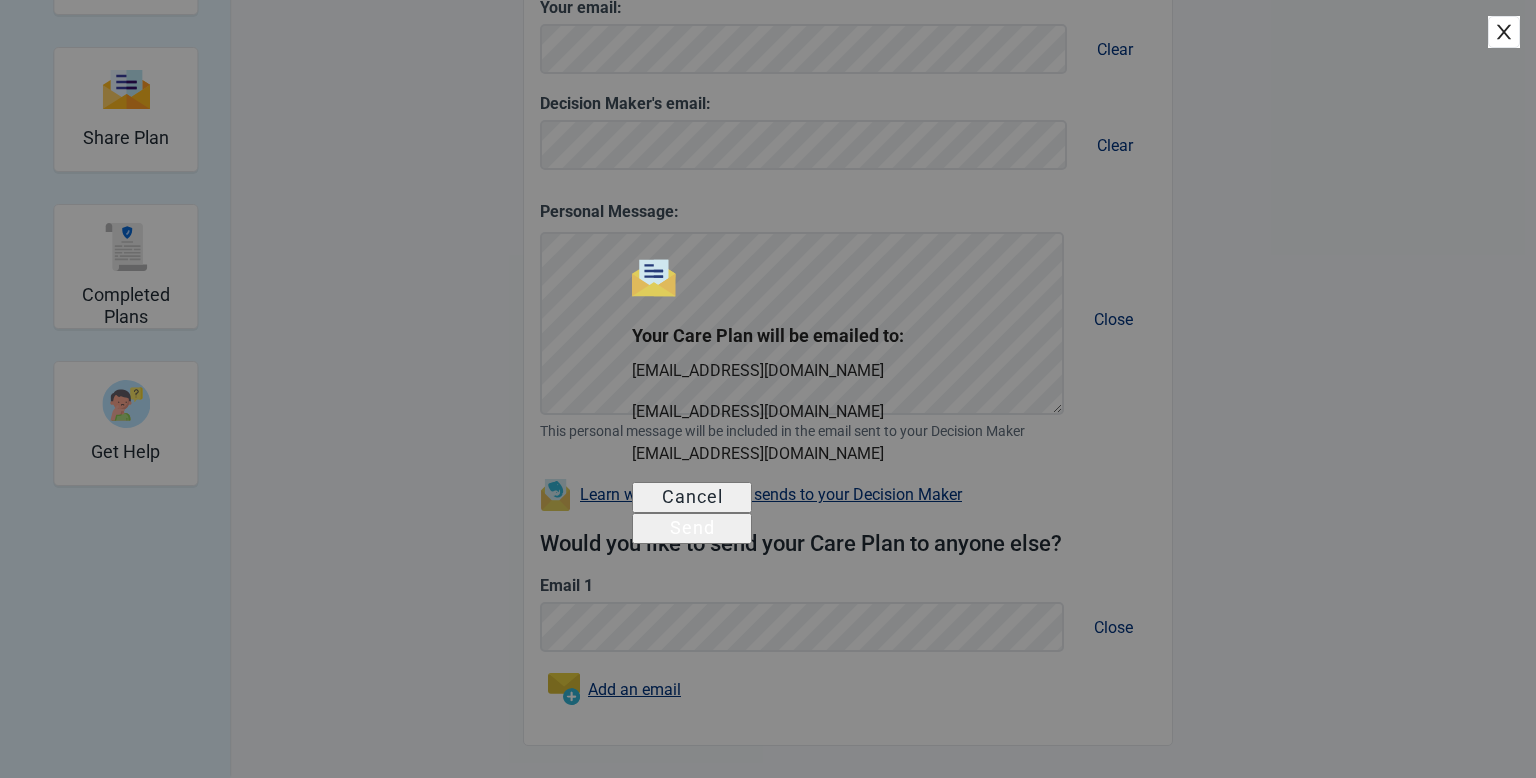 click on "Send" at bounding box center [692, 528] 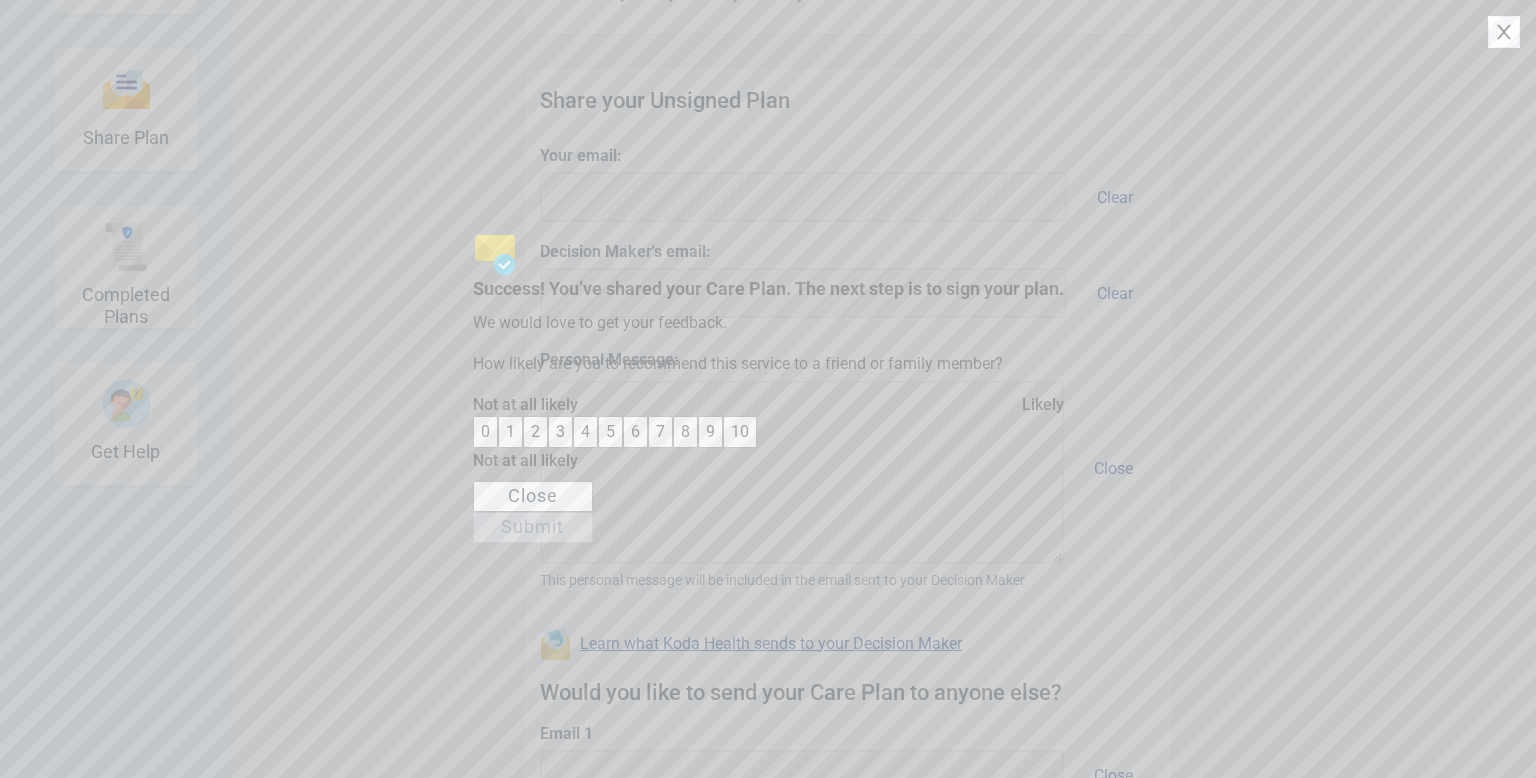 scroll, scrollTop: 500, scrollLeft: 0, axis: vertical 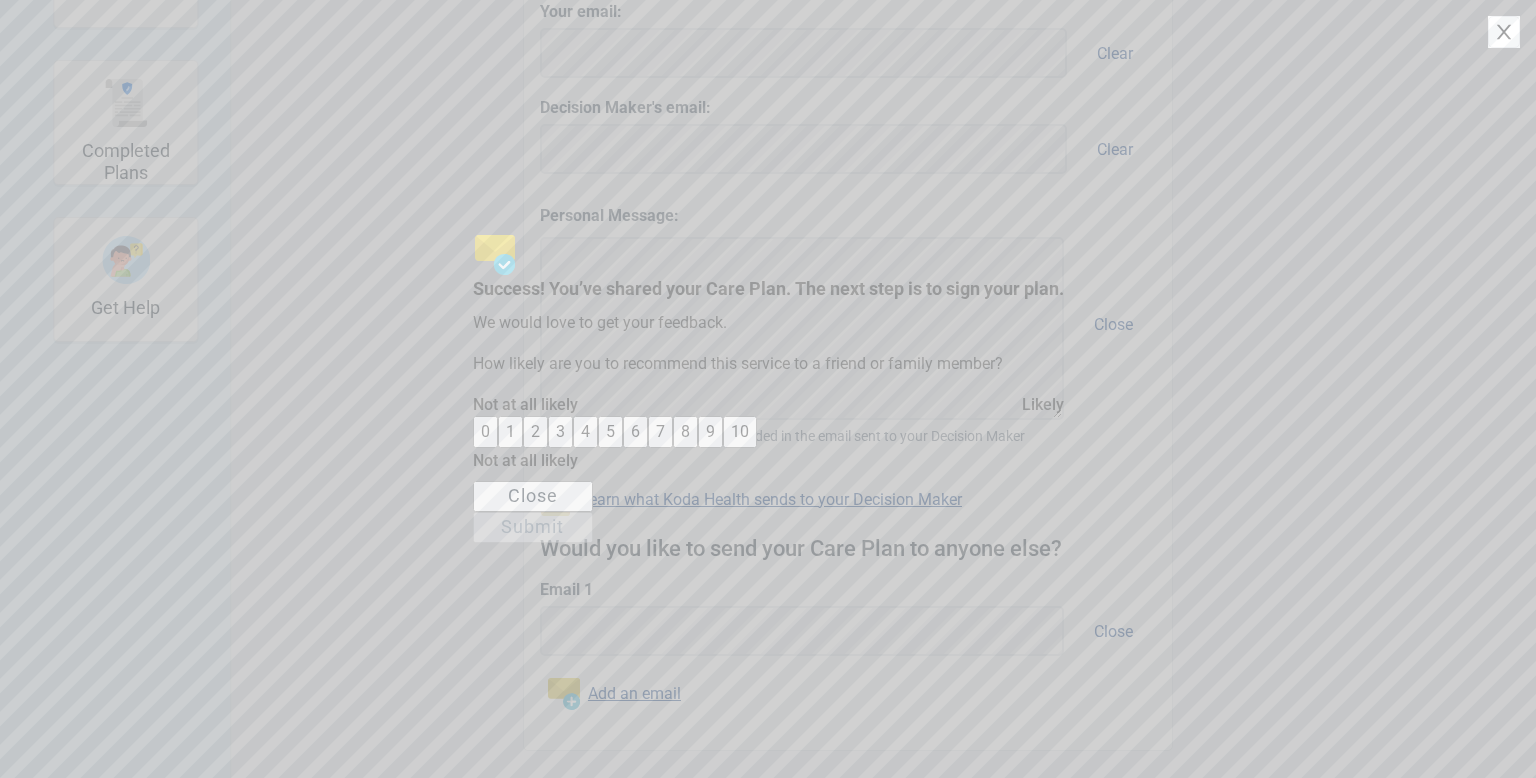 click on "10" at bounding box center [740, 431] 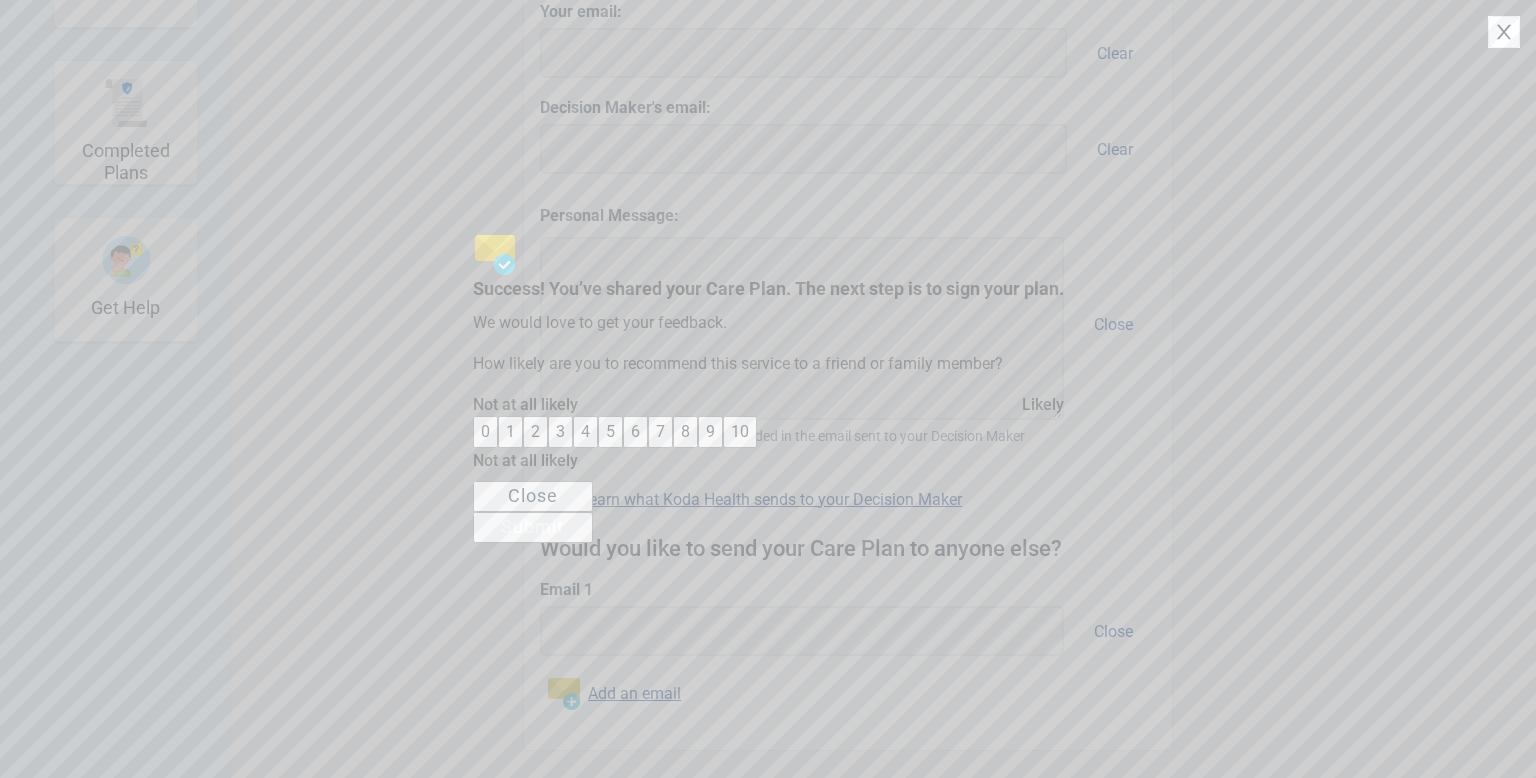 click on "Submit" at bounding box center [532, 526] 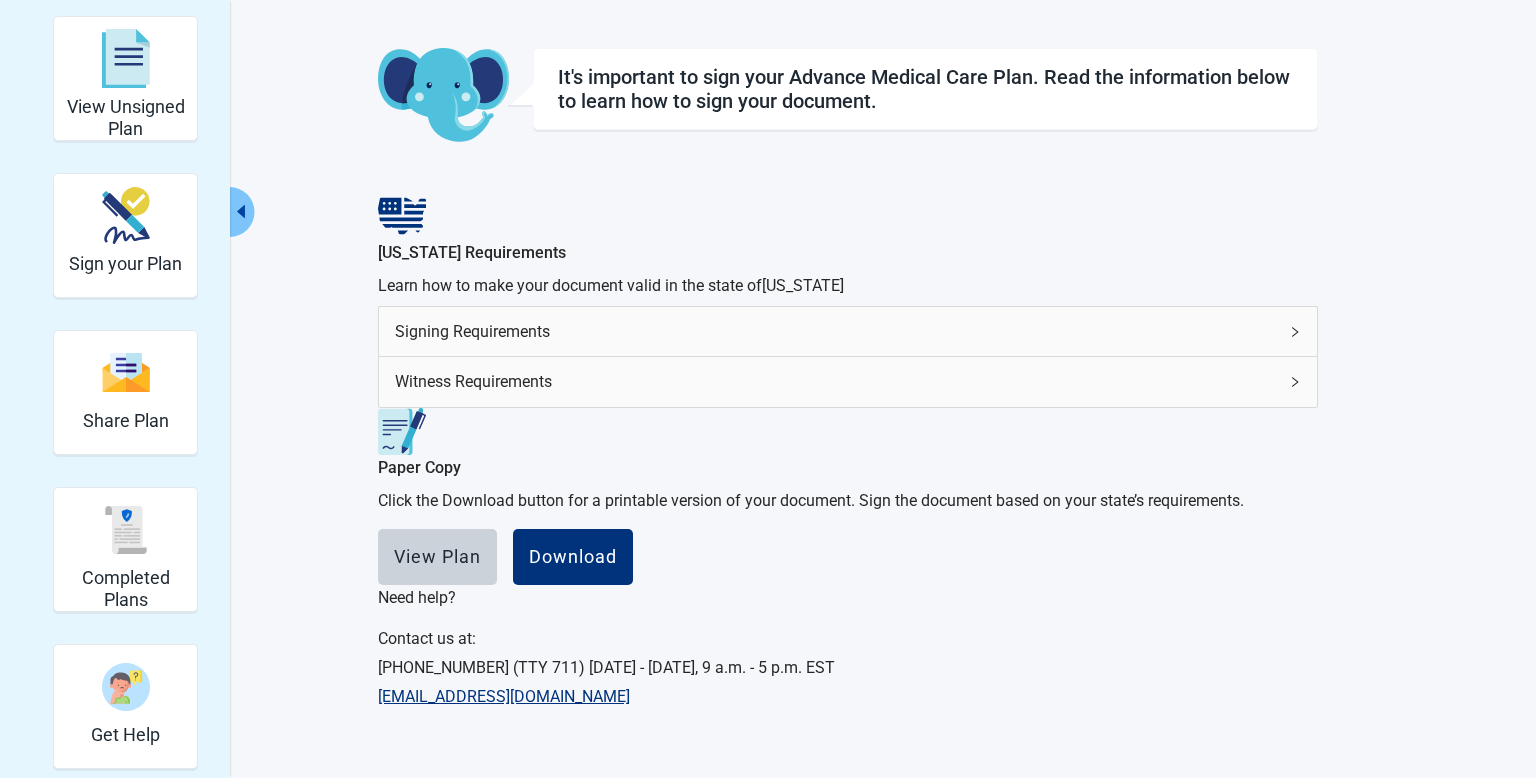 scroll, scrollTop: 209, scrollLeft: 0, axis: vertical 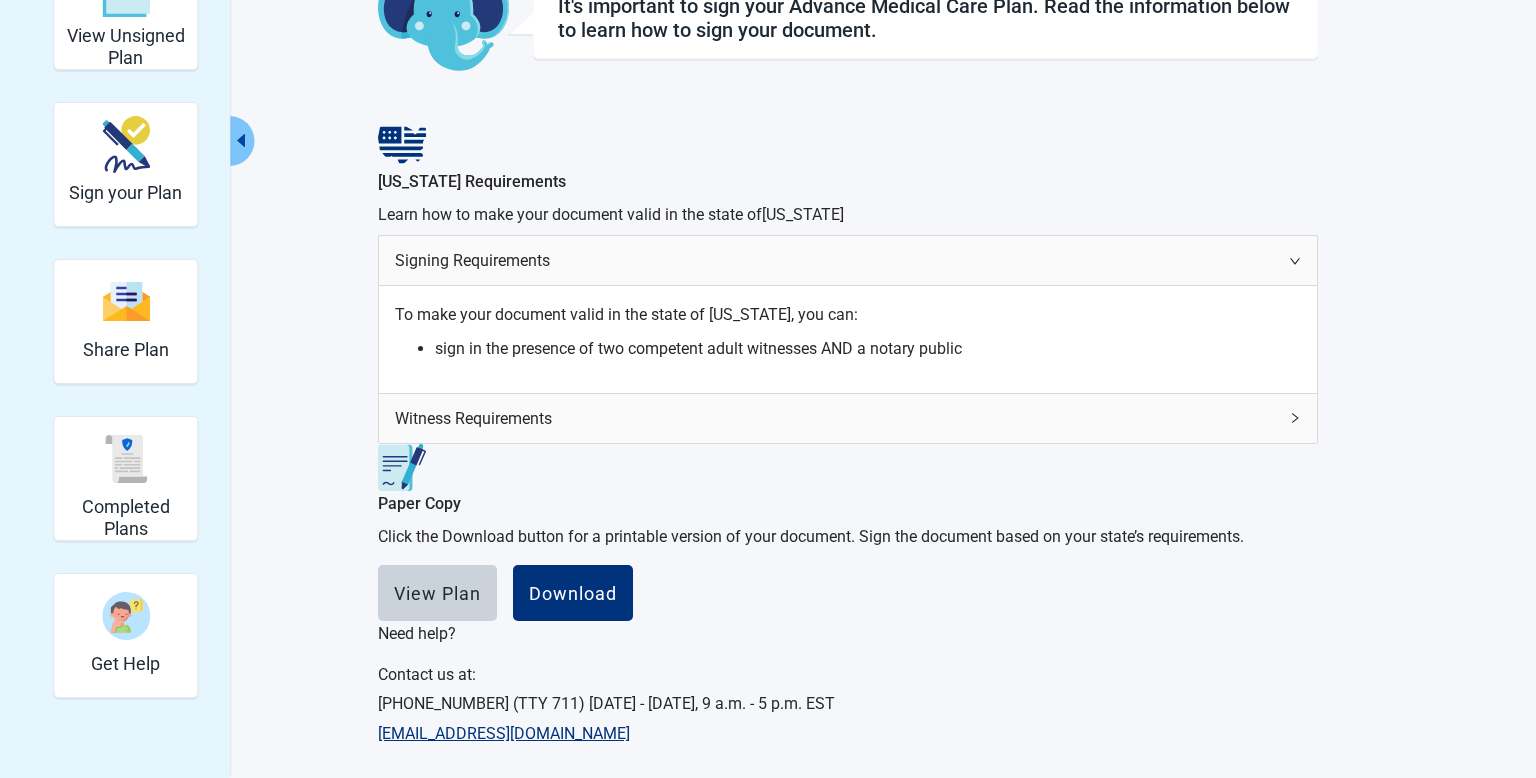 click 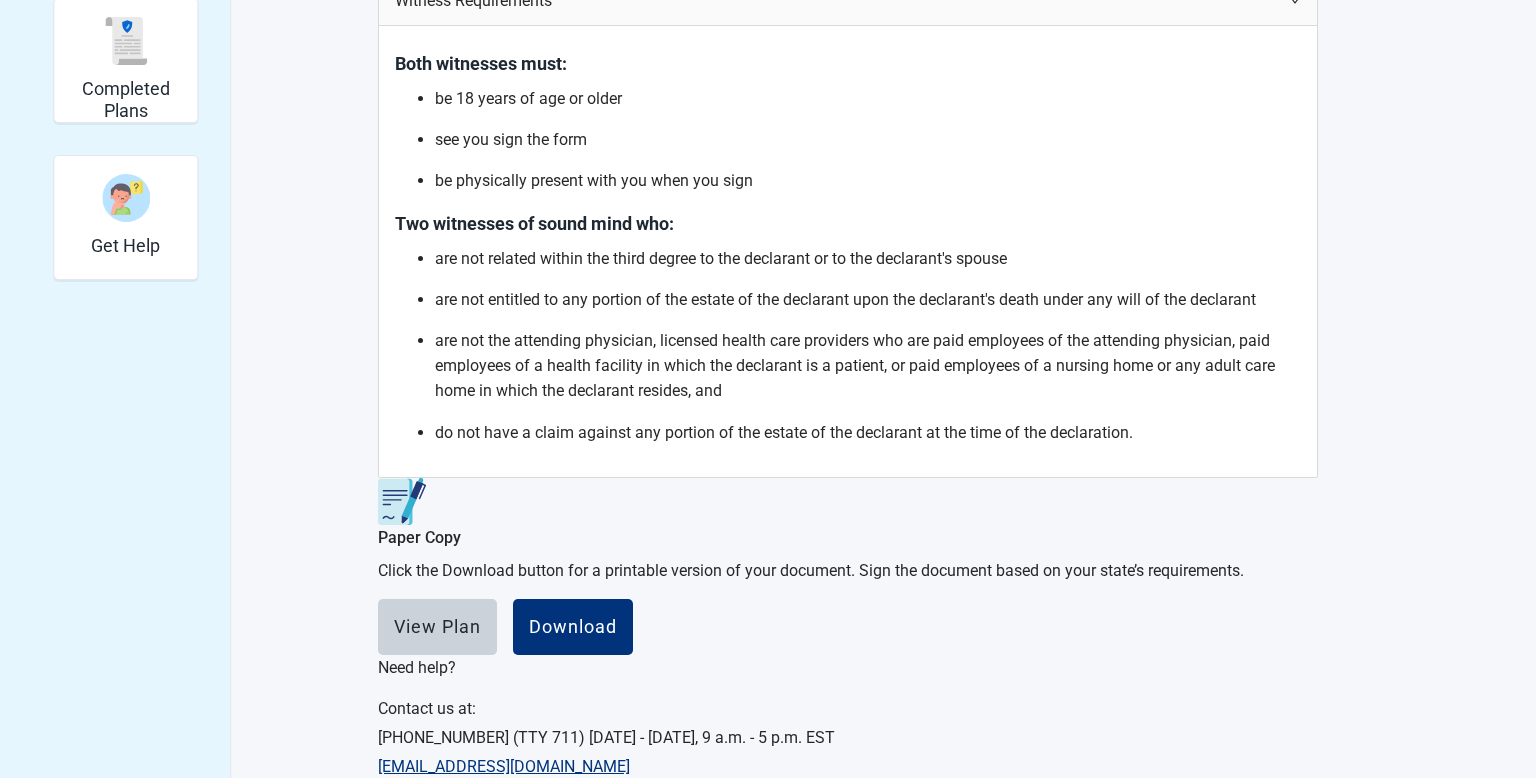 scroll, scrollTop: 610, scrollLeft: 0, axis: vertical 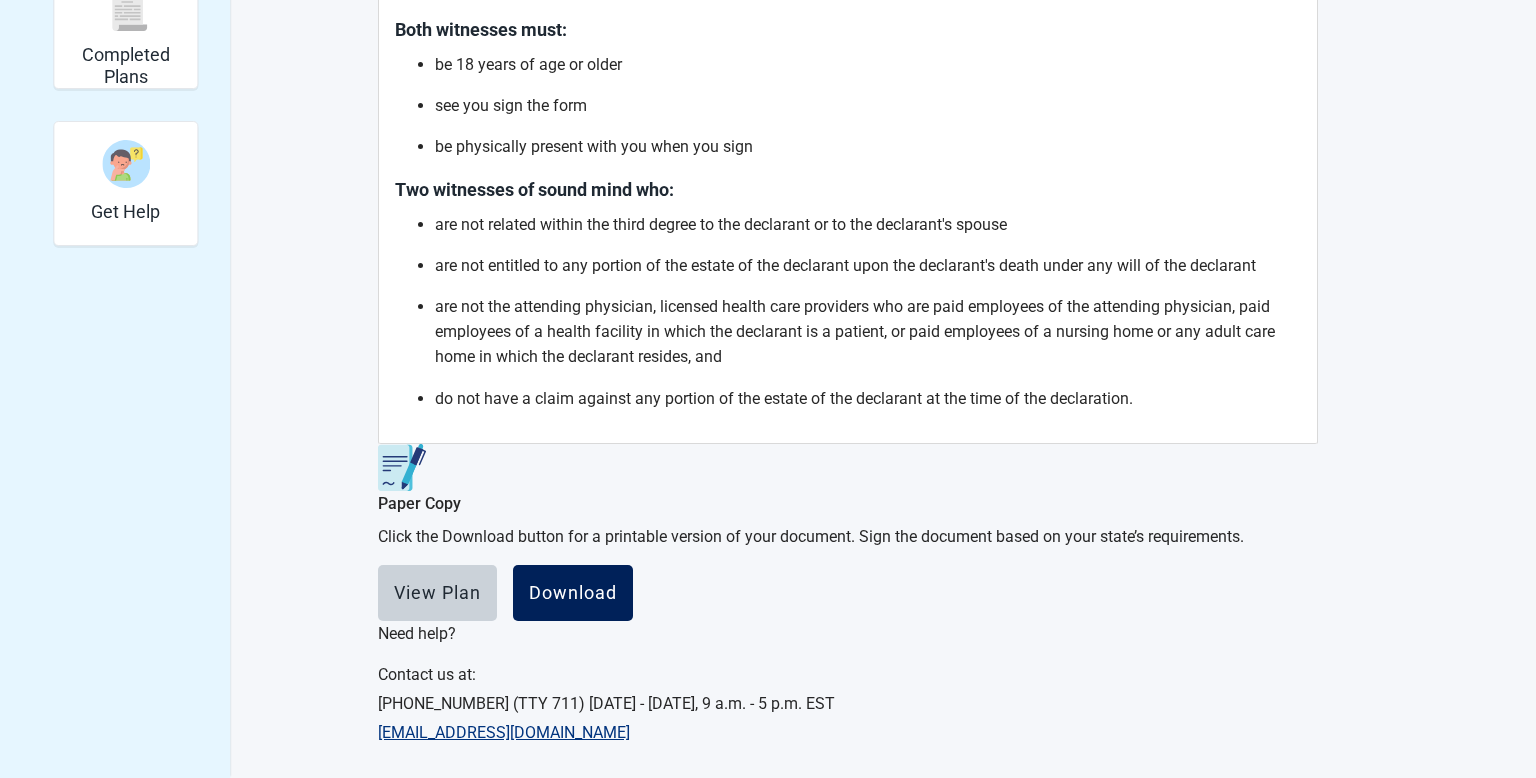 click on "Download" at bounding box center (573, 593) 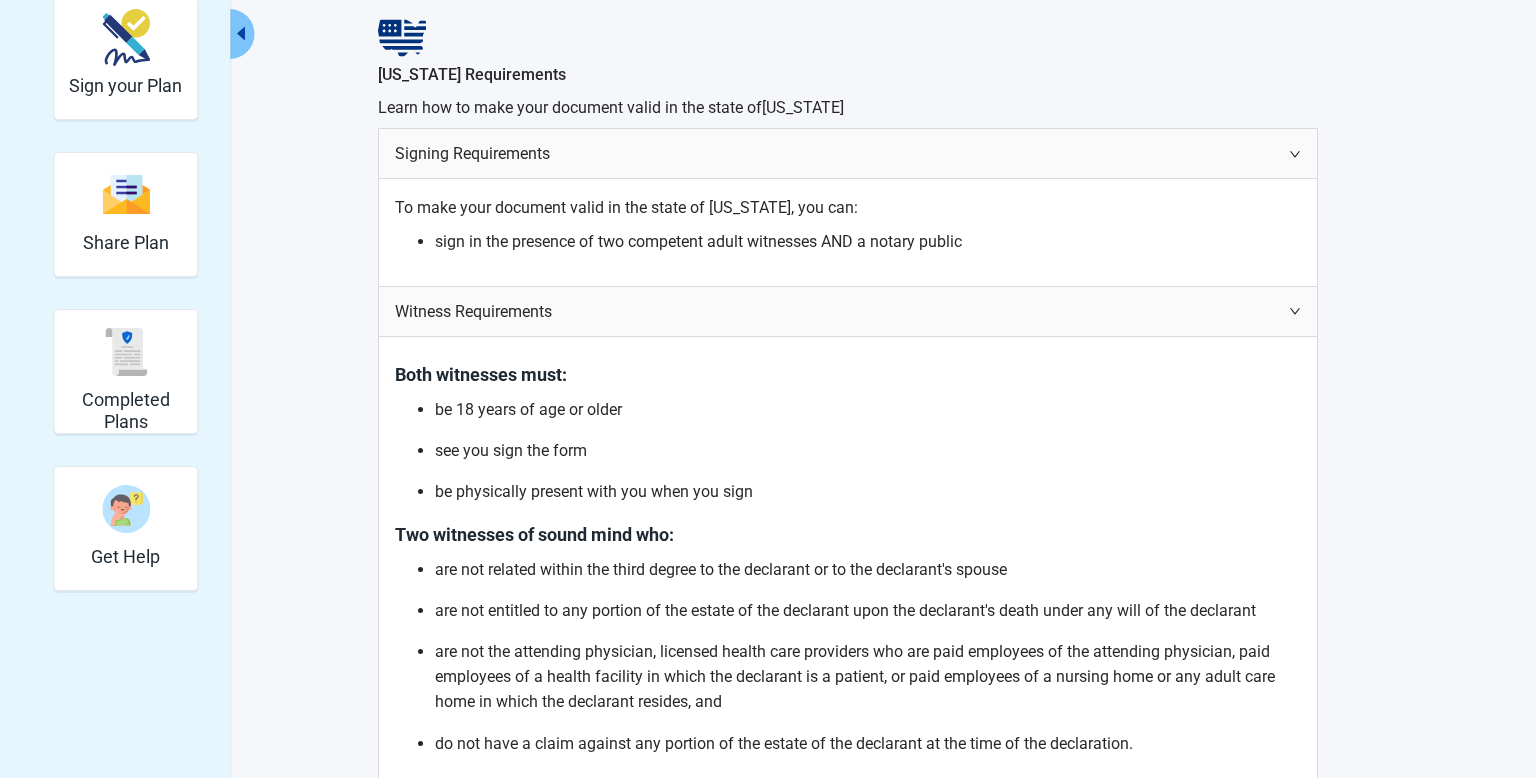 scroll, scrollTop: 0, scrollLeft: 0, axis: both 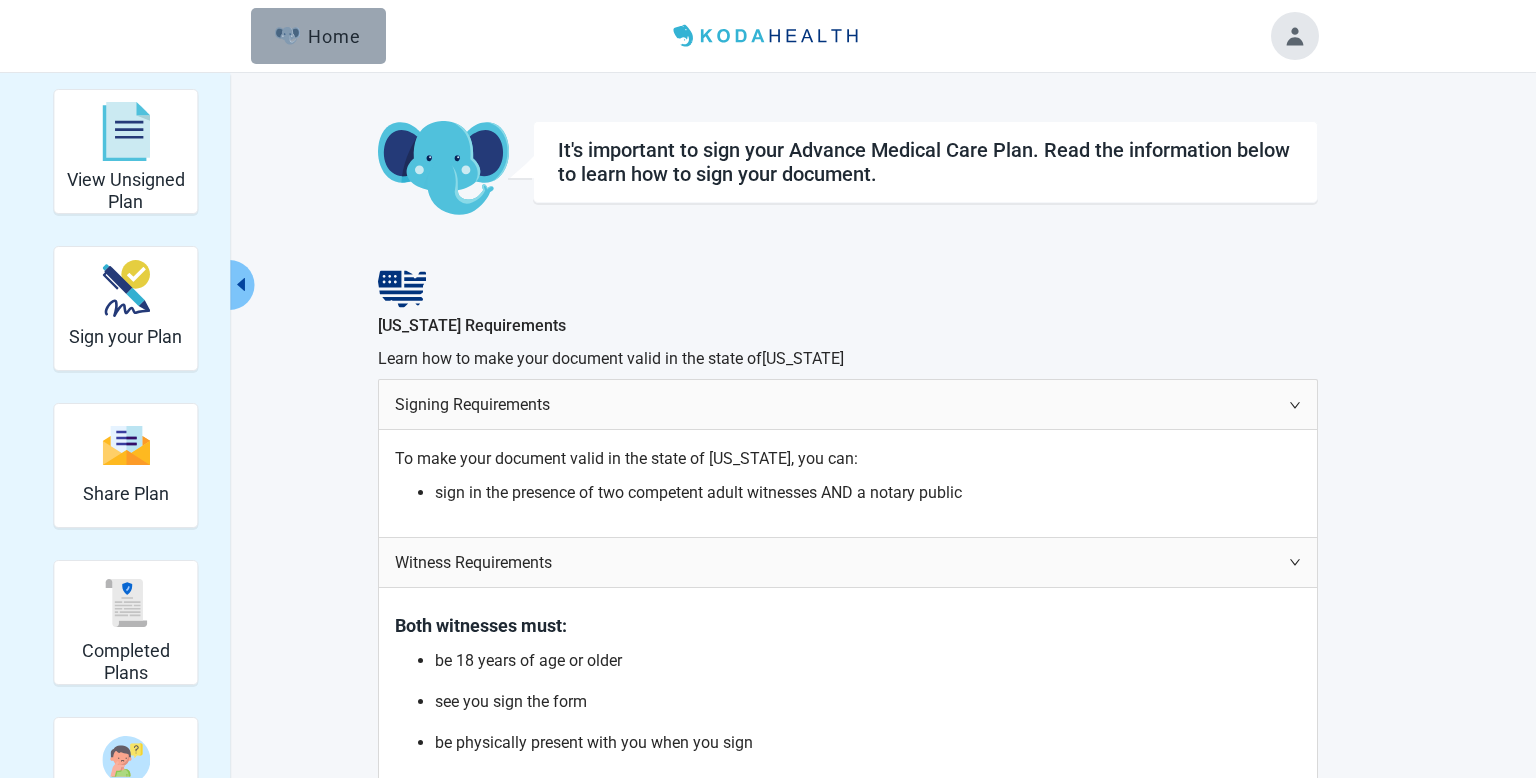 click on "Home" at bounding box center (318, 36) 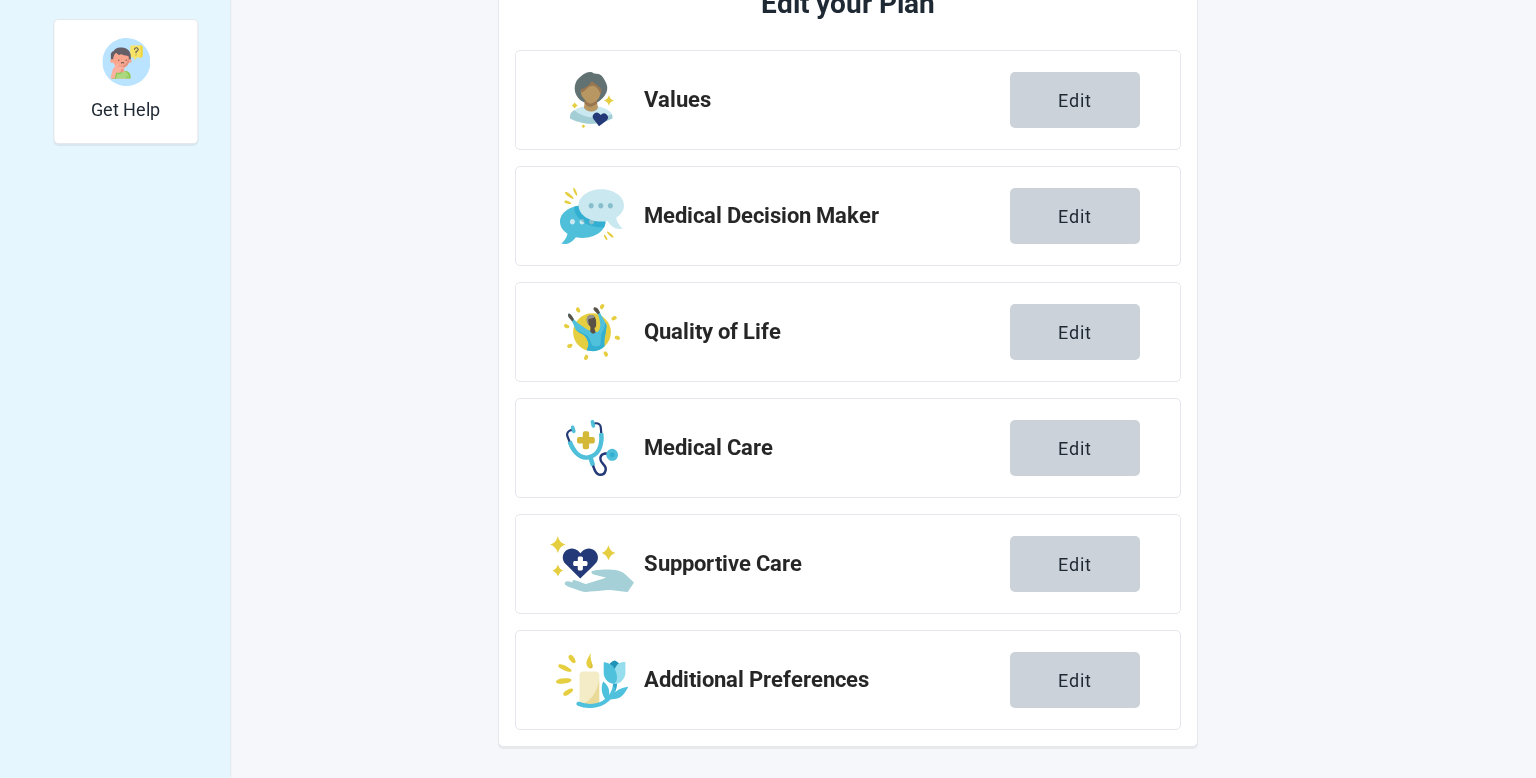 scroll, scrollTop: 0, scrollLeft: 0, axis: both 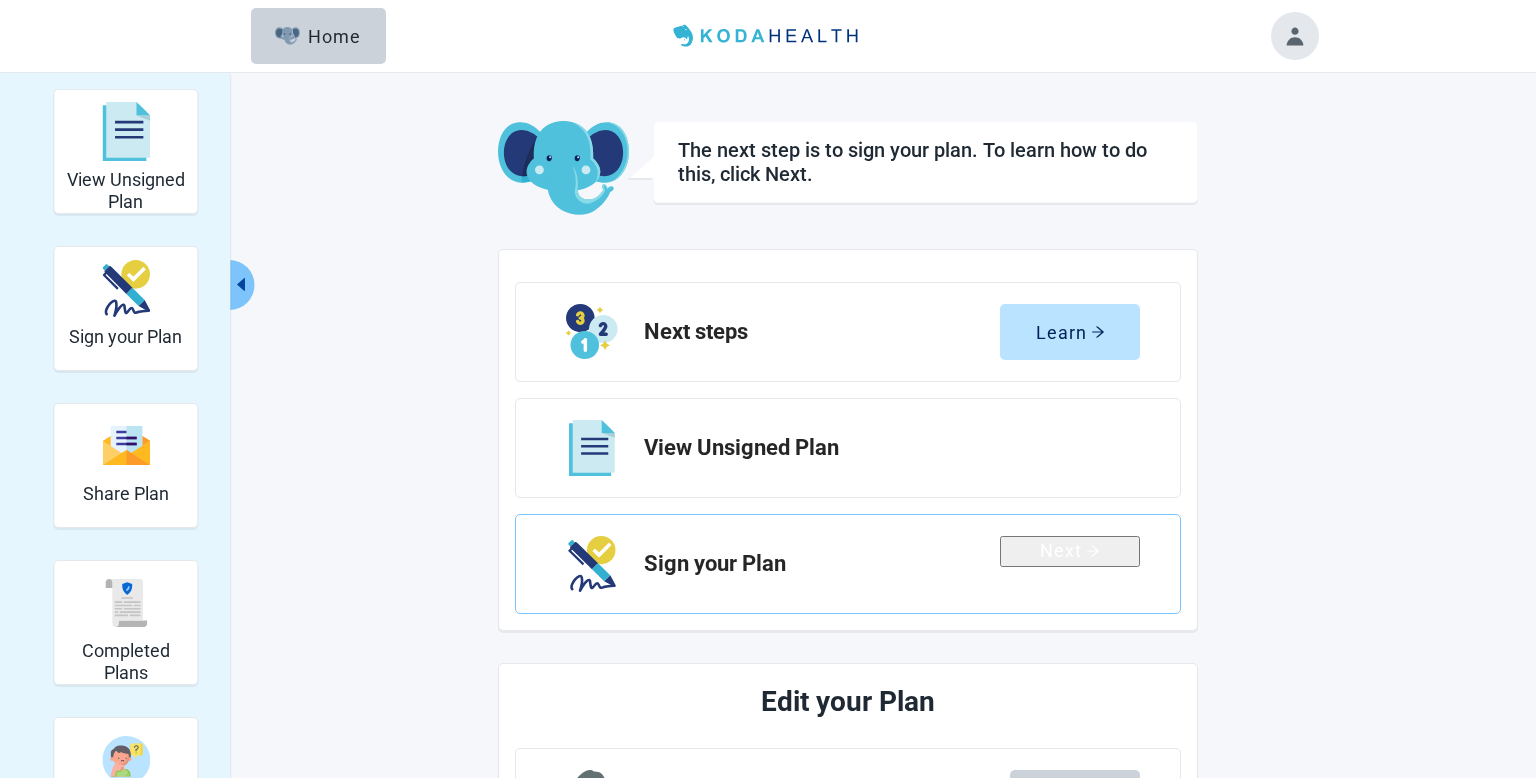click at bounding box center (1295, 36) 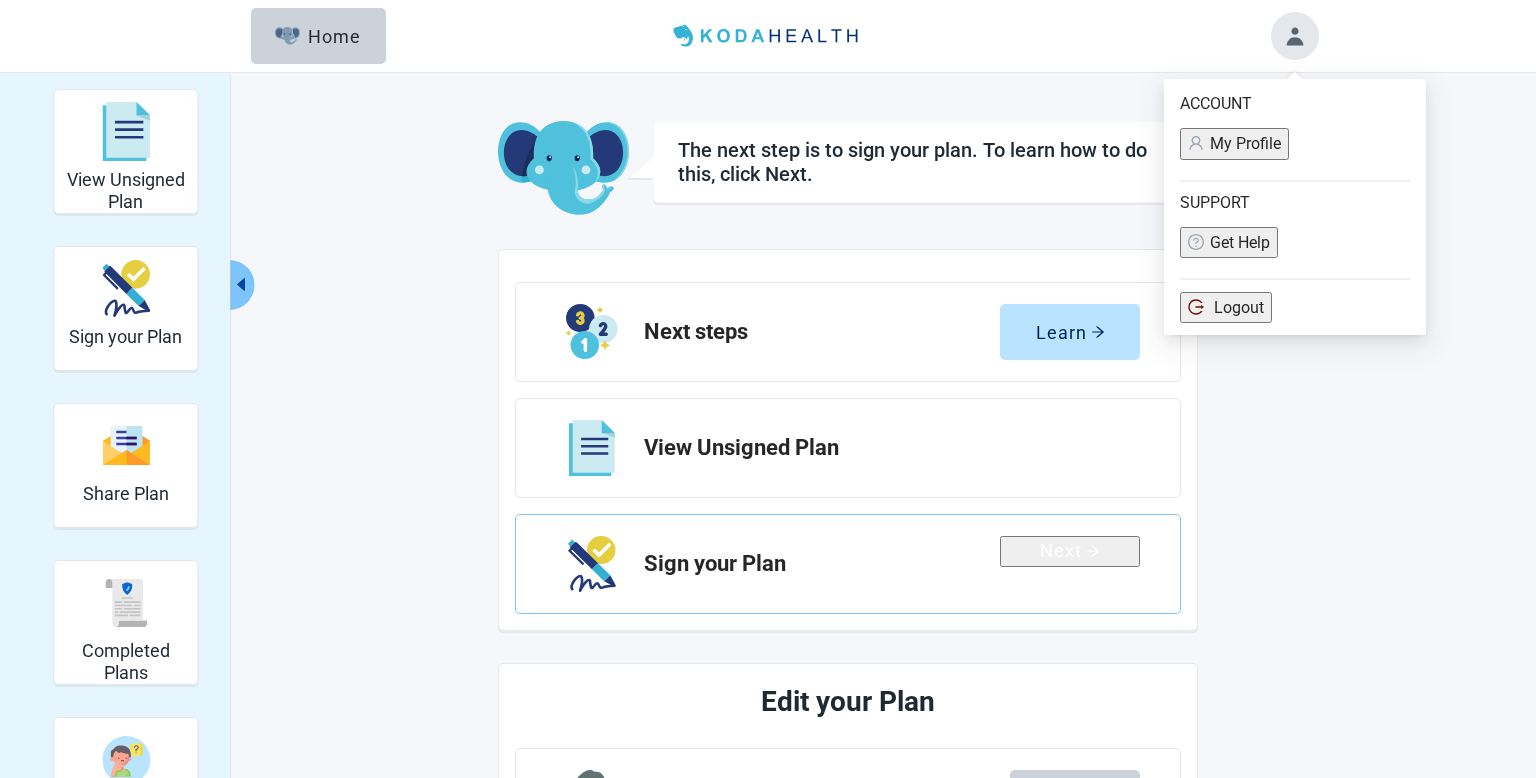 click on "Logout" at bounding box center [1226, 307] 